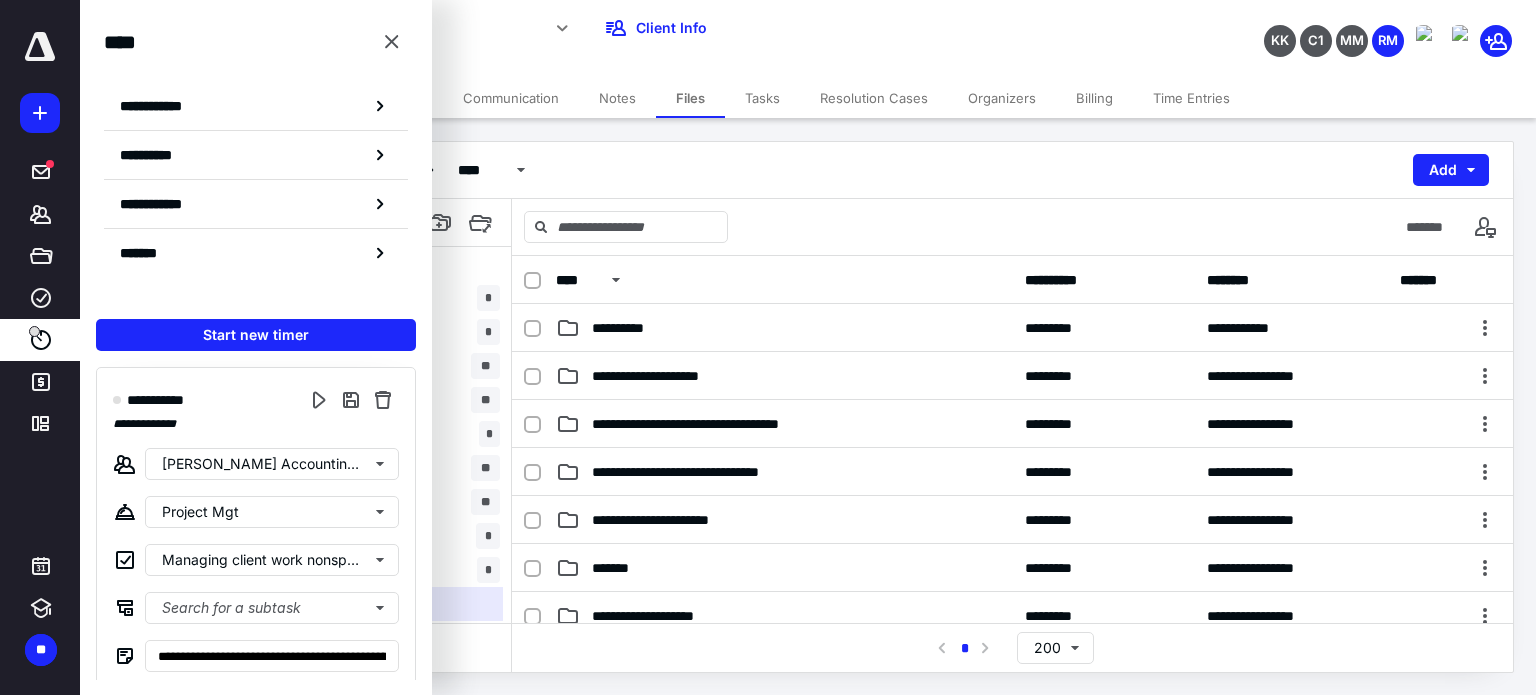 scroll, scrollTop: 0, scrollLeft: 0, axis: both 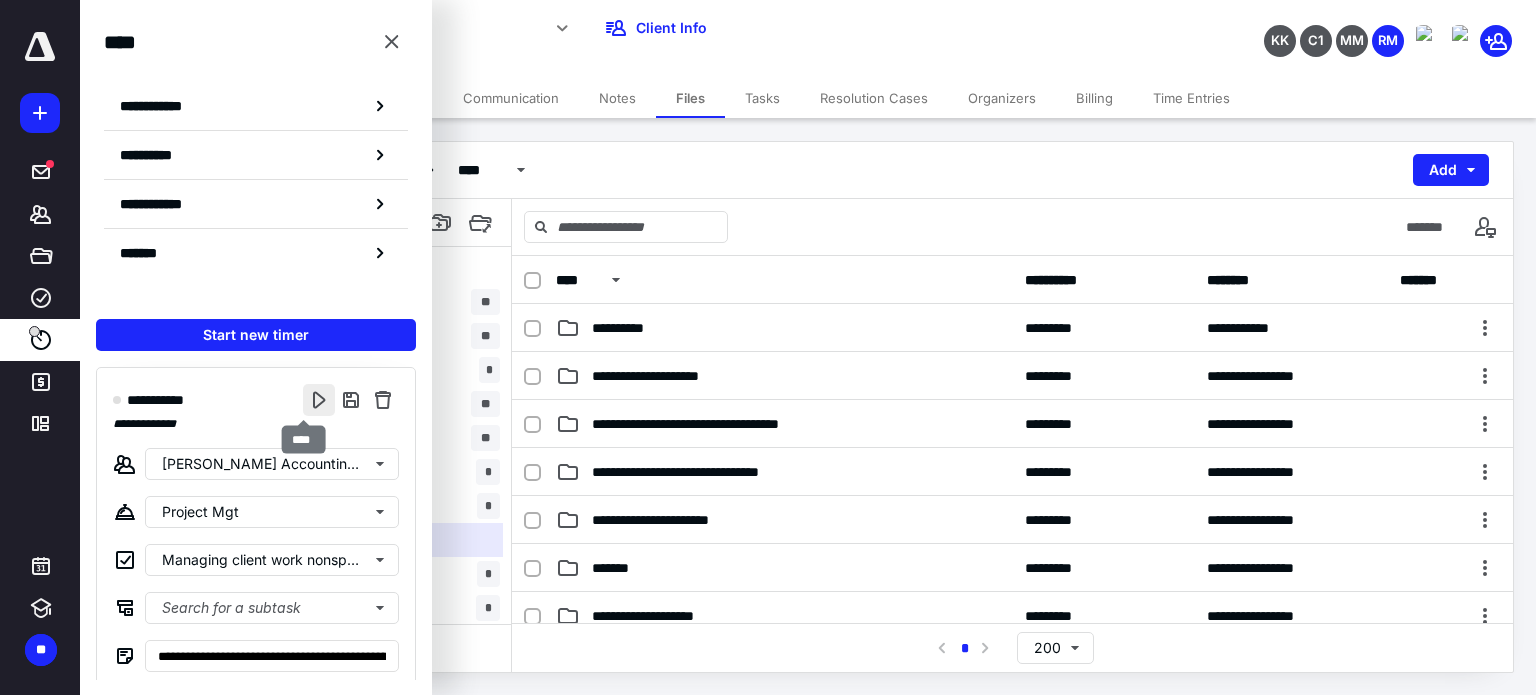 click at bounding box center [319, 400] 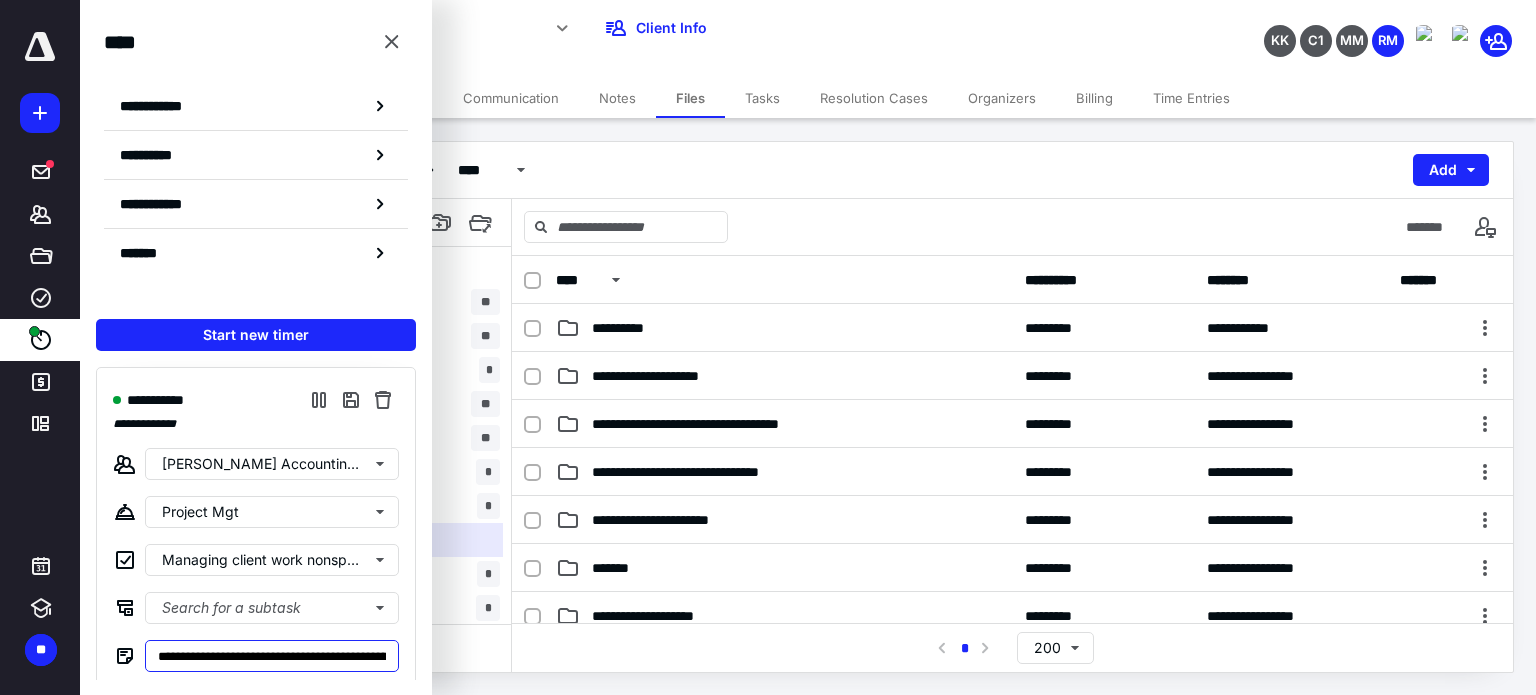 click on "**********" at bounding box center (272, 656) 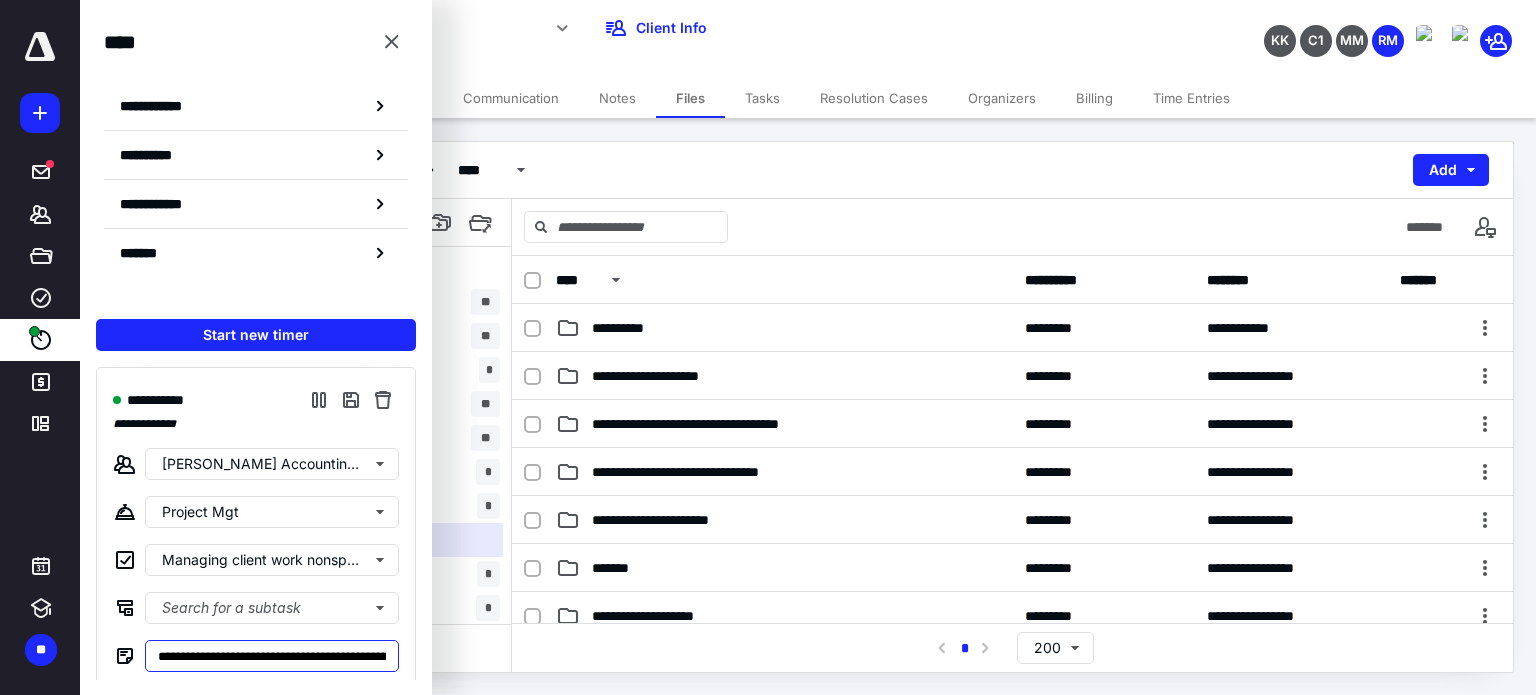 type on "**********" 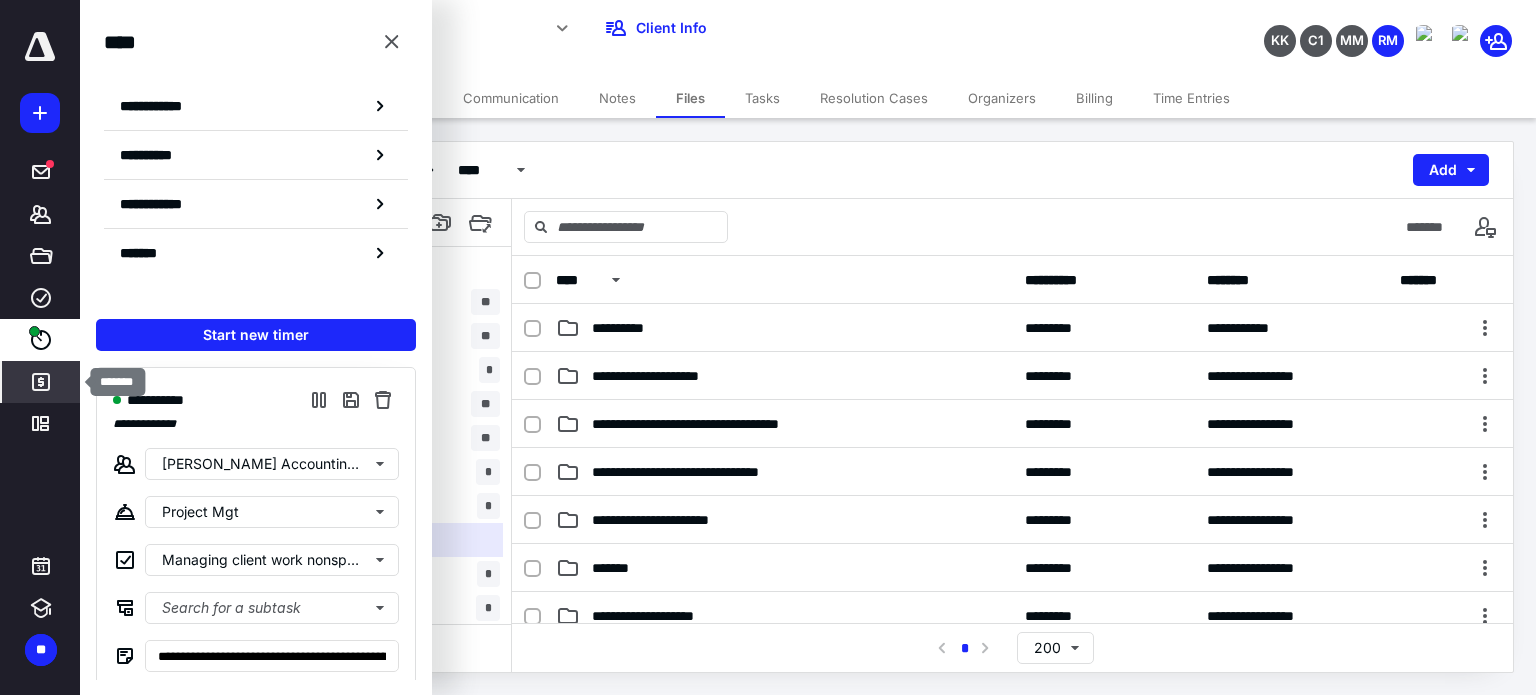 click 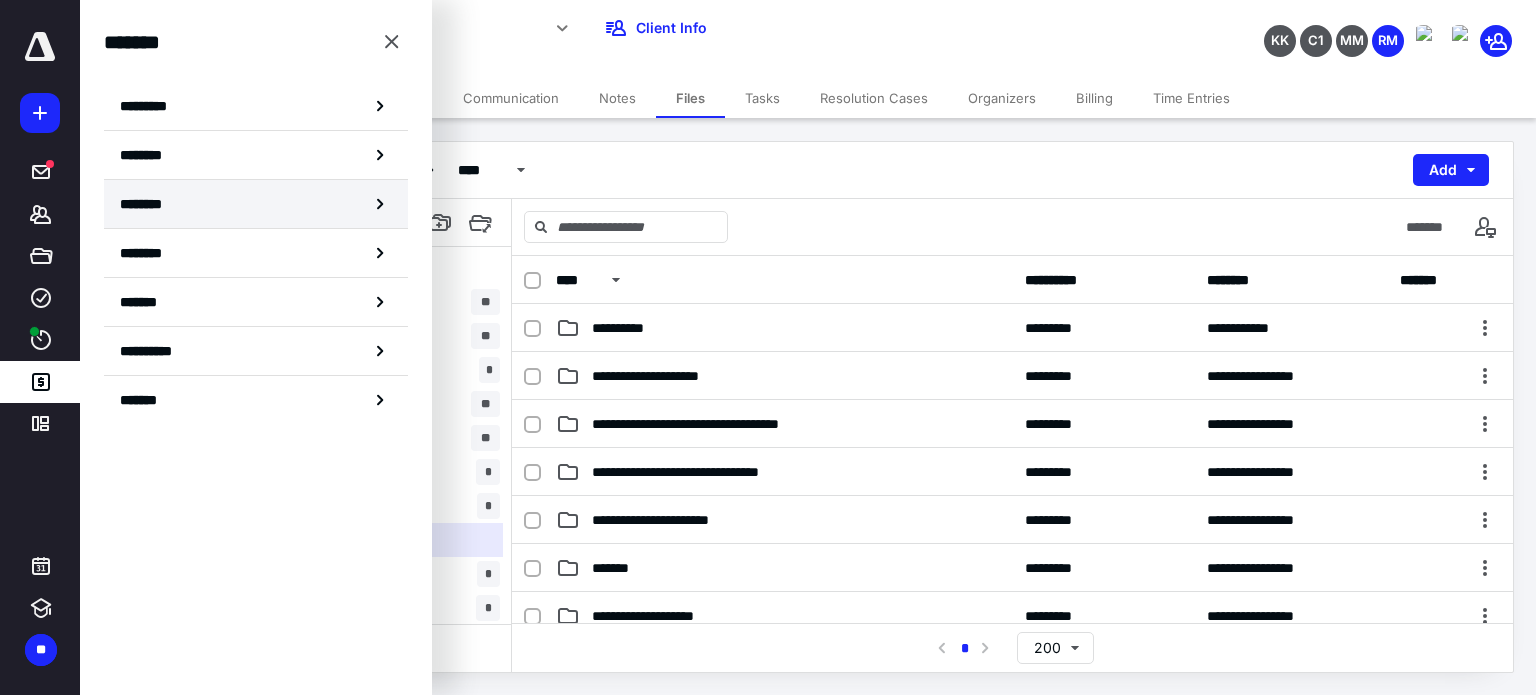 click on "********" at bounding box center (153, 204) 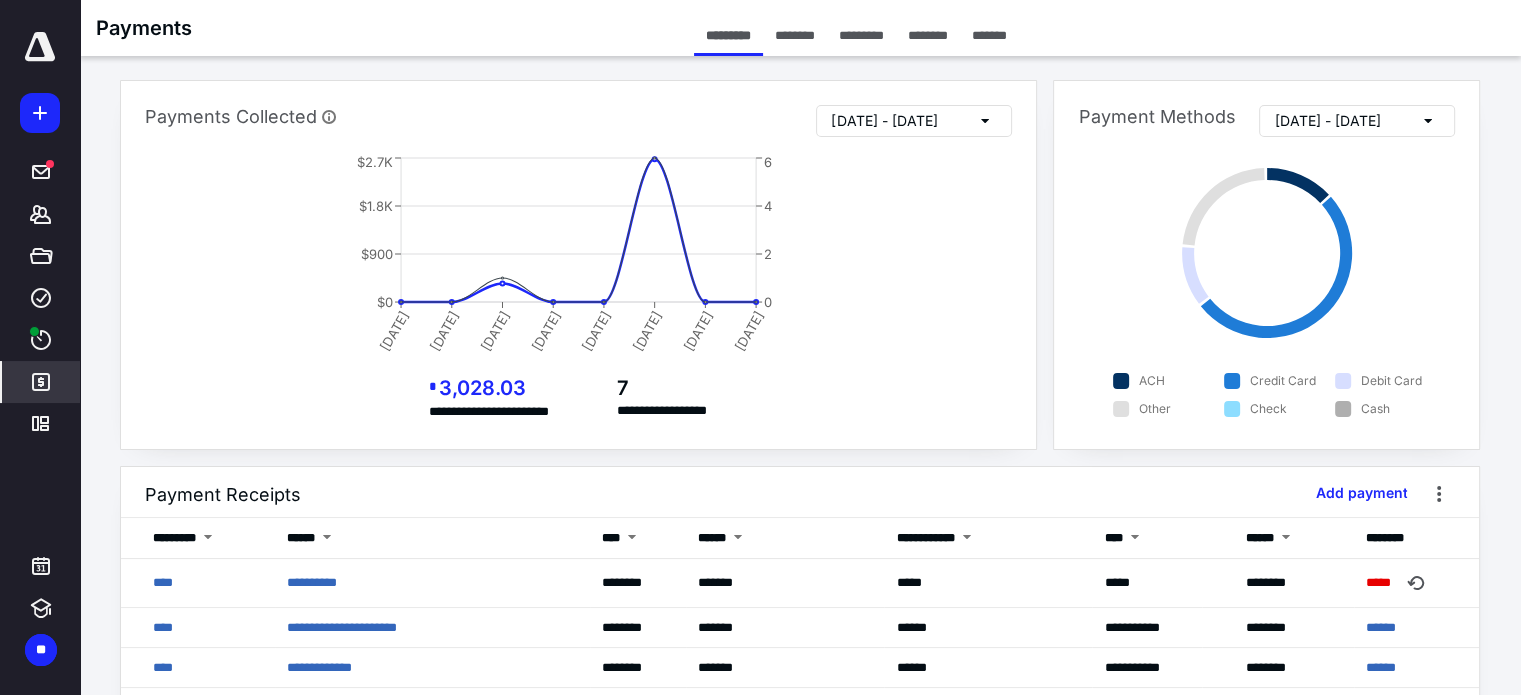click on "********" at bounding box center [928, 35] 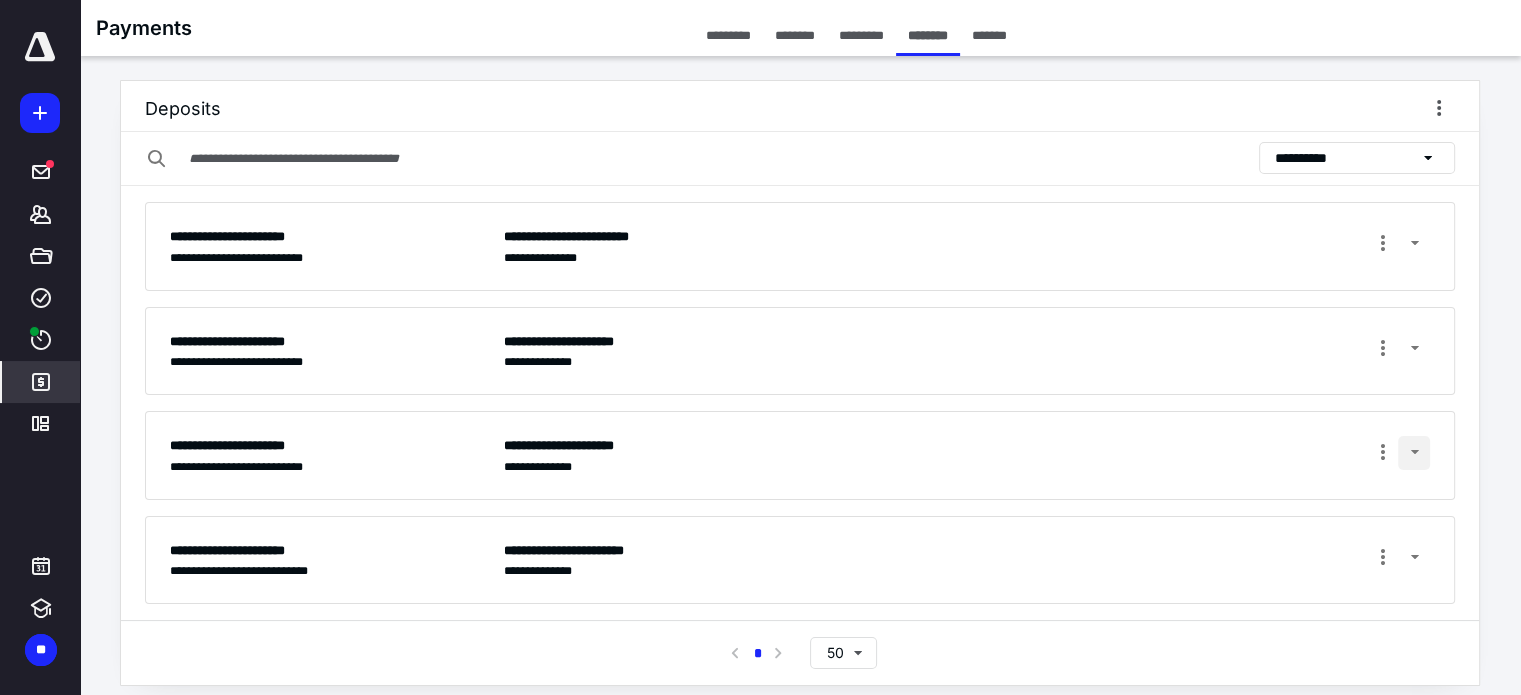 click at bounding box center (1414, 453) 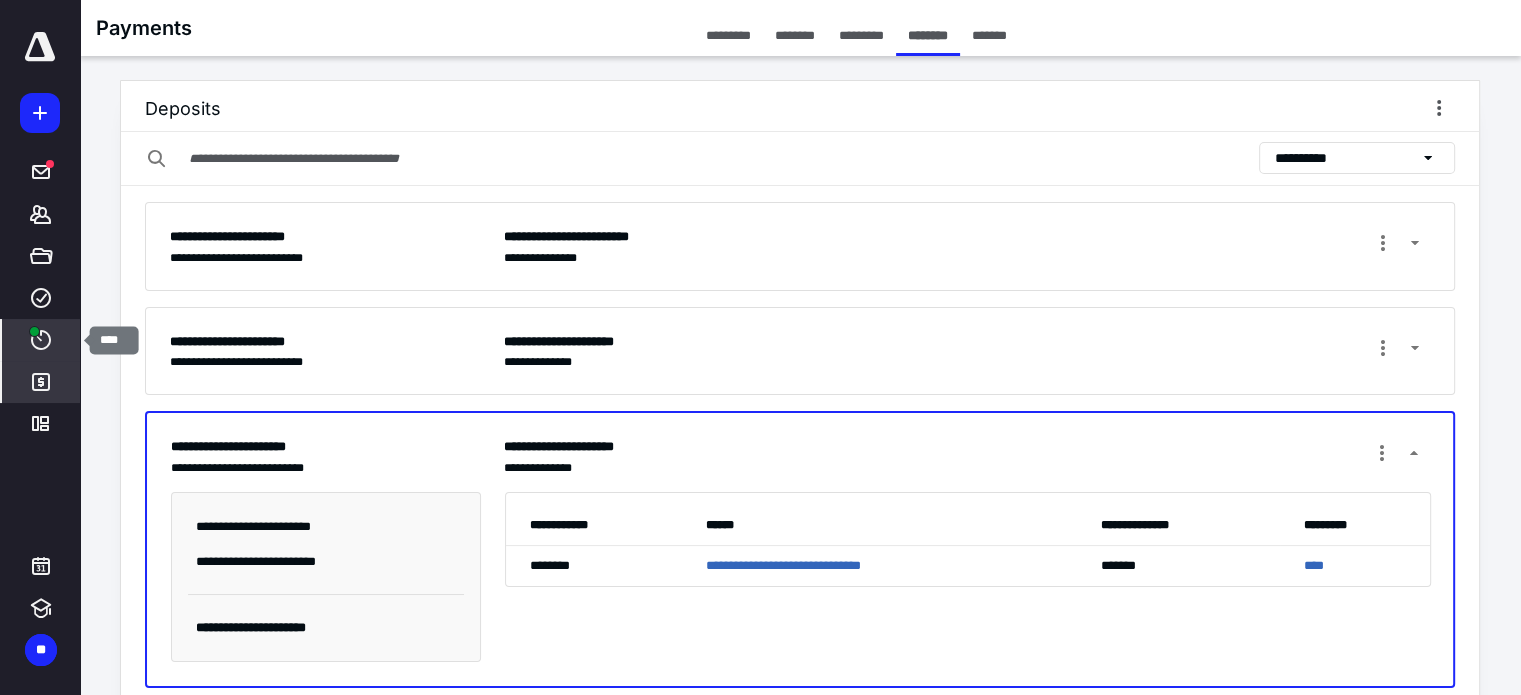 click 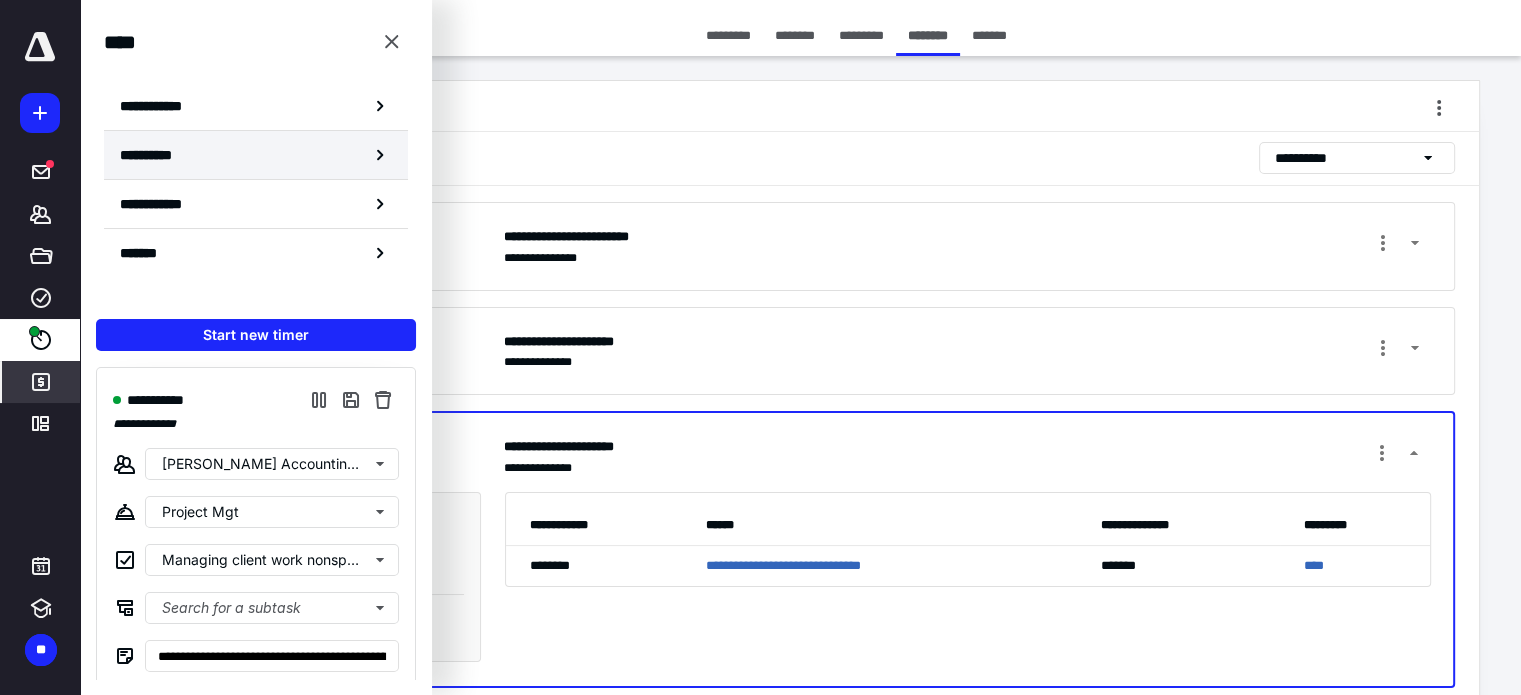 click on "**********" at bounding box center [158, 155] 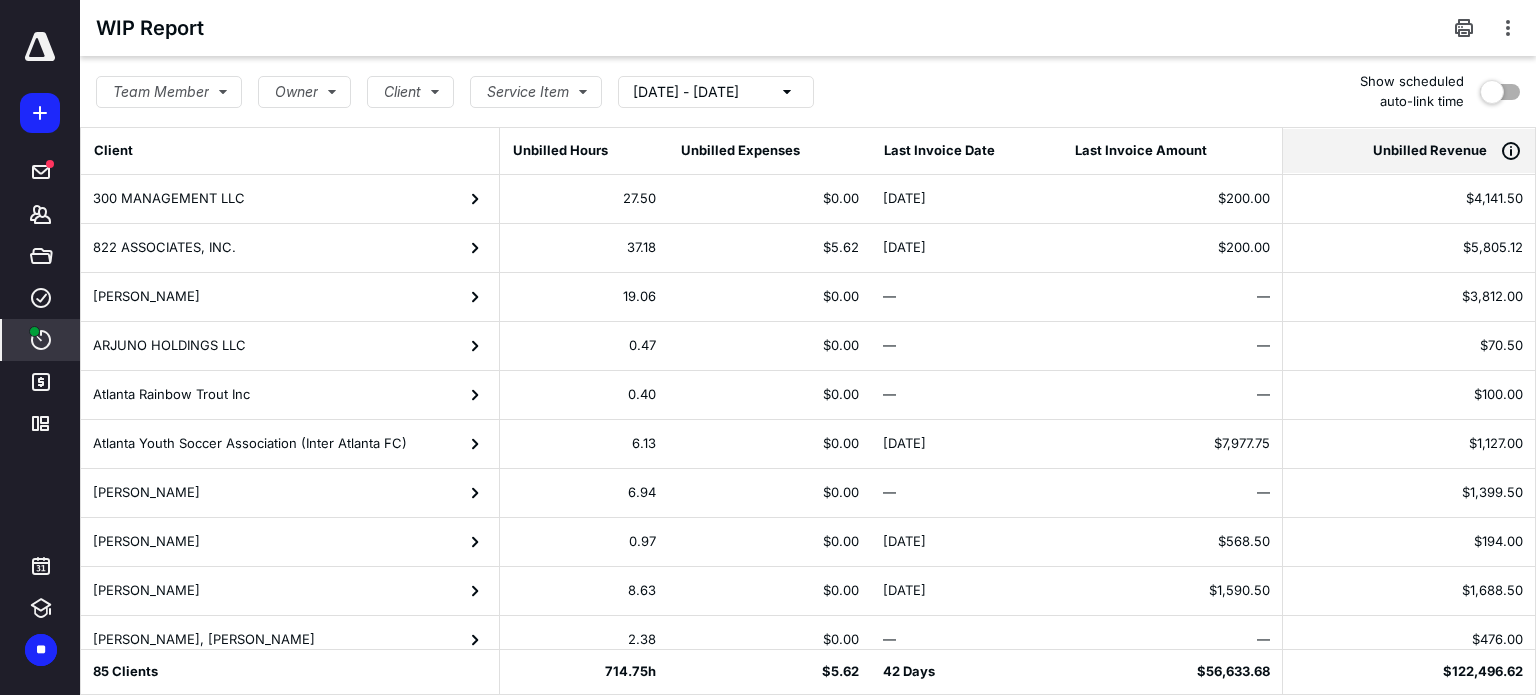 click on "Unbilled Revenue" at bounding box center [1430, 151] 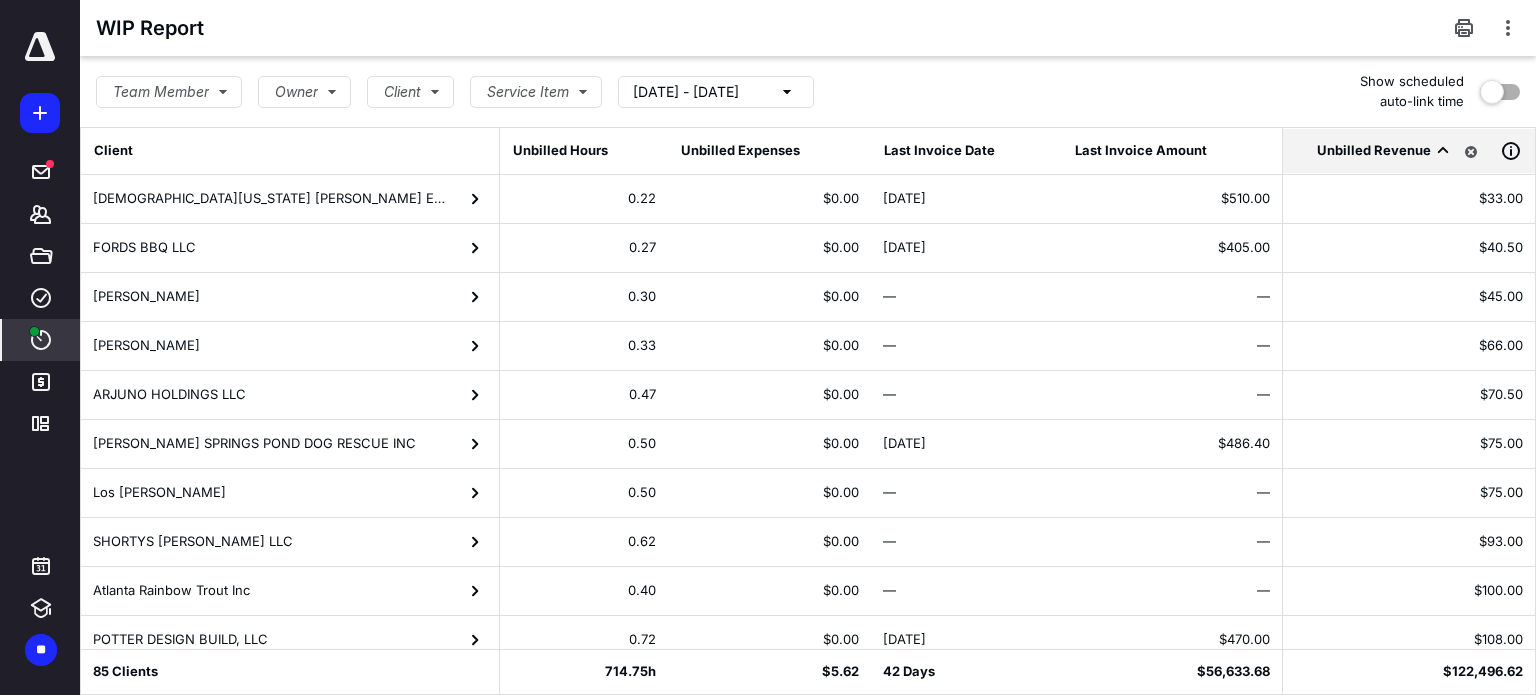 click 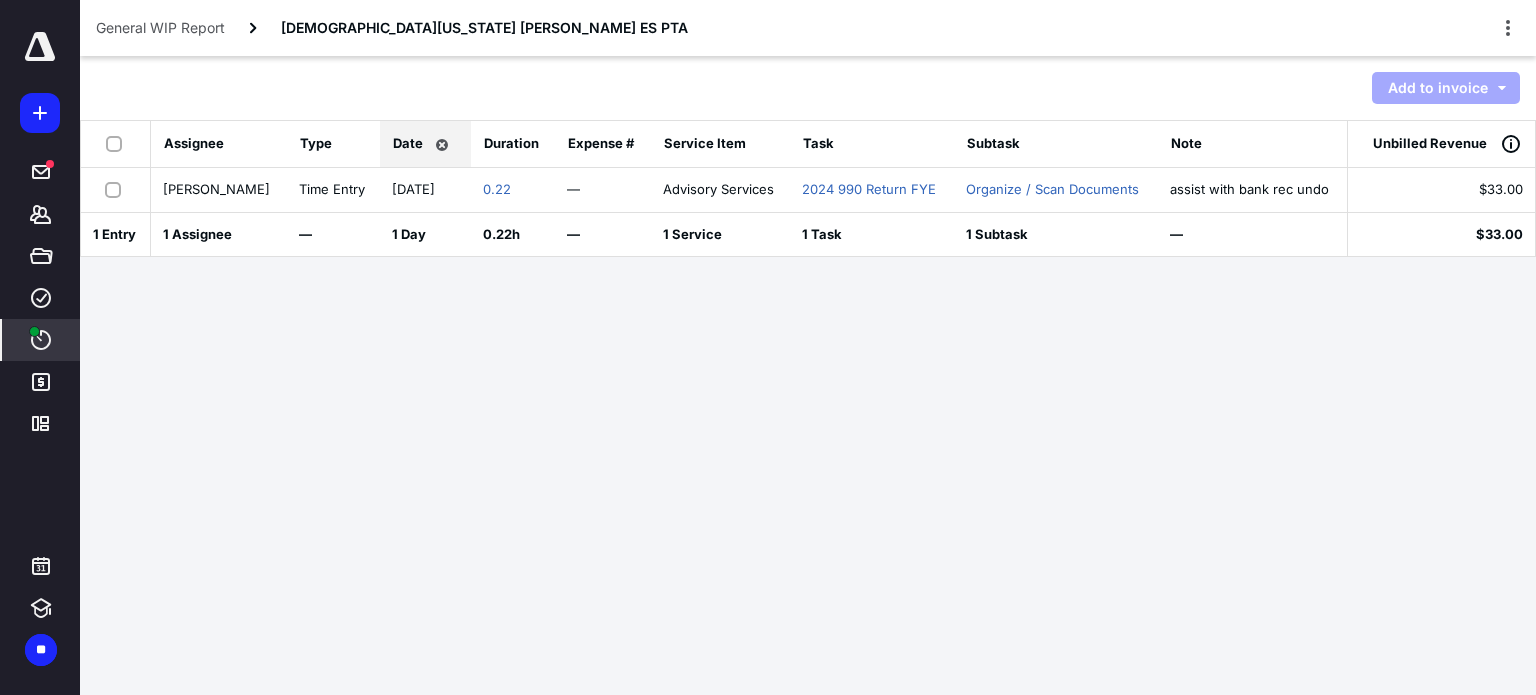 click at bounding box center (117, 189) 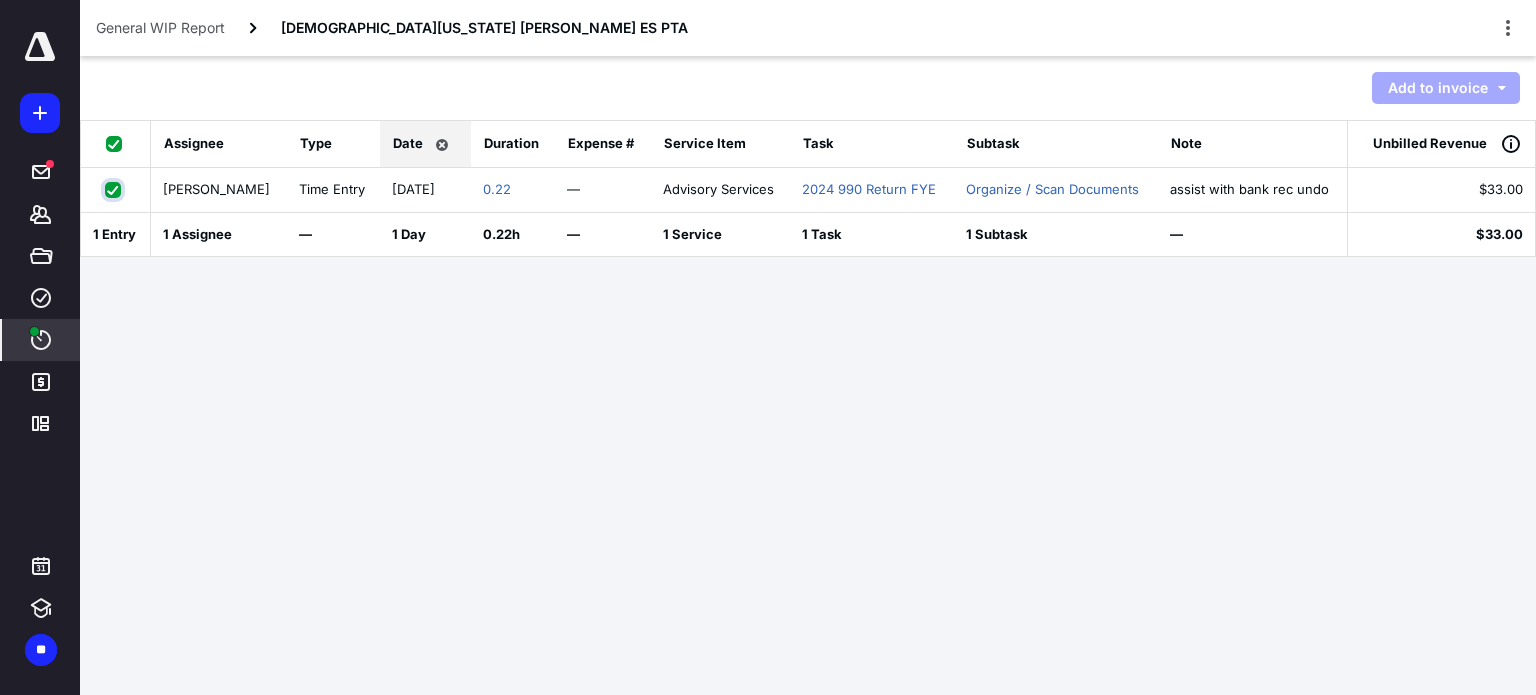 checkbox on "true" 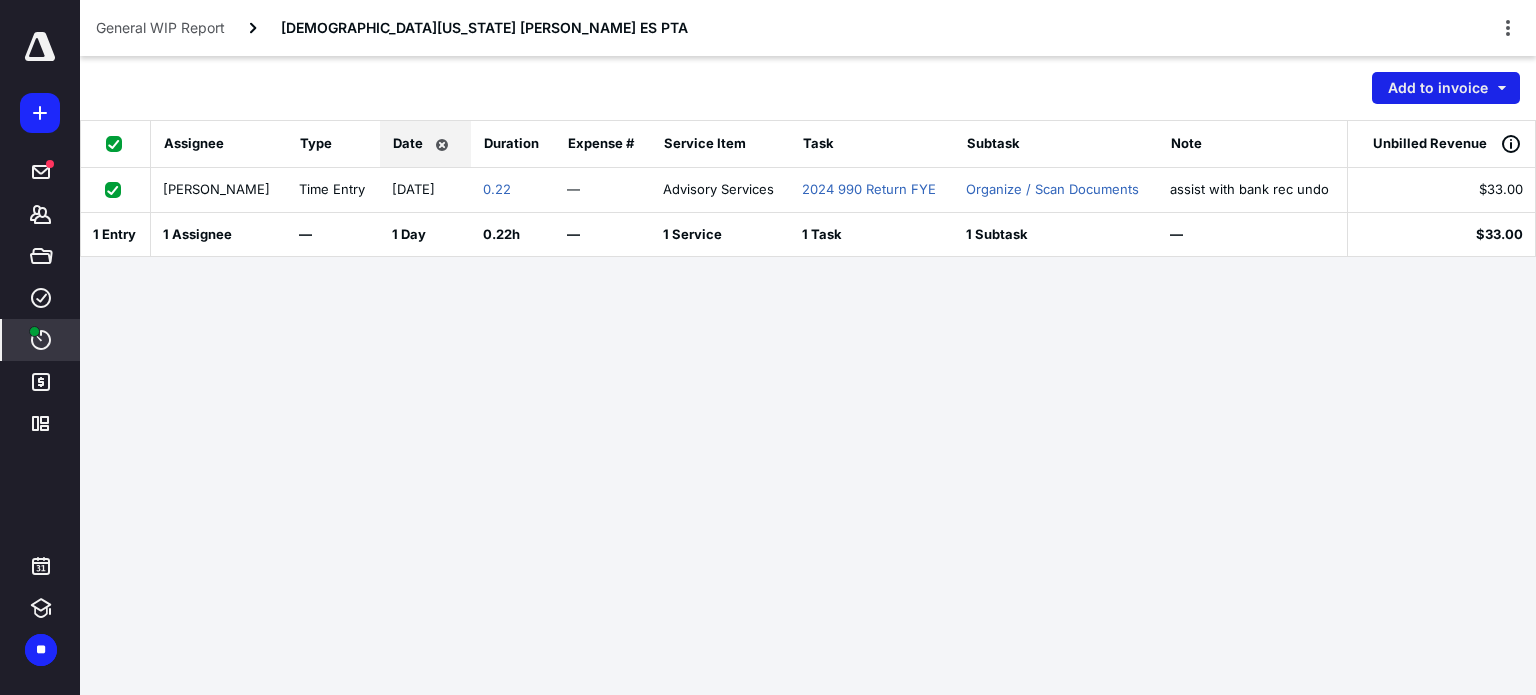 click on "Add to invoice" at bounding box center (1446, 88) 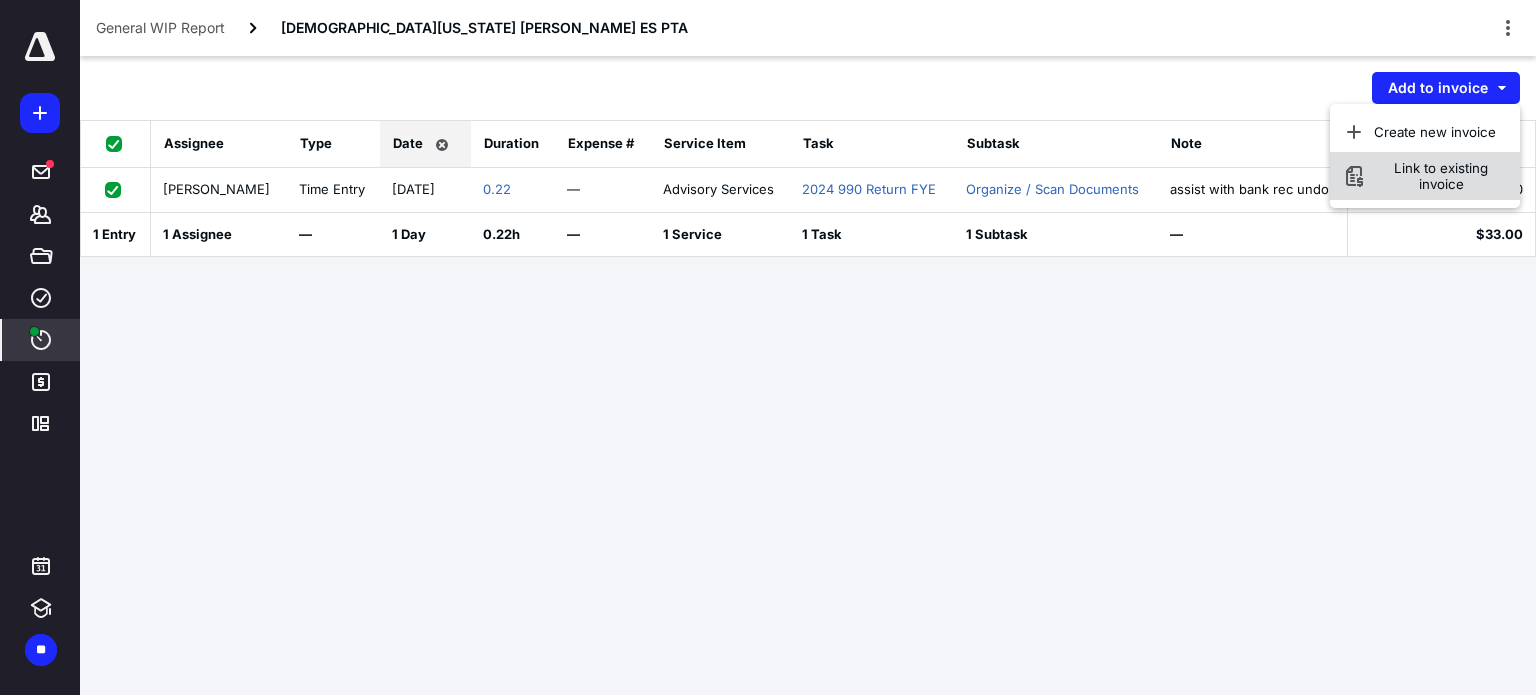 click on "Link to existing invoice" at bounding box center (1441, 176) 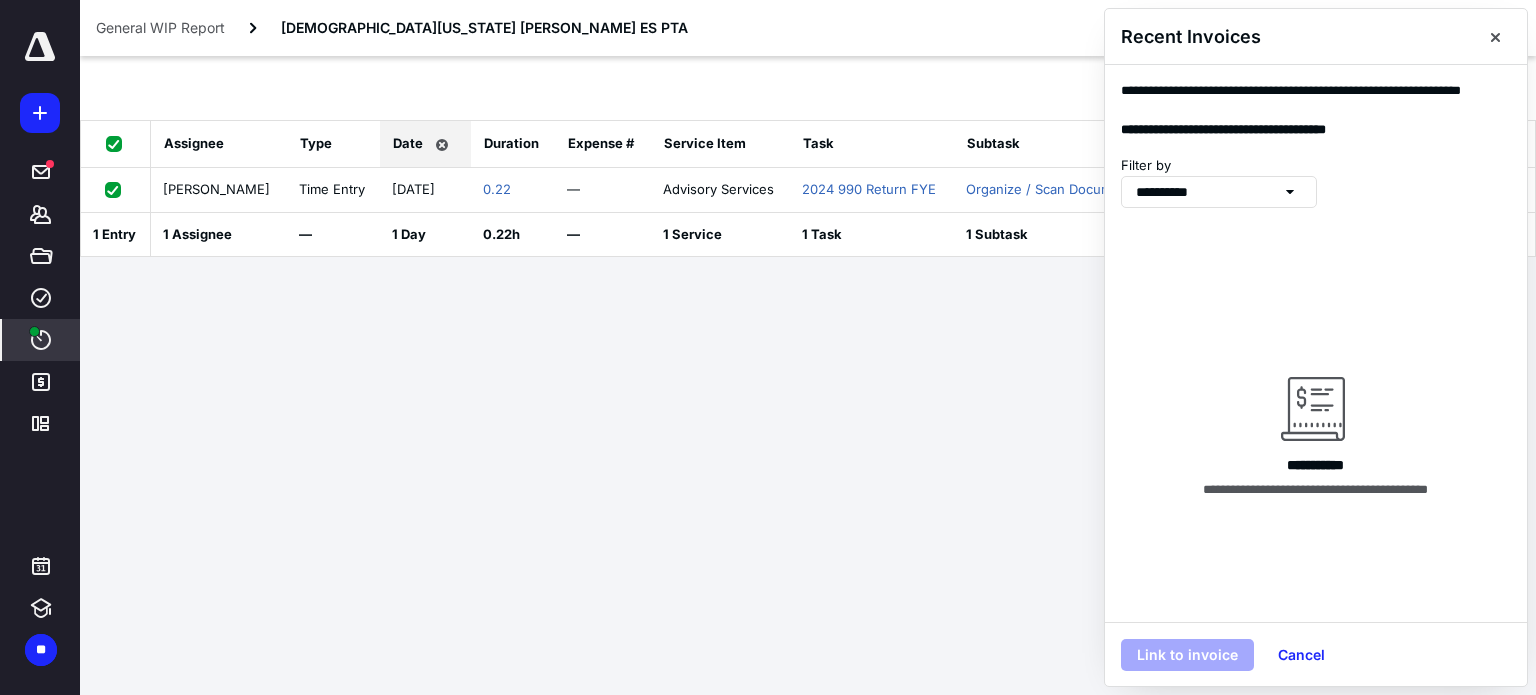 click 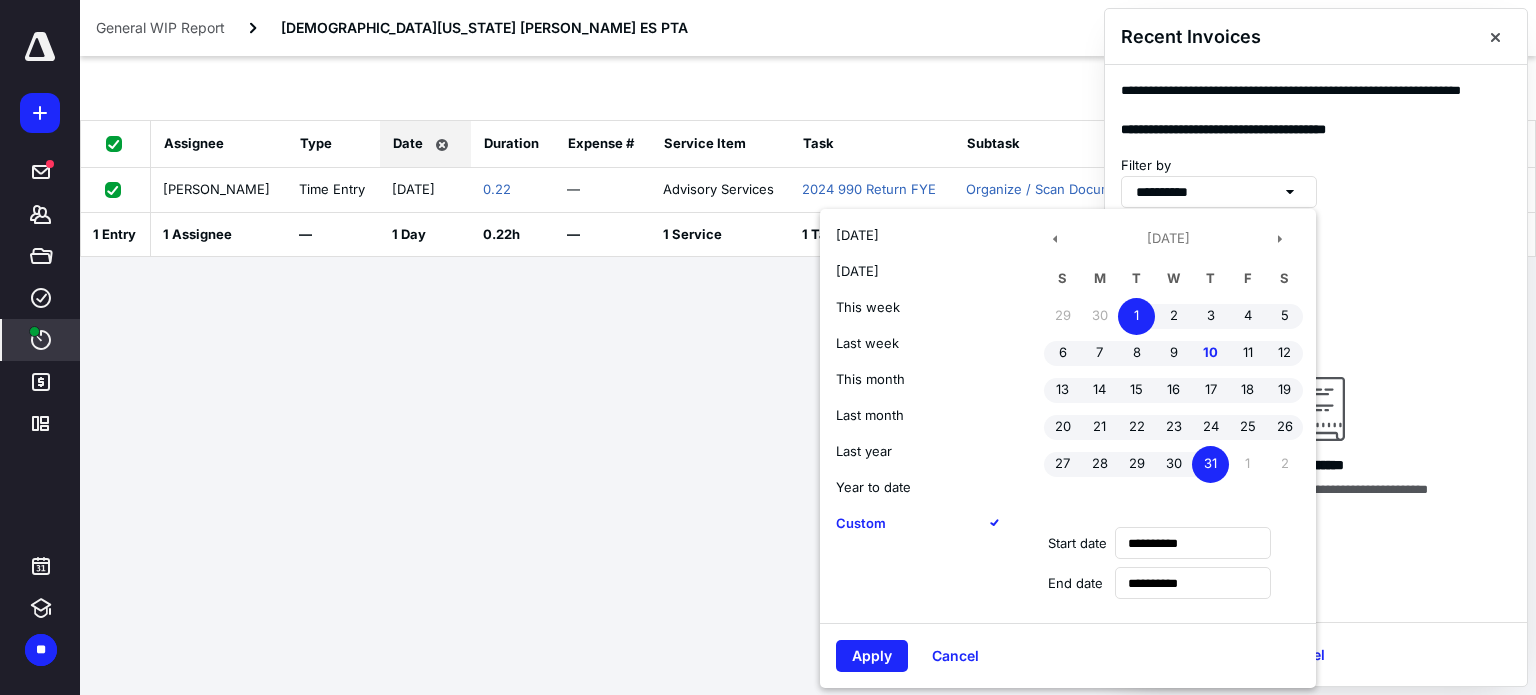 click on "Year to date" at bounding box center [873, 487] 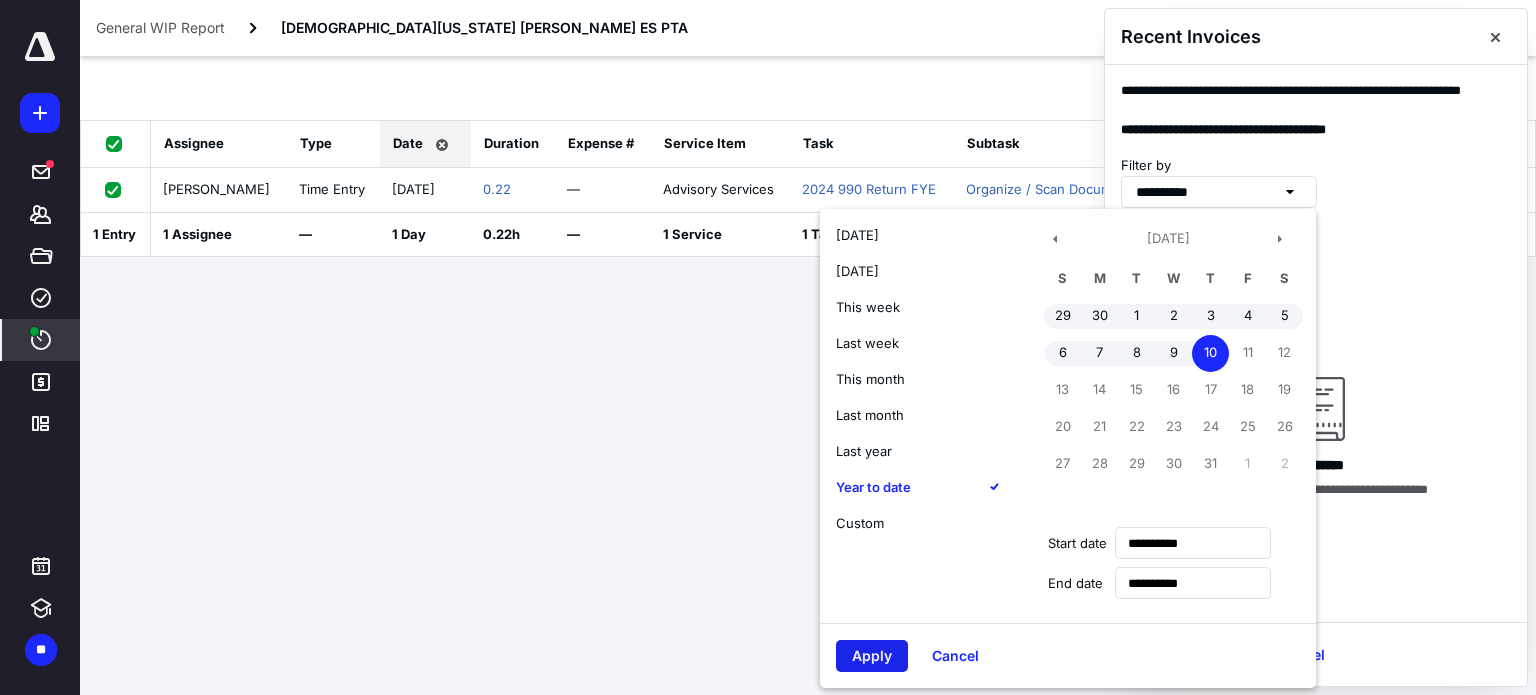 click on "Apply" at bounding box center (872, 656) 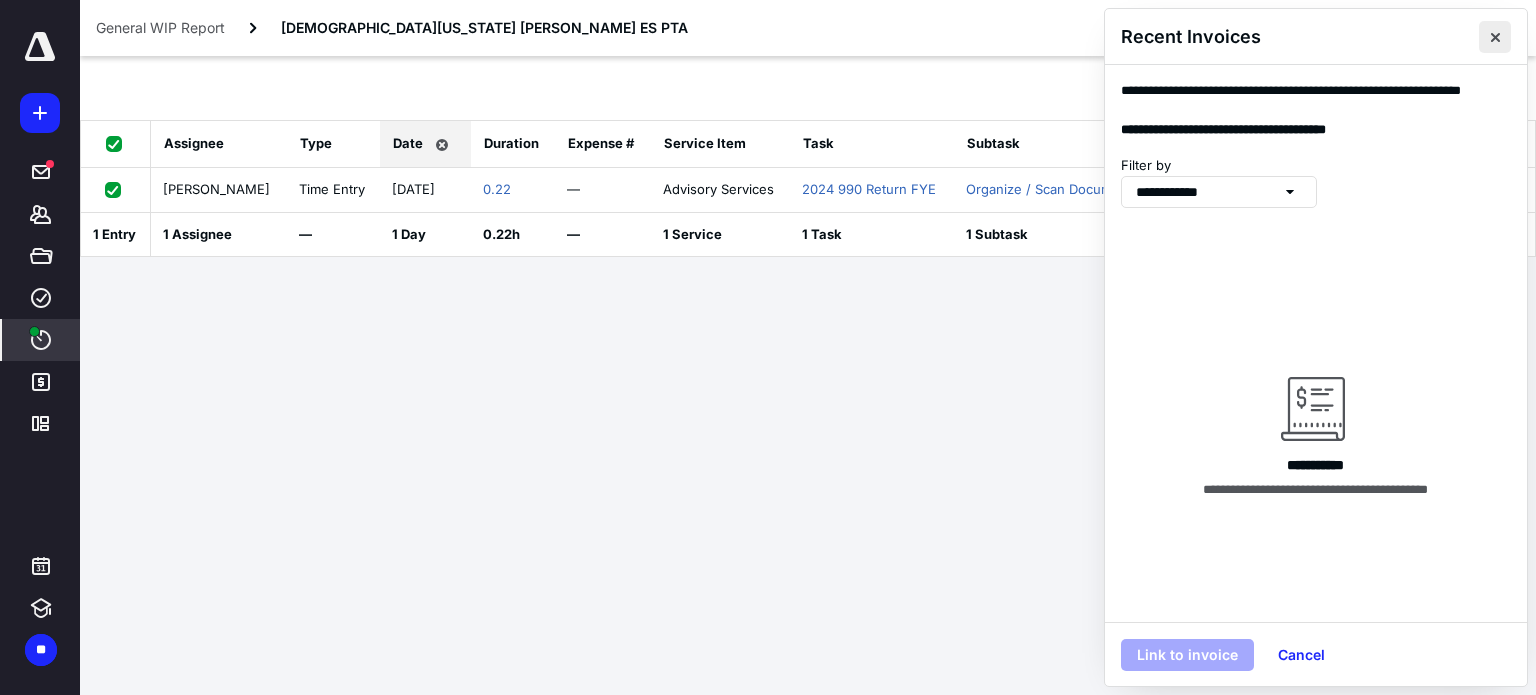click at bounding box center (1495, 37) 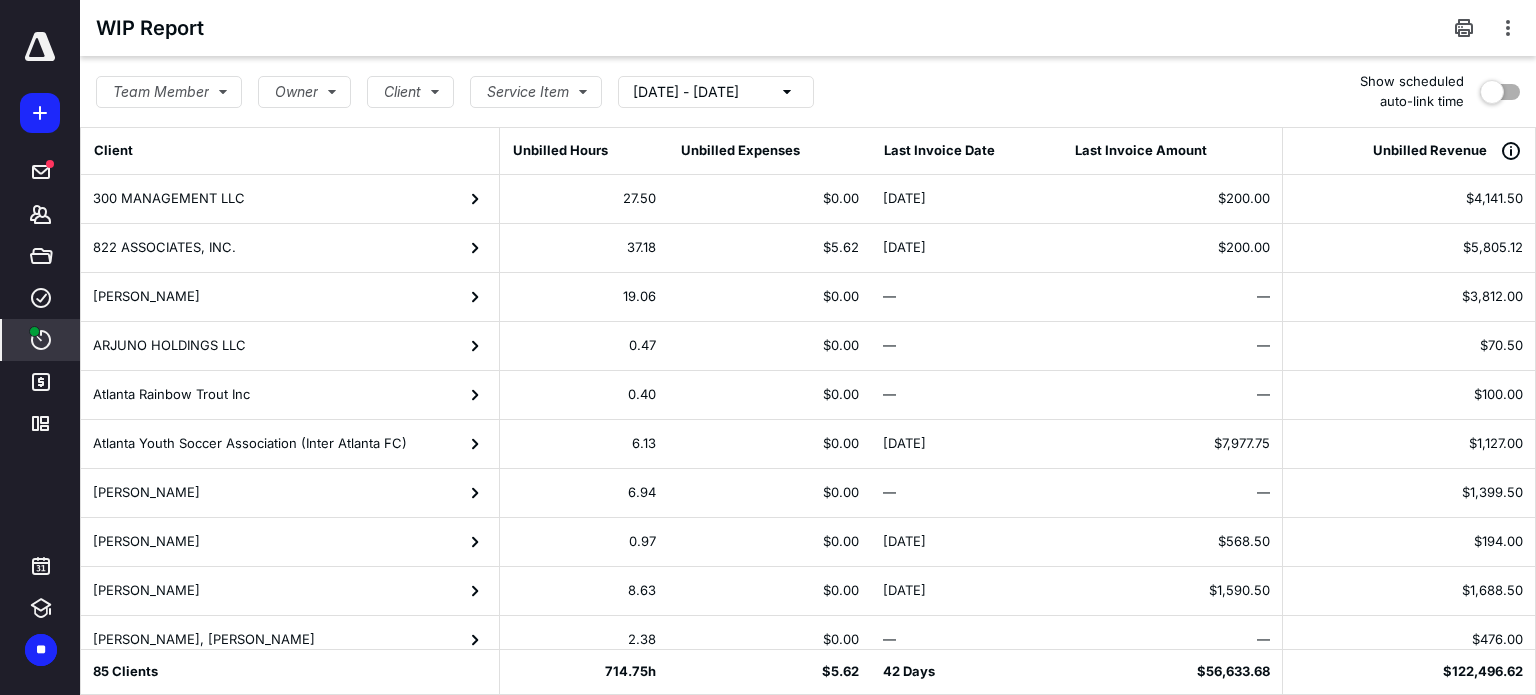 scroll, scrollTop: 100, scrollLeft: 0, axis: vertical 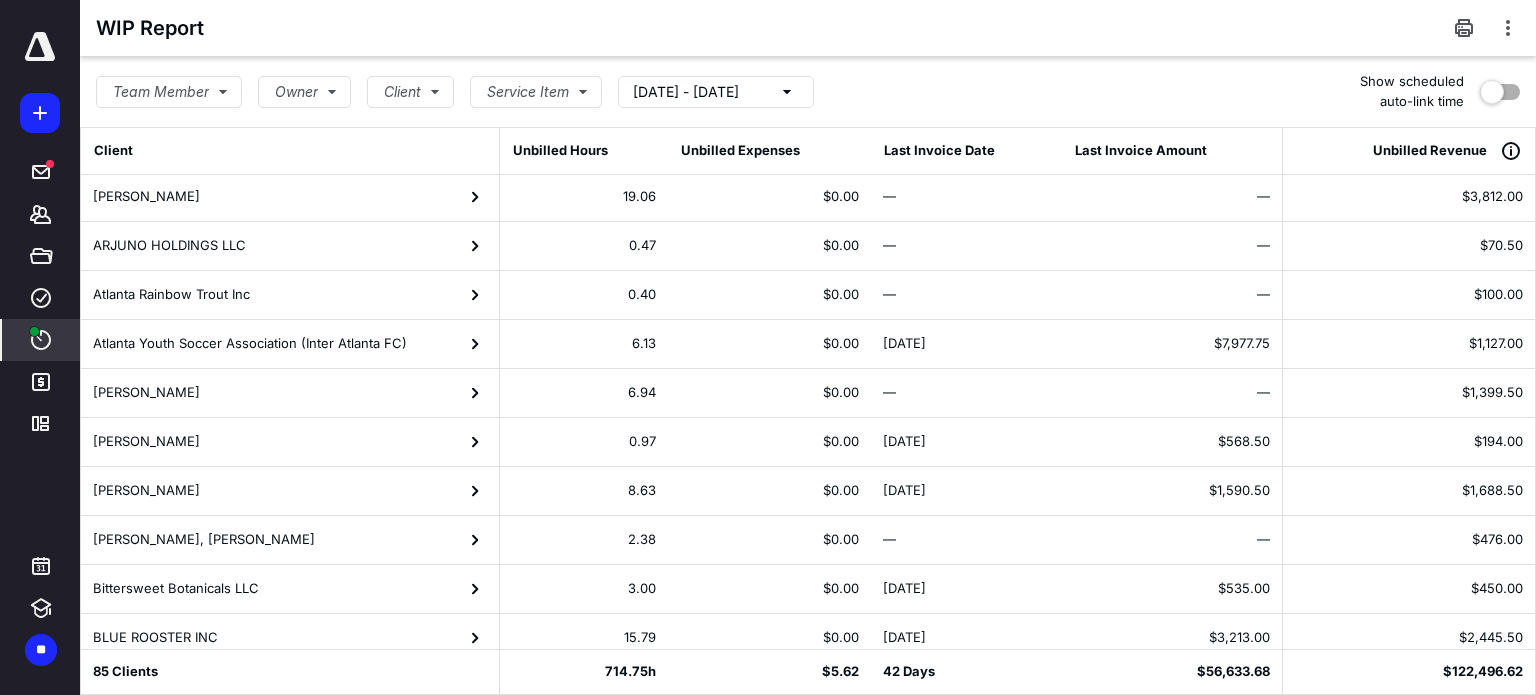 click 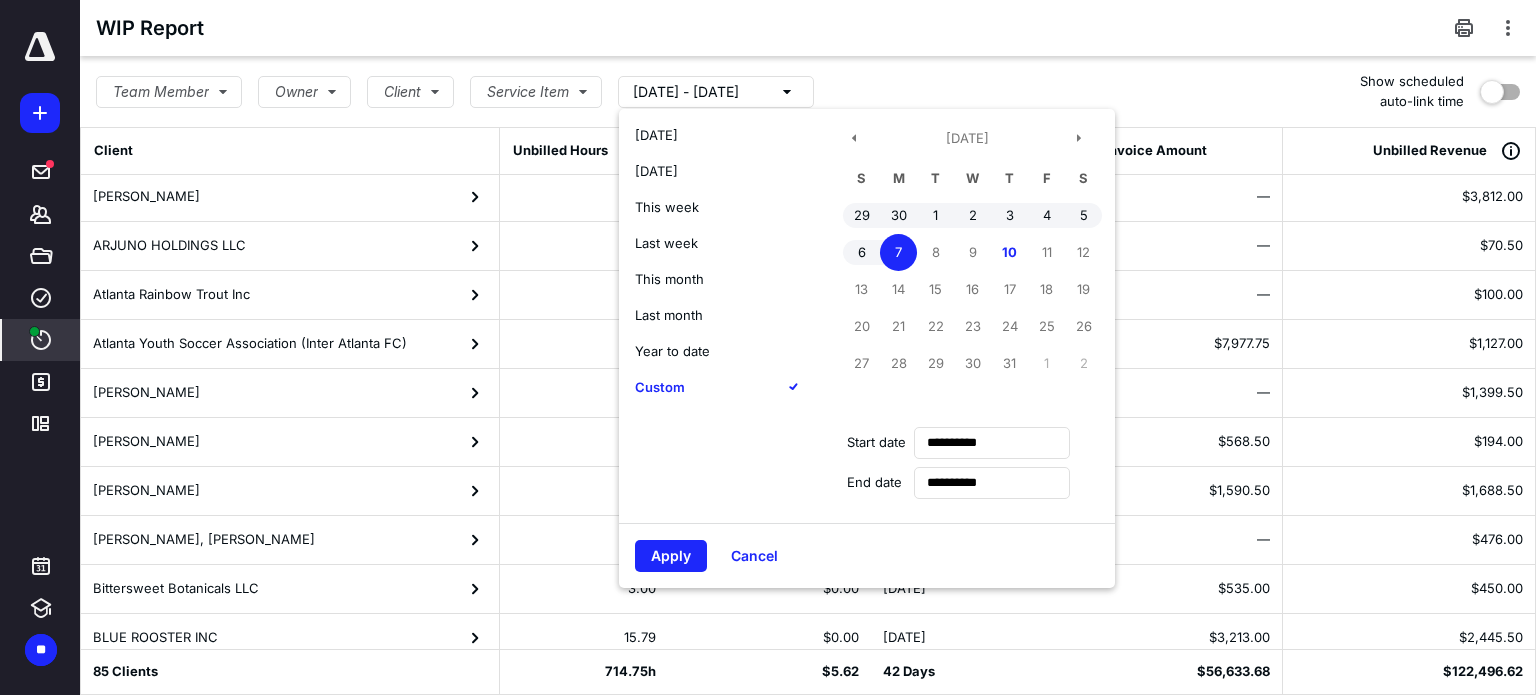 click on "0.40" at bounding box center [584, 295] 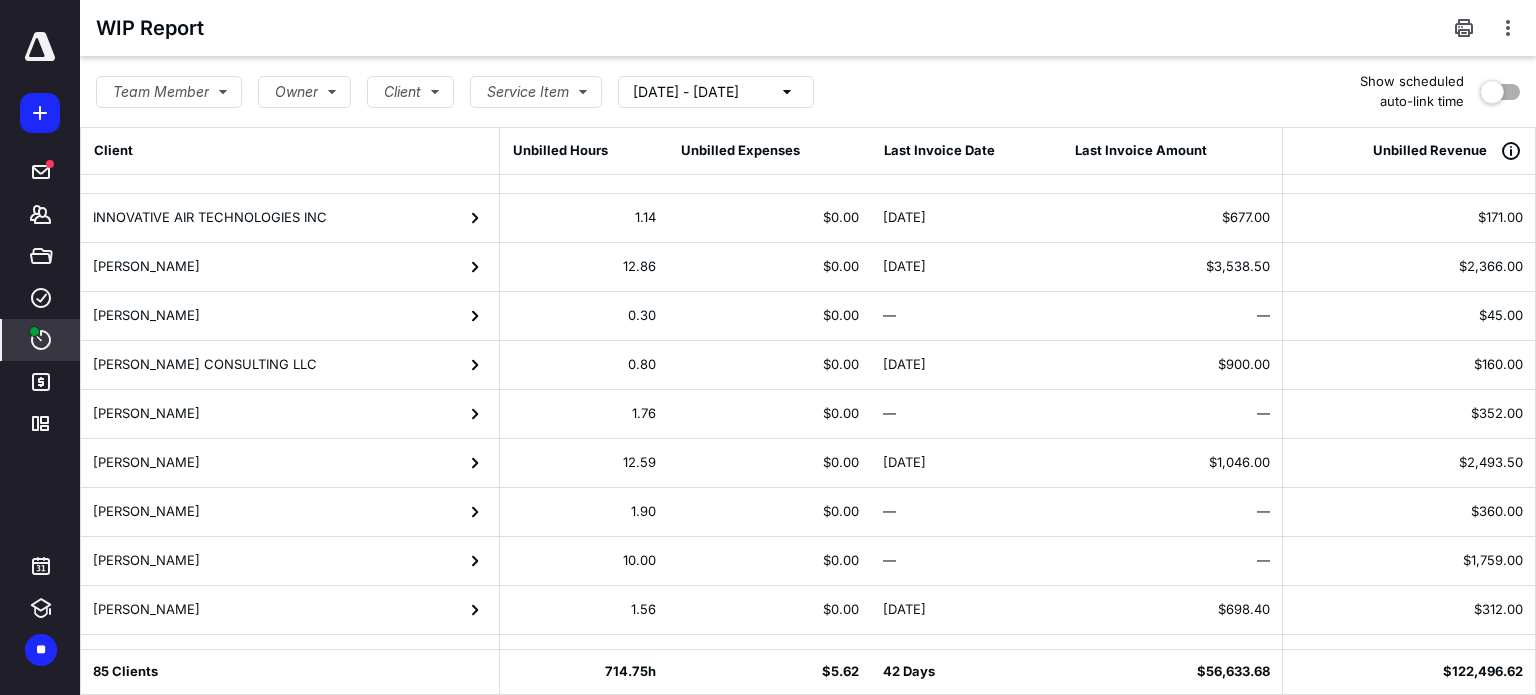 scroll, scrollTop: 2012, scrollLeft: 0, axis: vertical 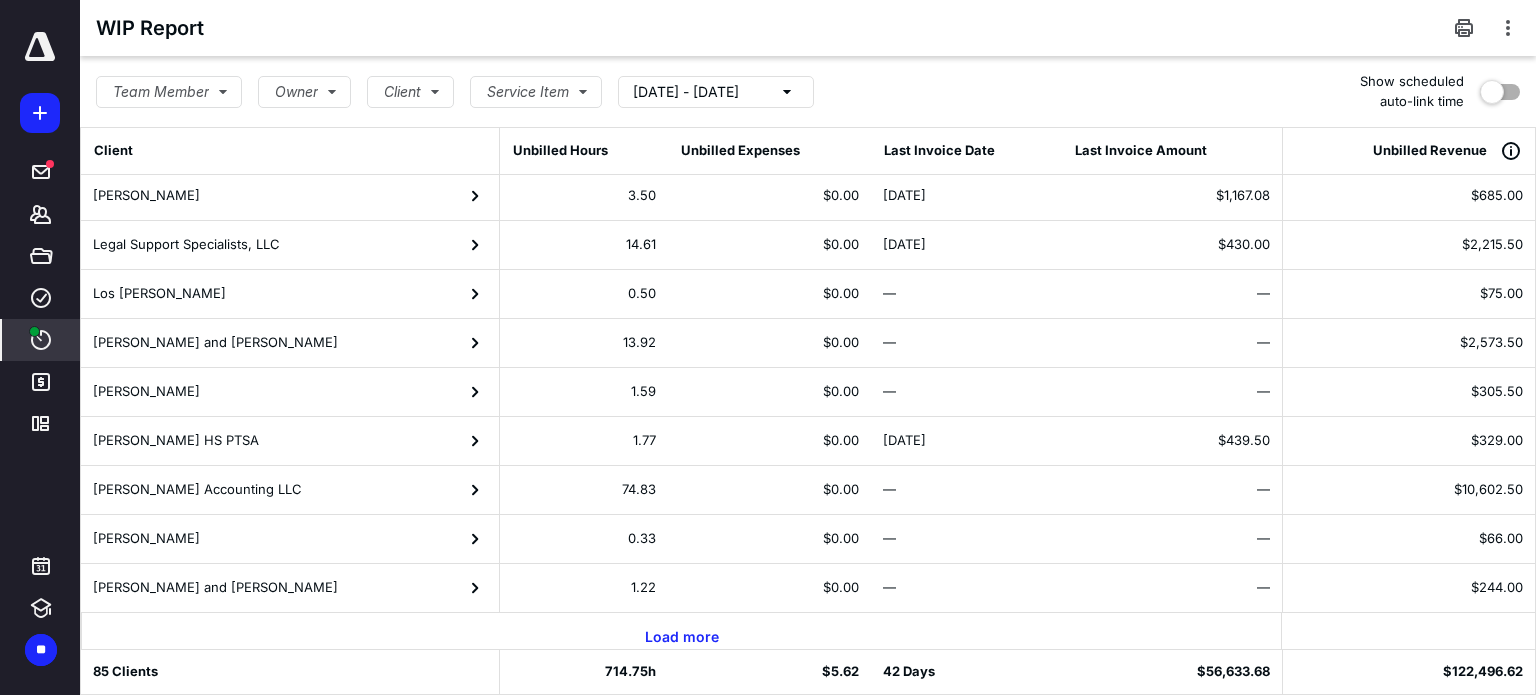click 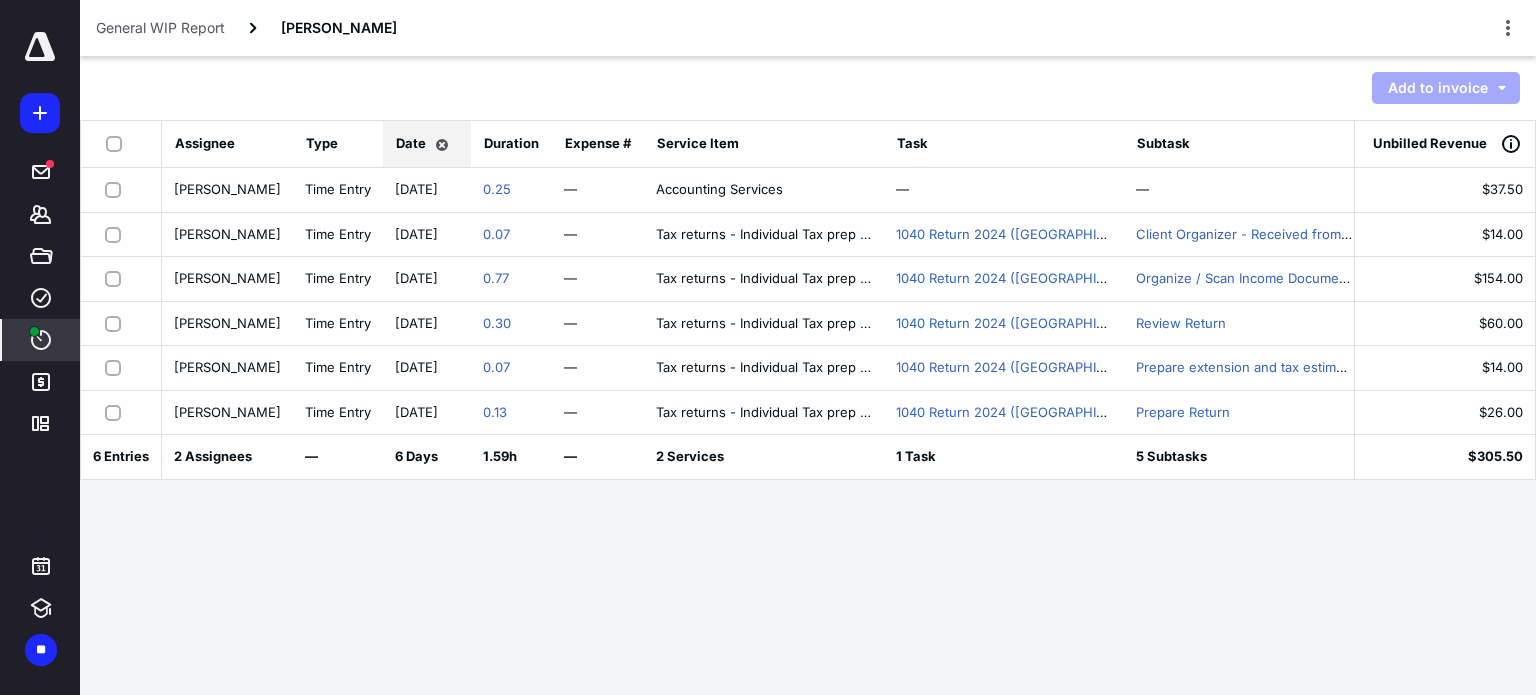 click at bounding box center [117, 189] 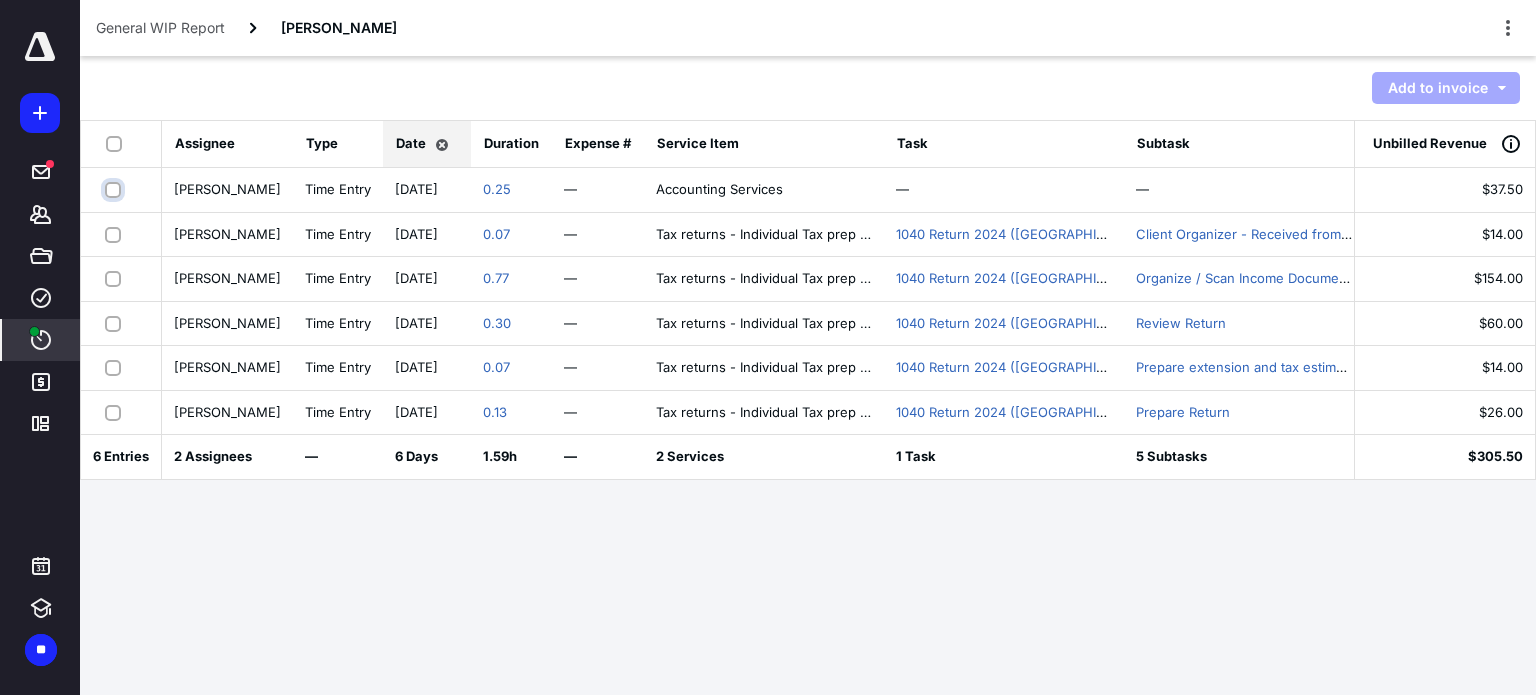 click at bounding box center [115, 189] 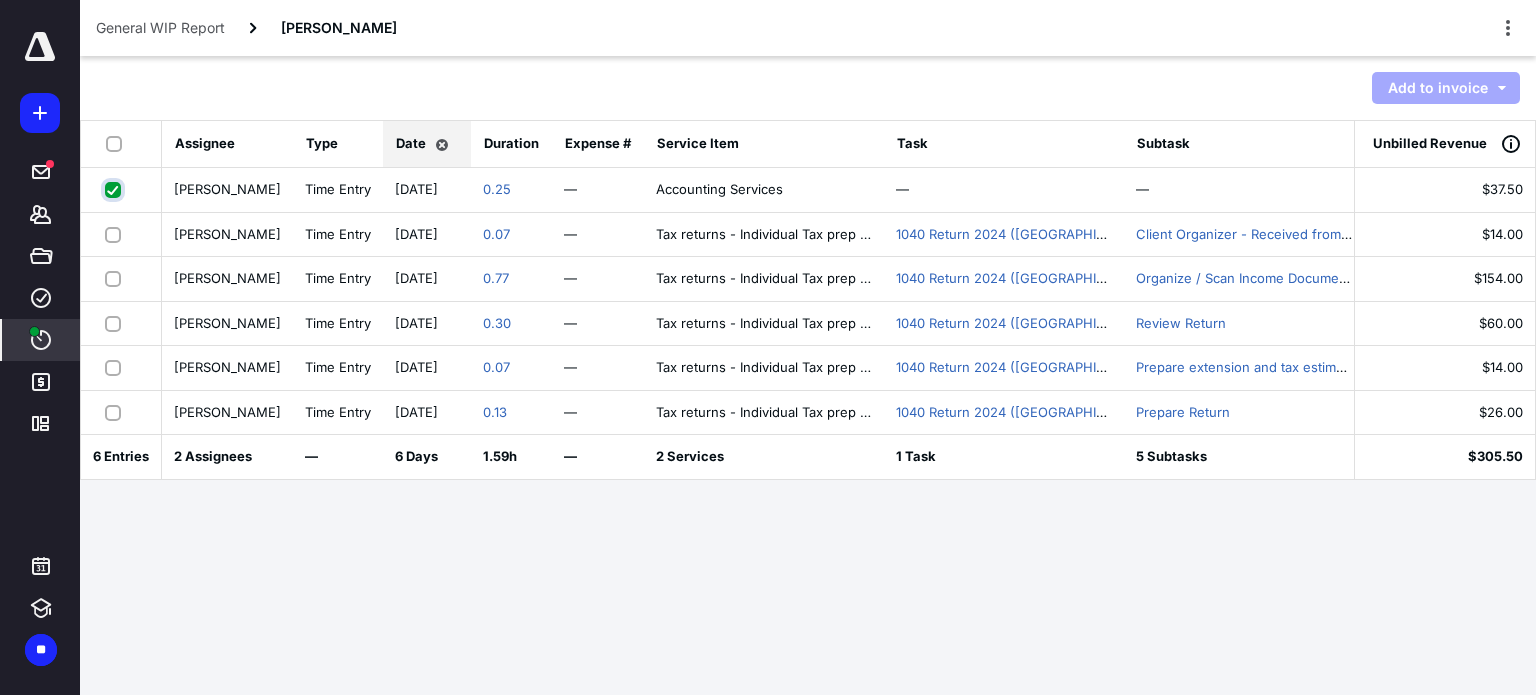 checkbox on "true" 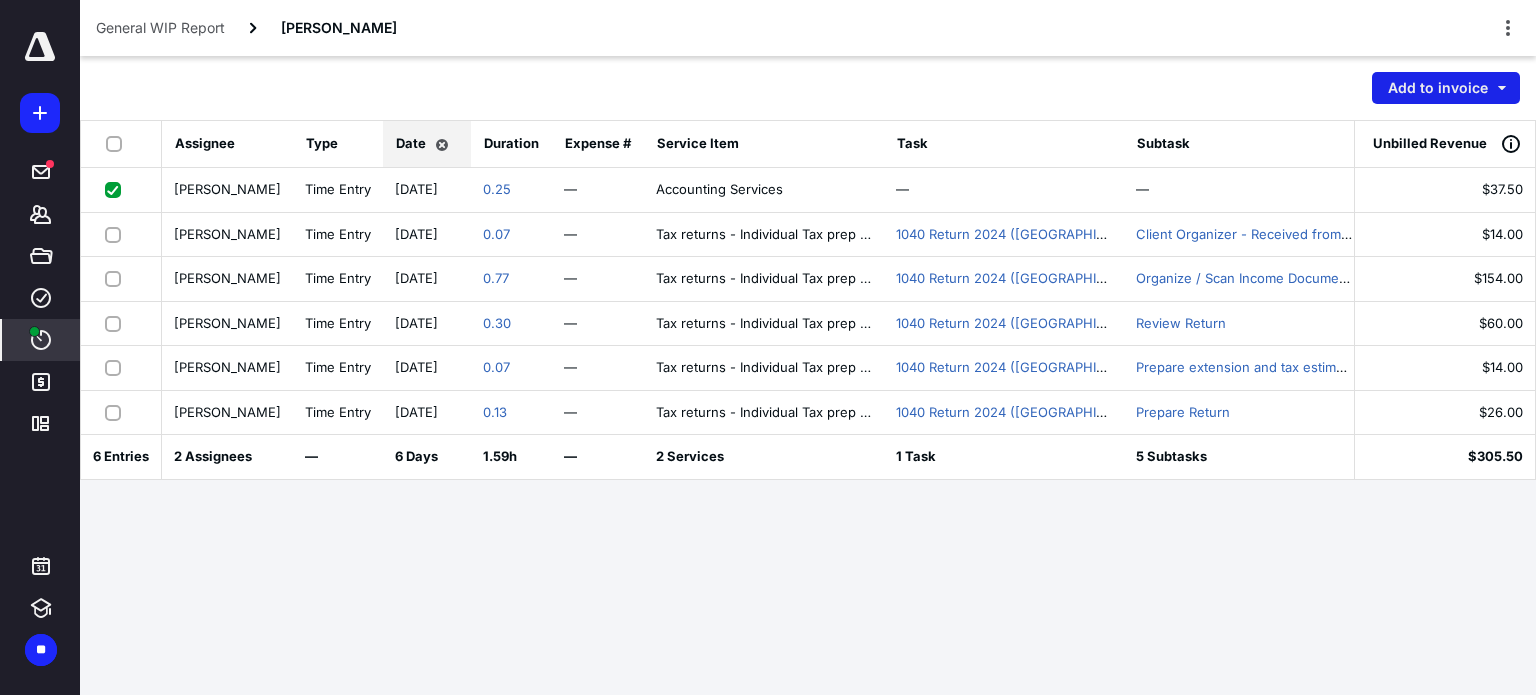 click on "Add to invoice" at bounding box center [1446, 88] 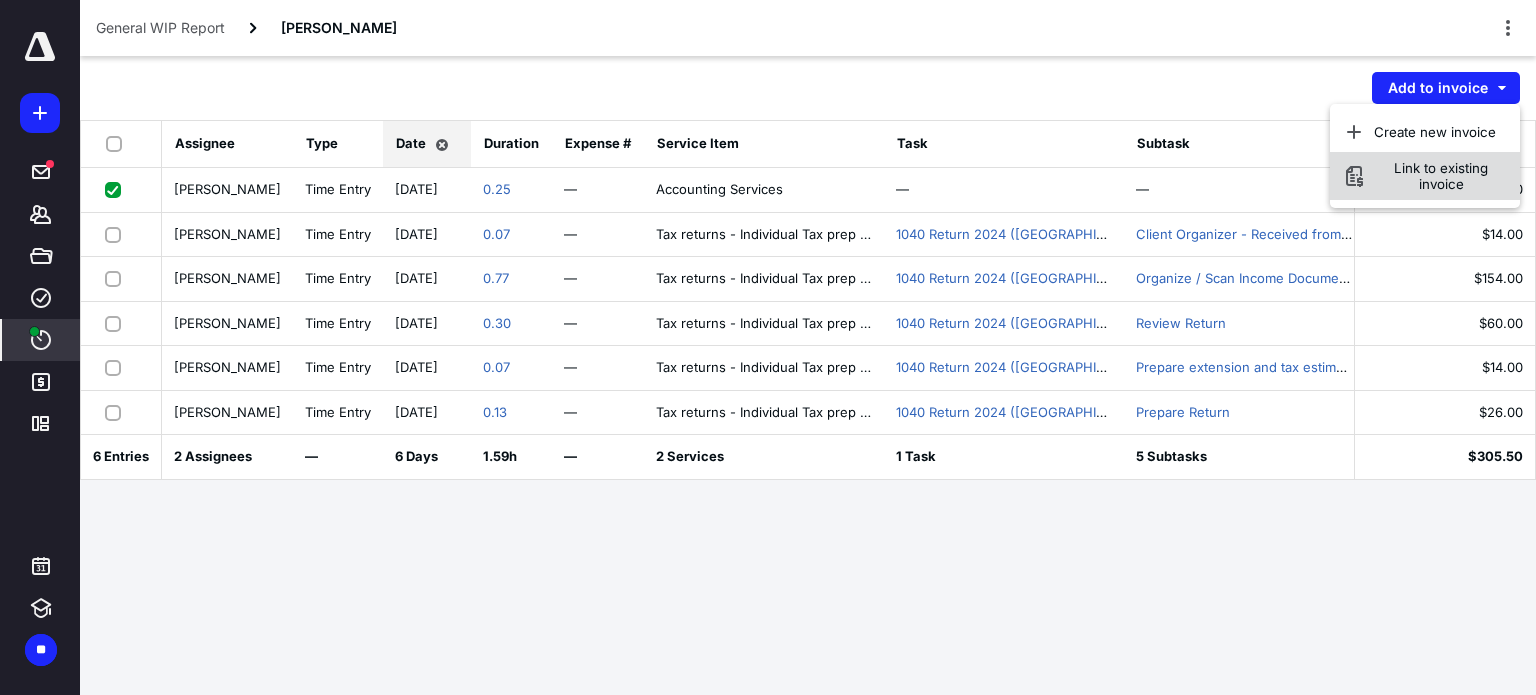 click on "Link to existing invoice" at bounding box center [1441, 176] 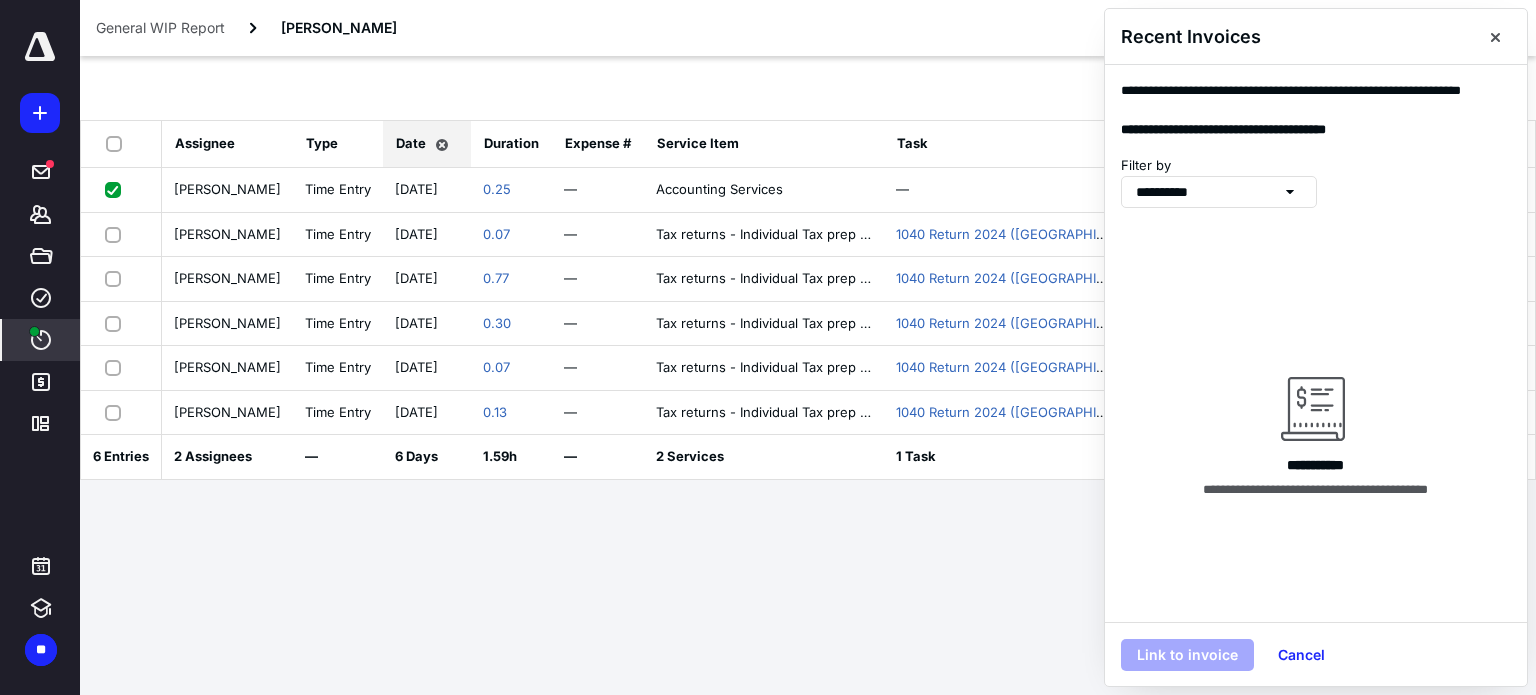 click 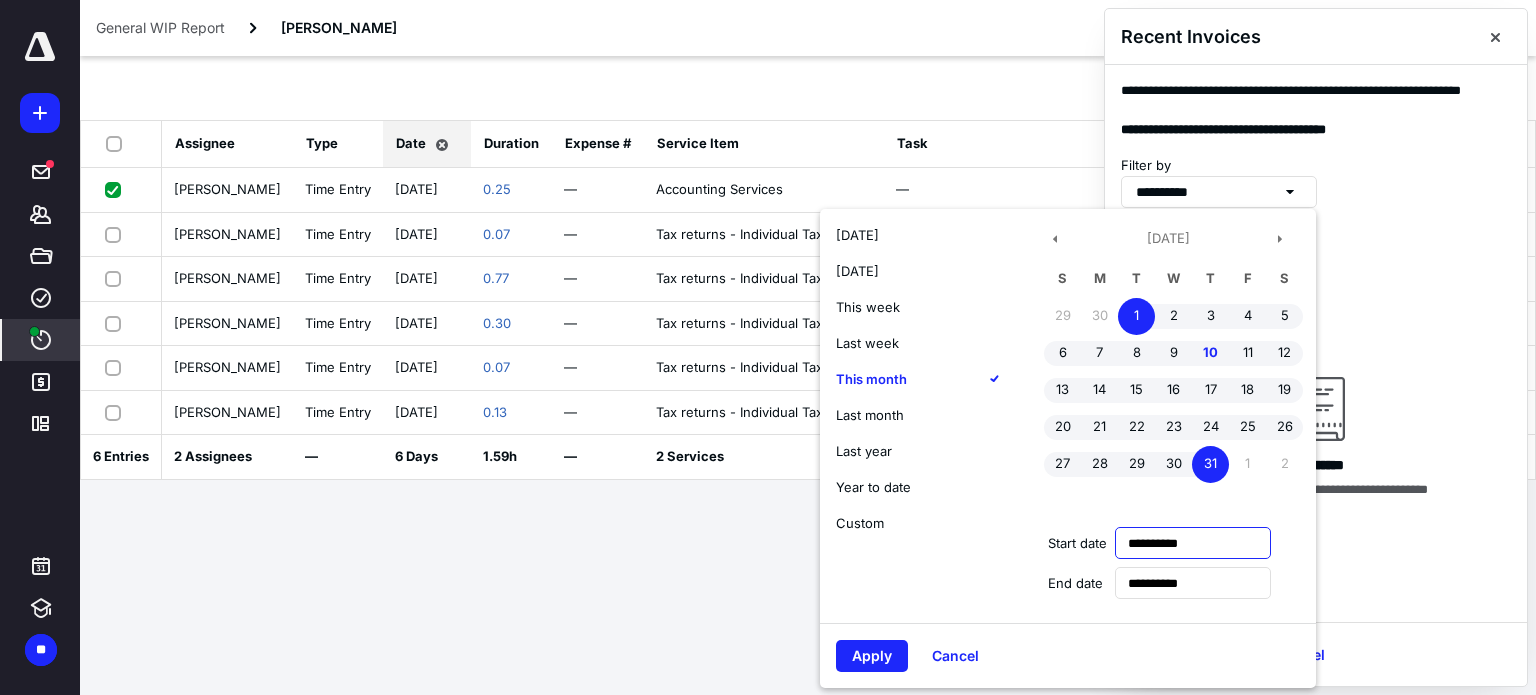 click on "**********" at bounding box center [1193, 543] 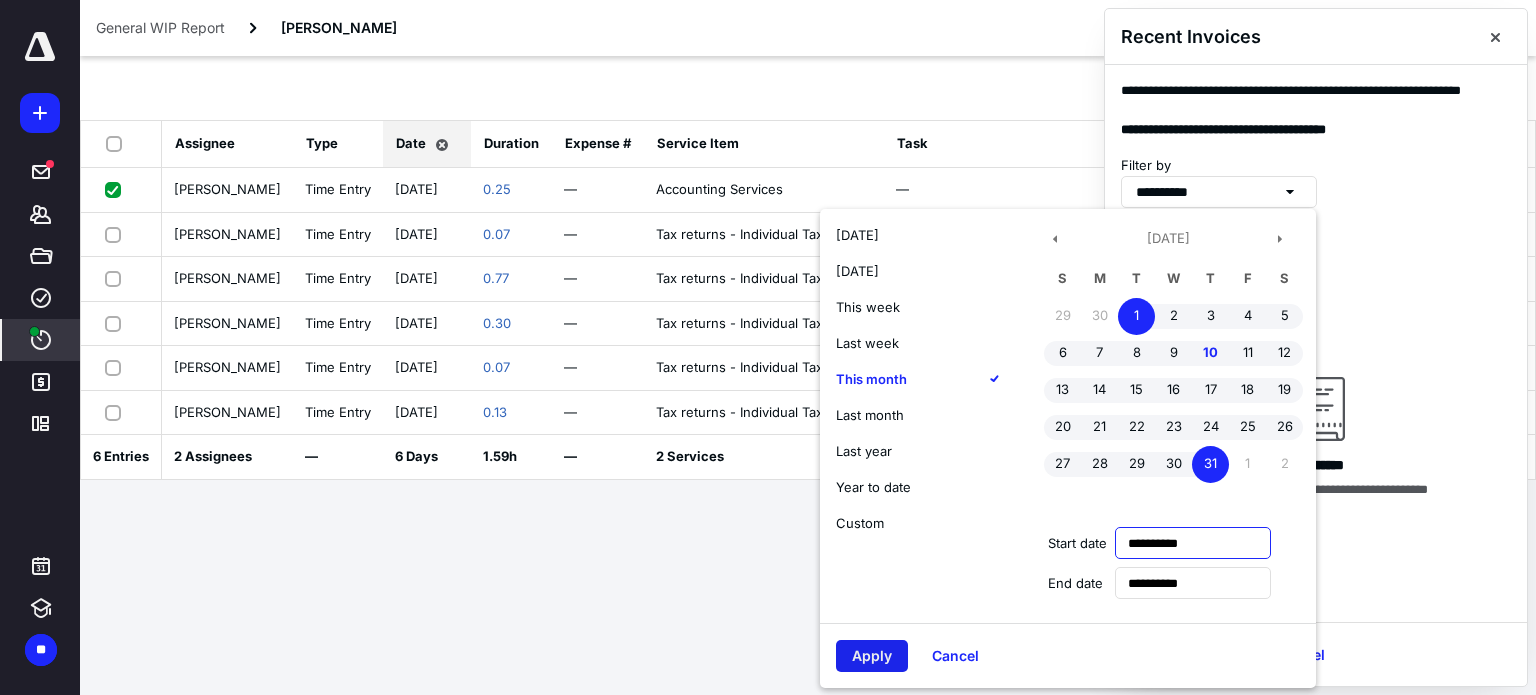 type on "**********" 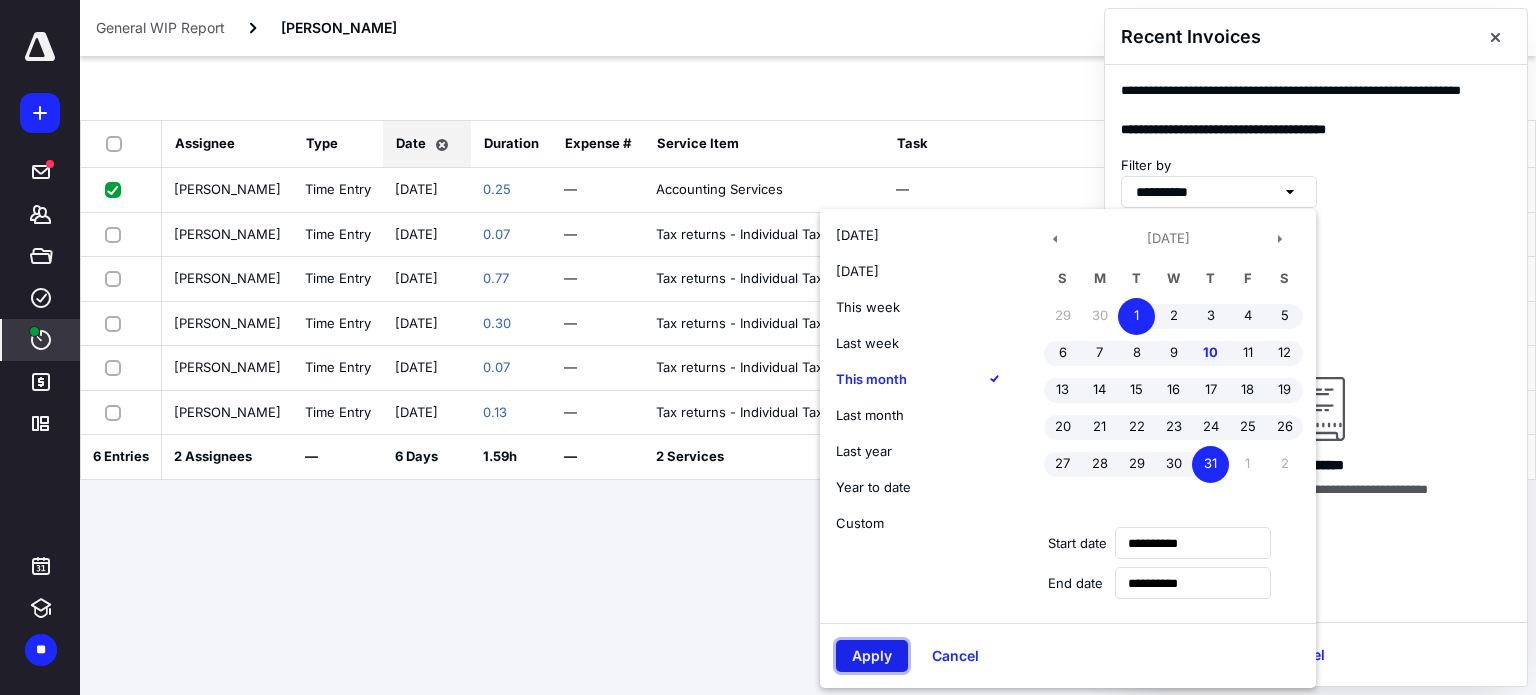 click on "Apply" at bounding box center [872, 656] 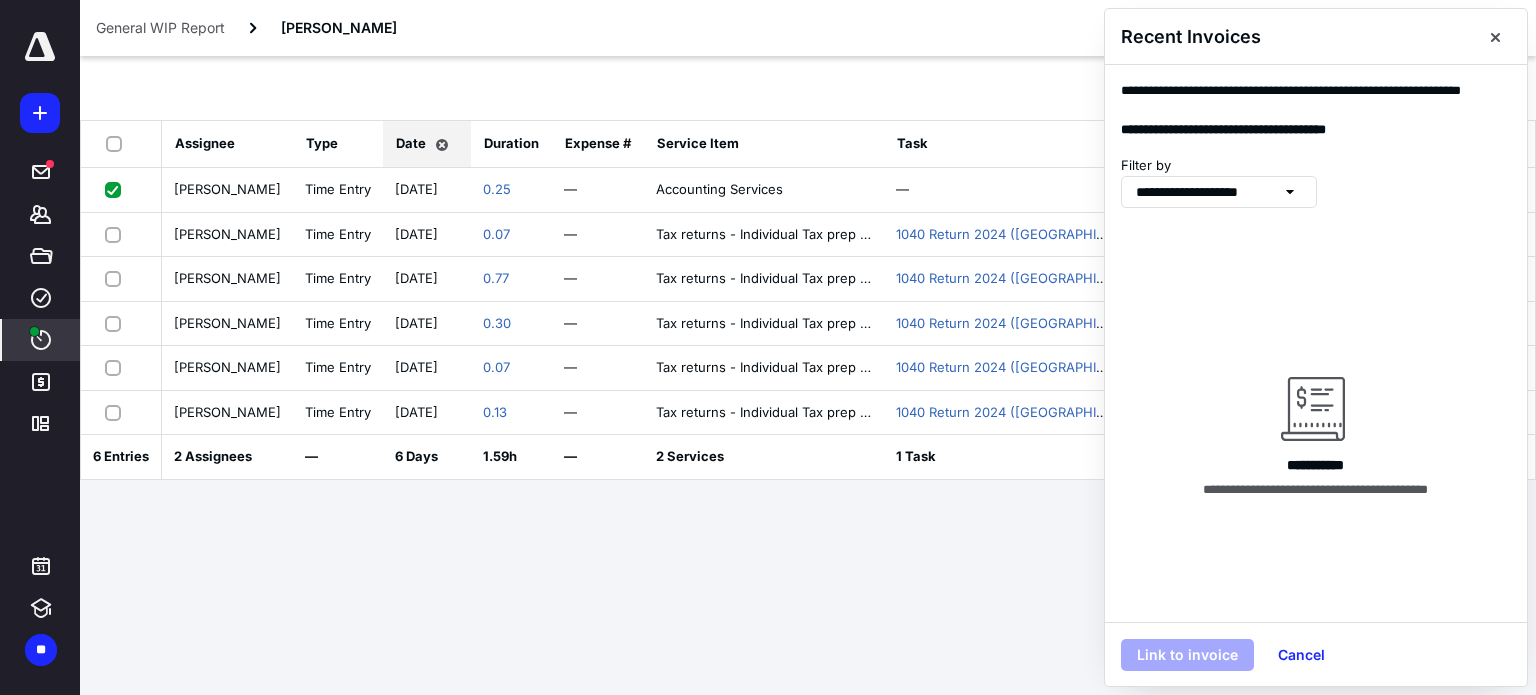 click on "**********" at bounding box center [768, 347] 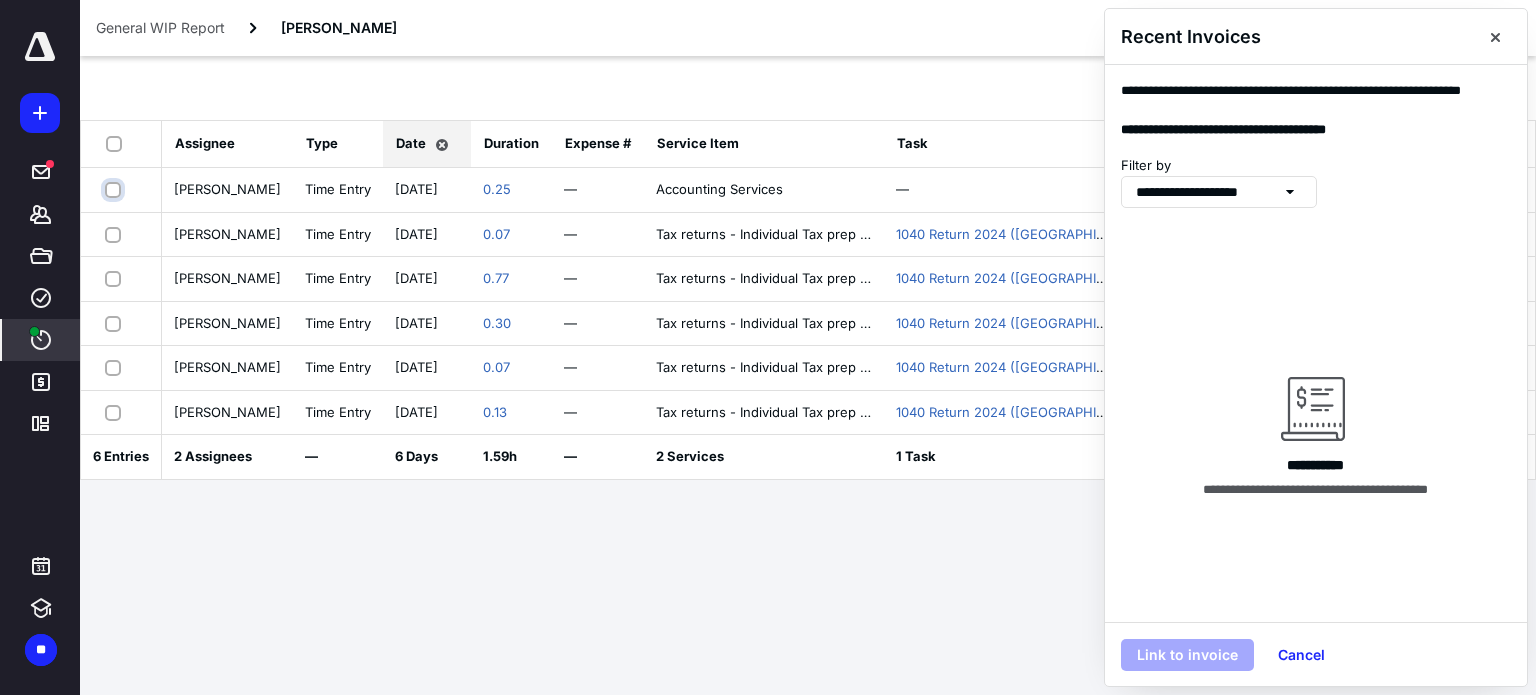 checkbox on "false" 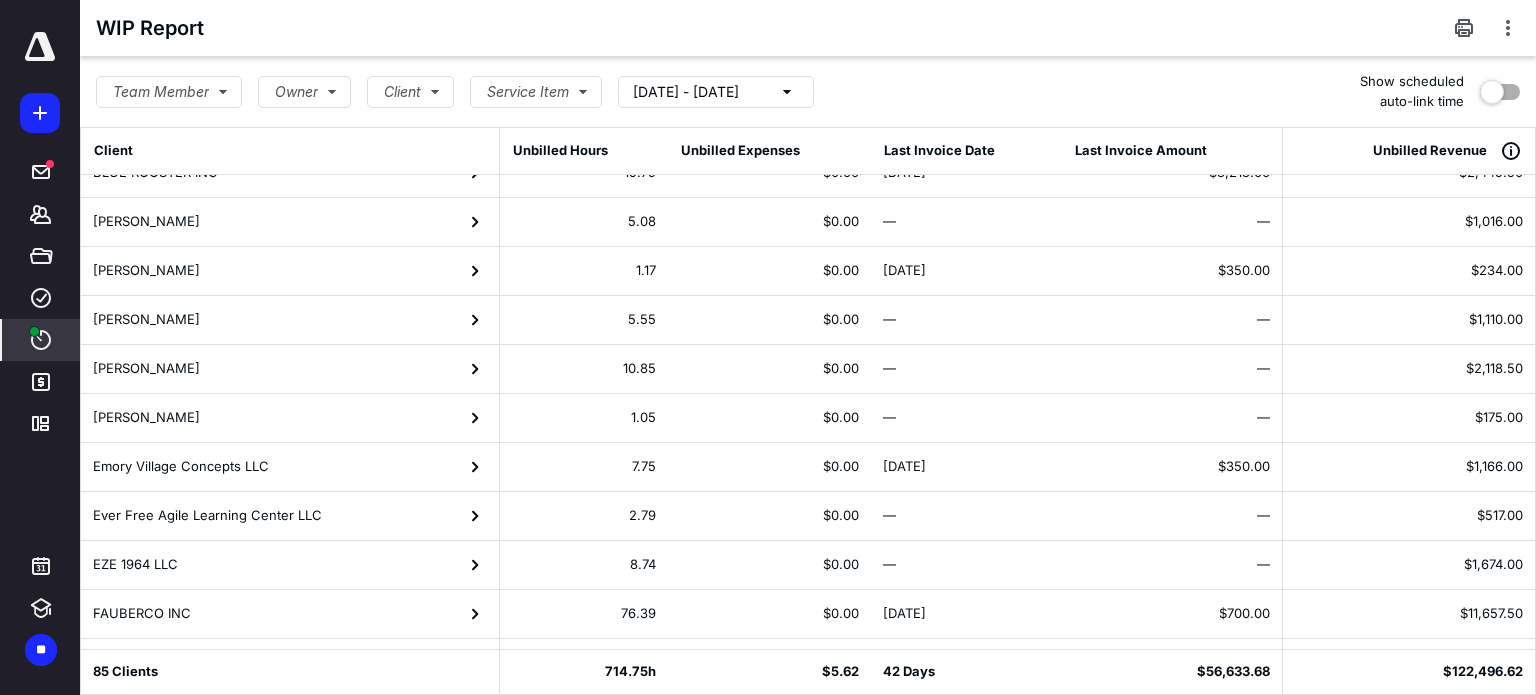 scroll, scrollTop: 600, scrollLeft: 0, axis: vertical 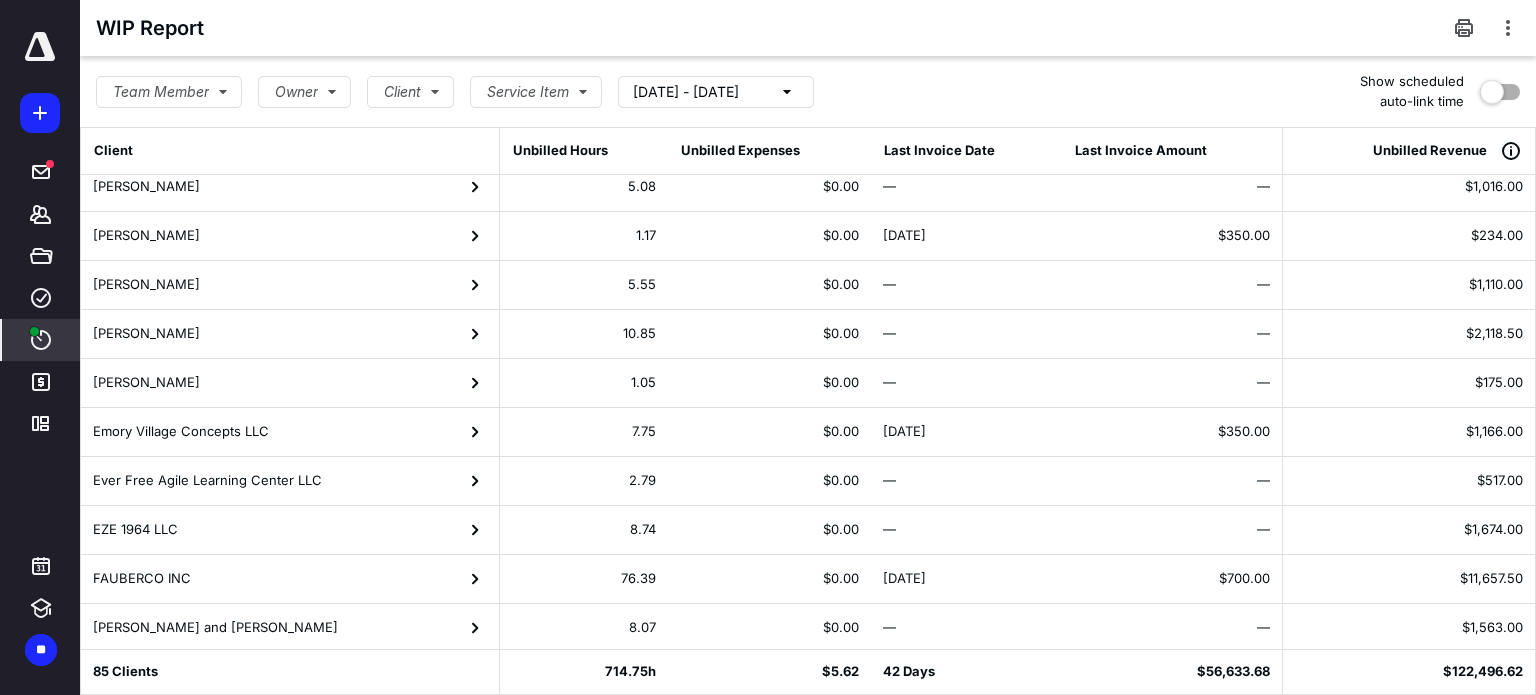 click 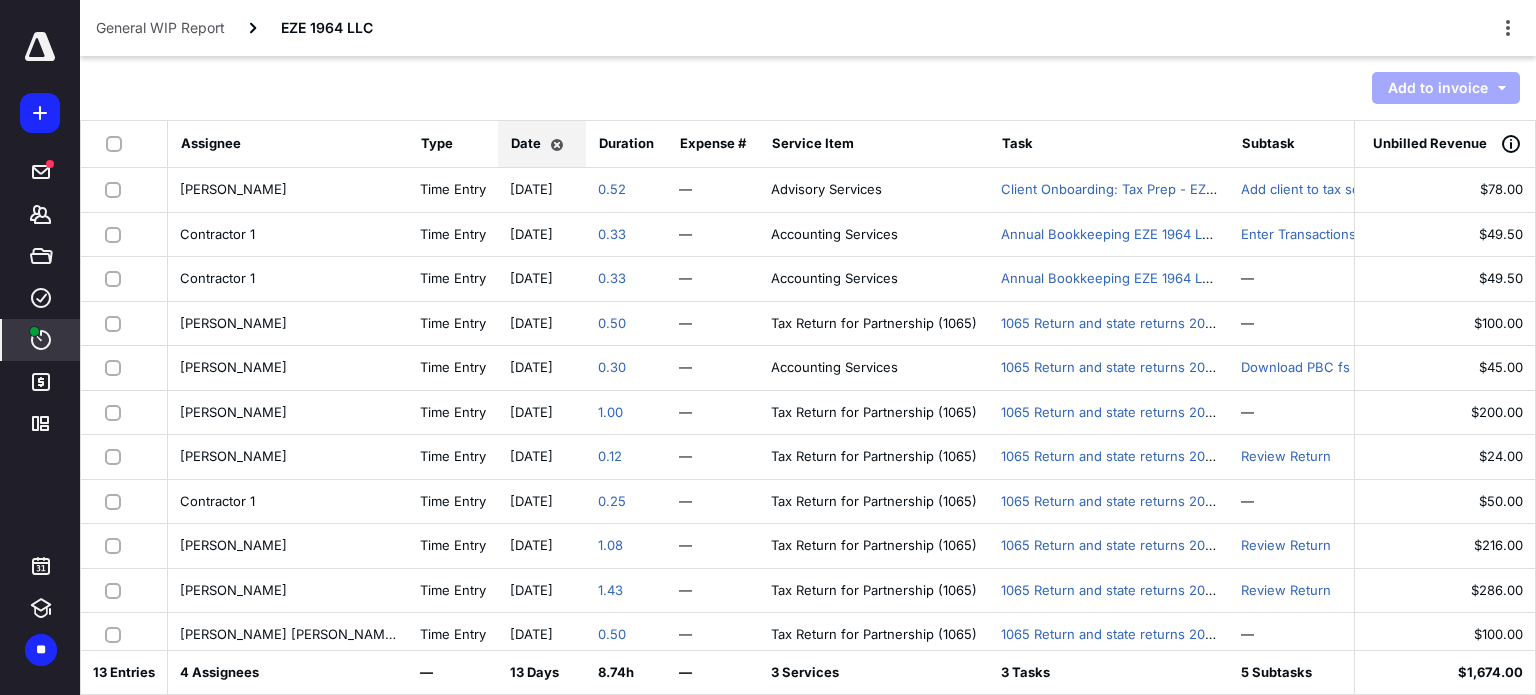 click at bounding box center [118, 143] 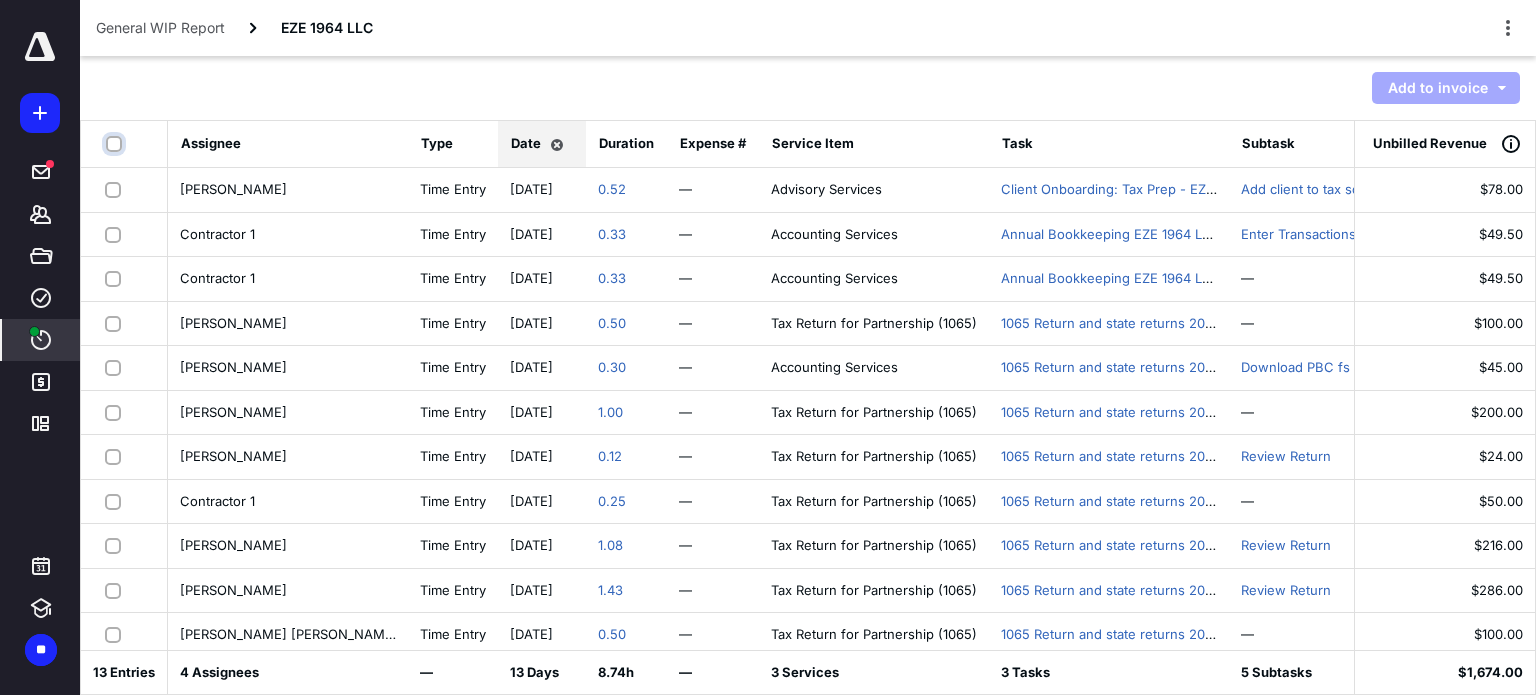 click at bounding box center (116, 144) 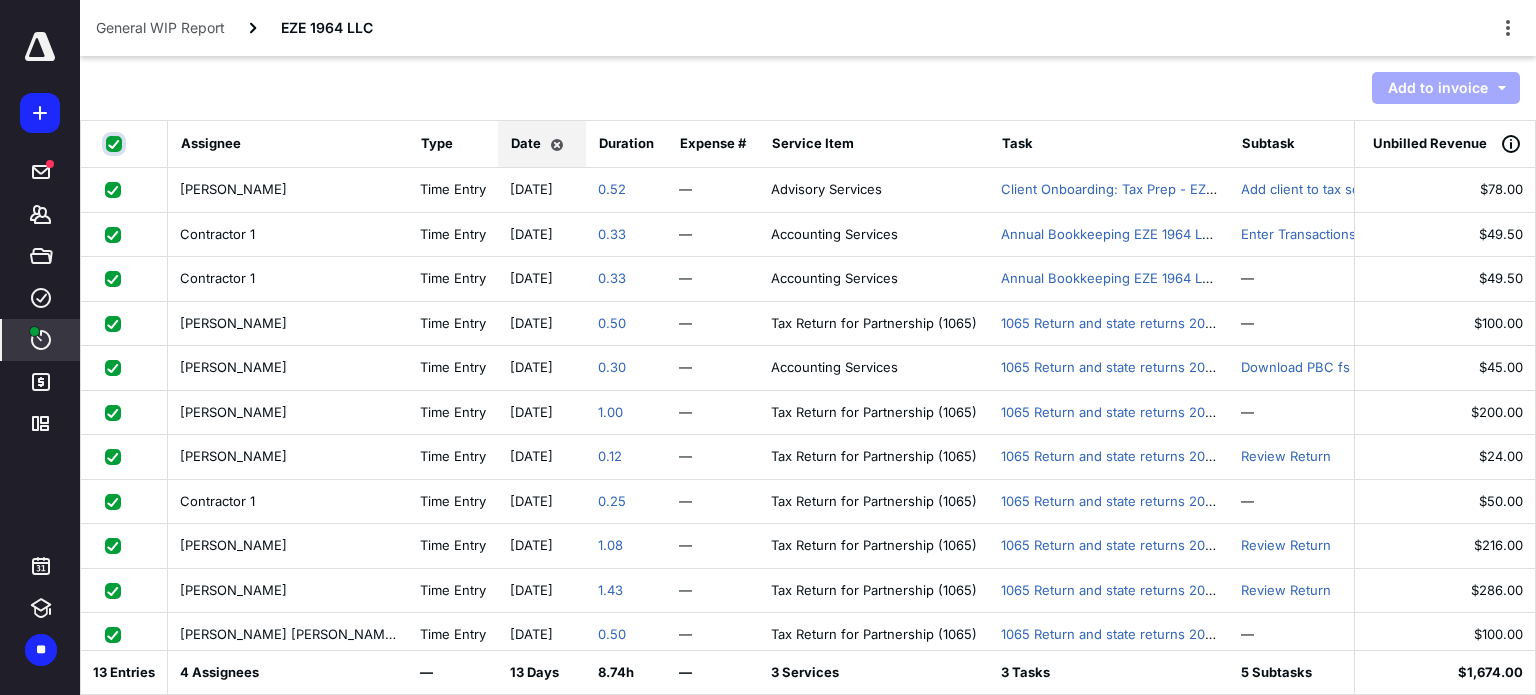 checkbox on "true" 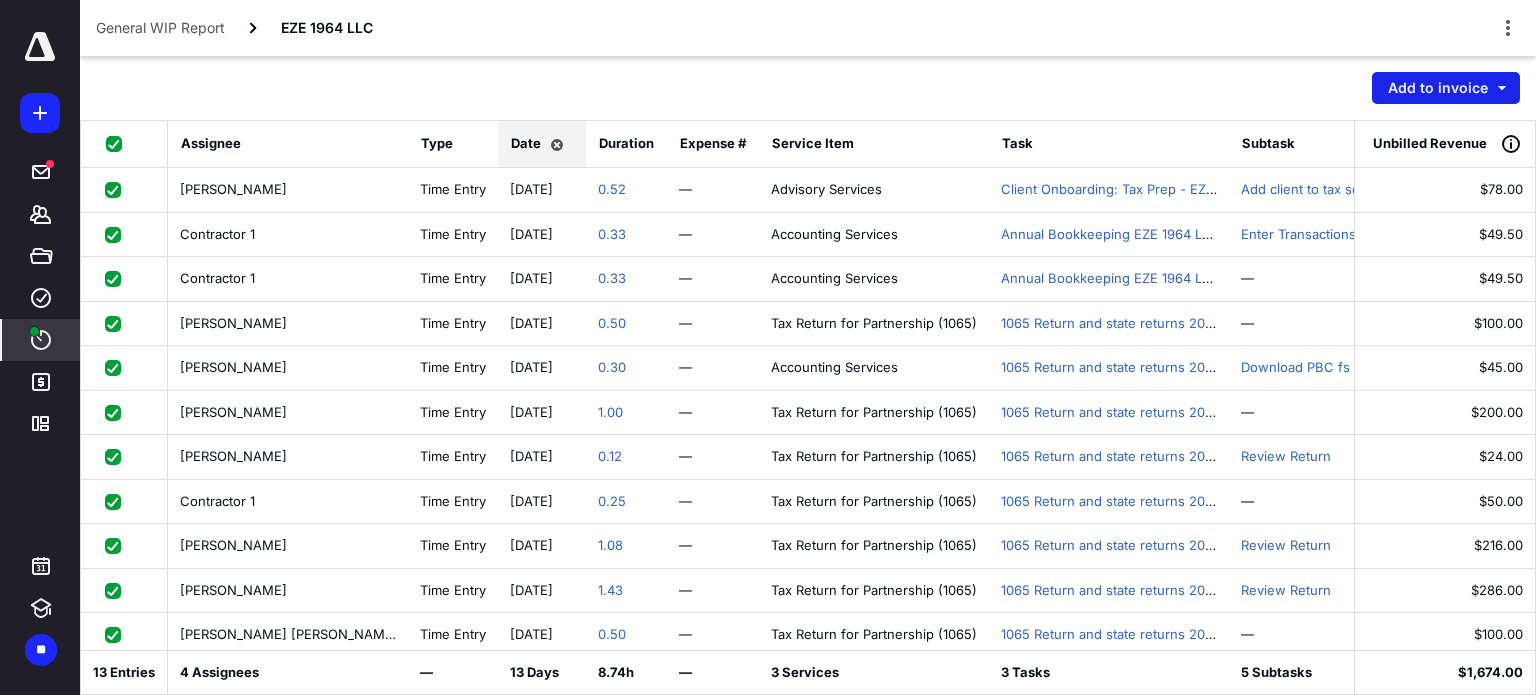 click on "Add to invoice" at bounding box center [1446, 88] 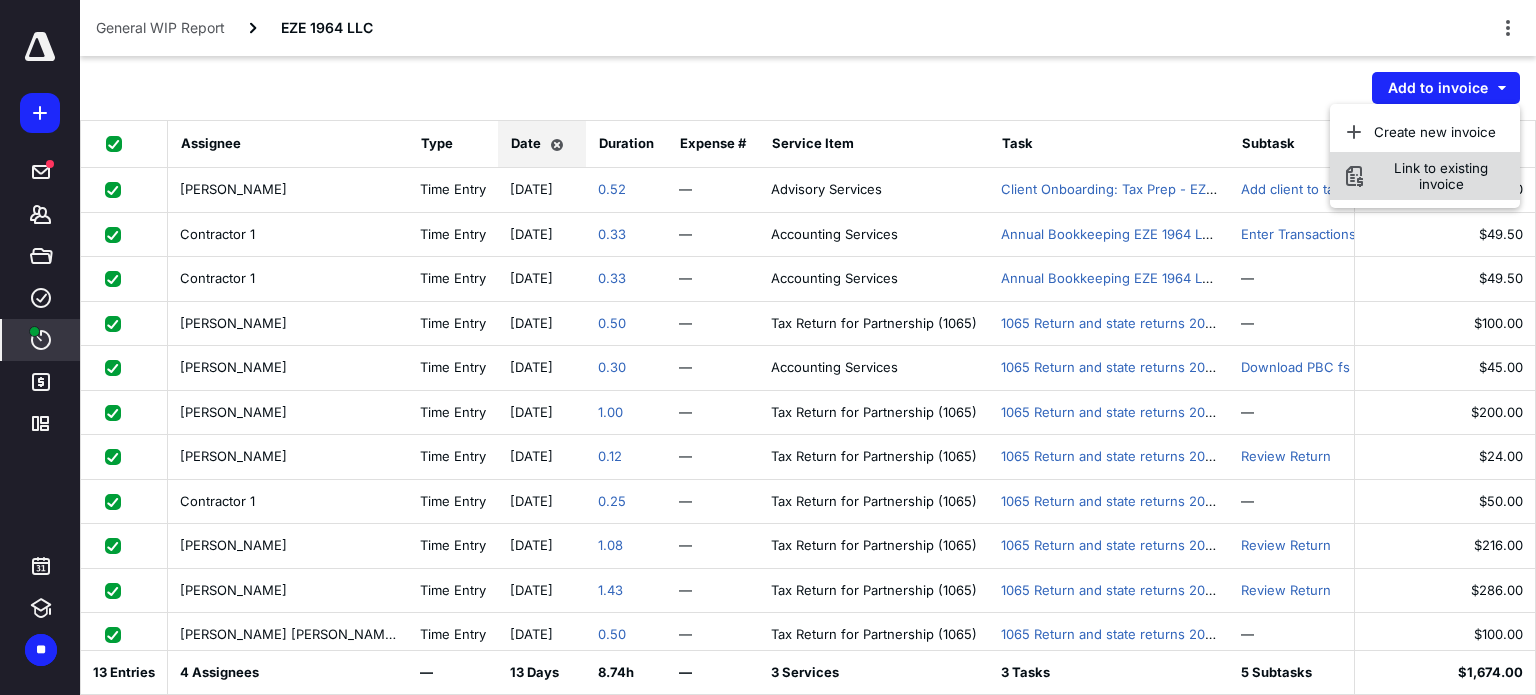 click on "Link to existing invoice" at bounding box center [1441, 176] 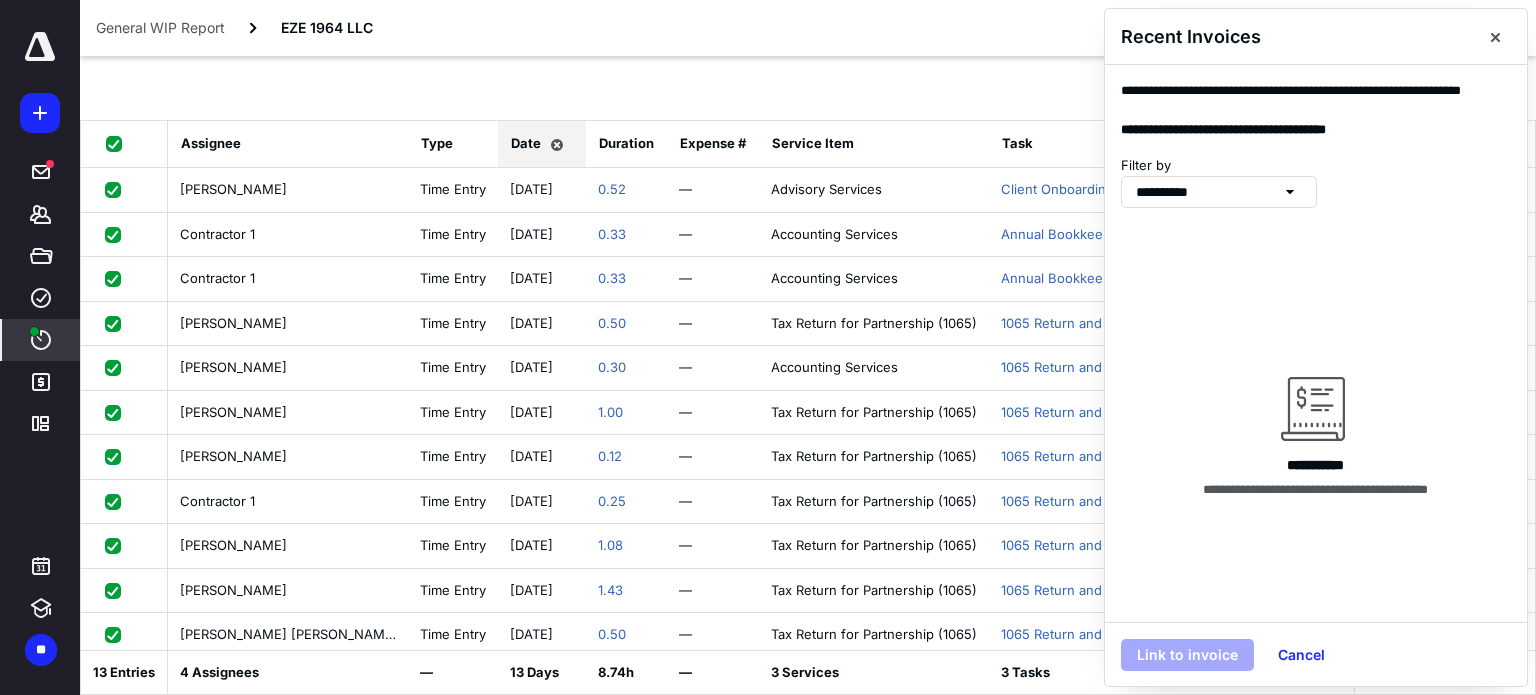click 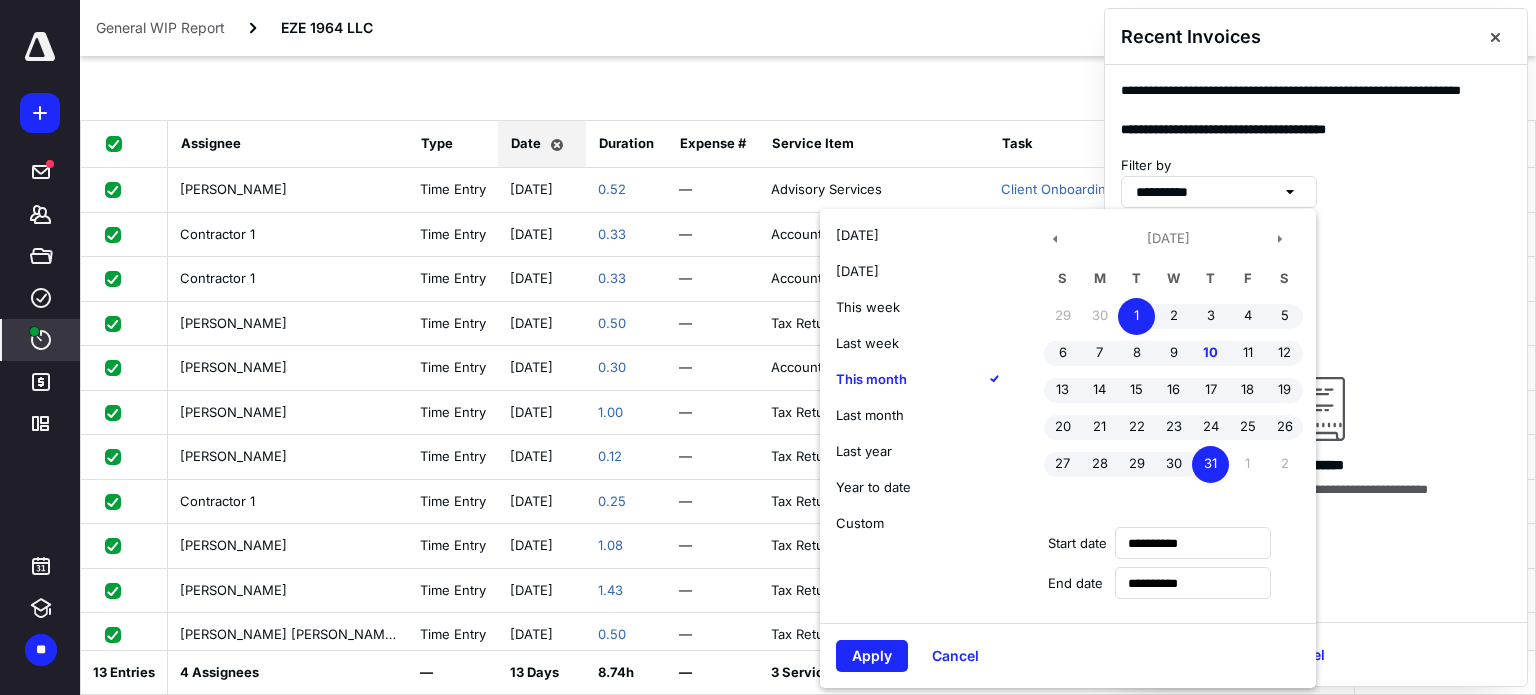click on "Year to date" at bounding box center (873, 487) 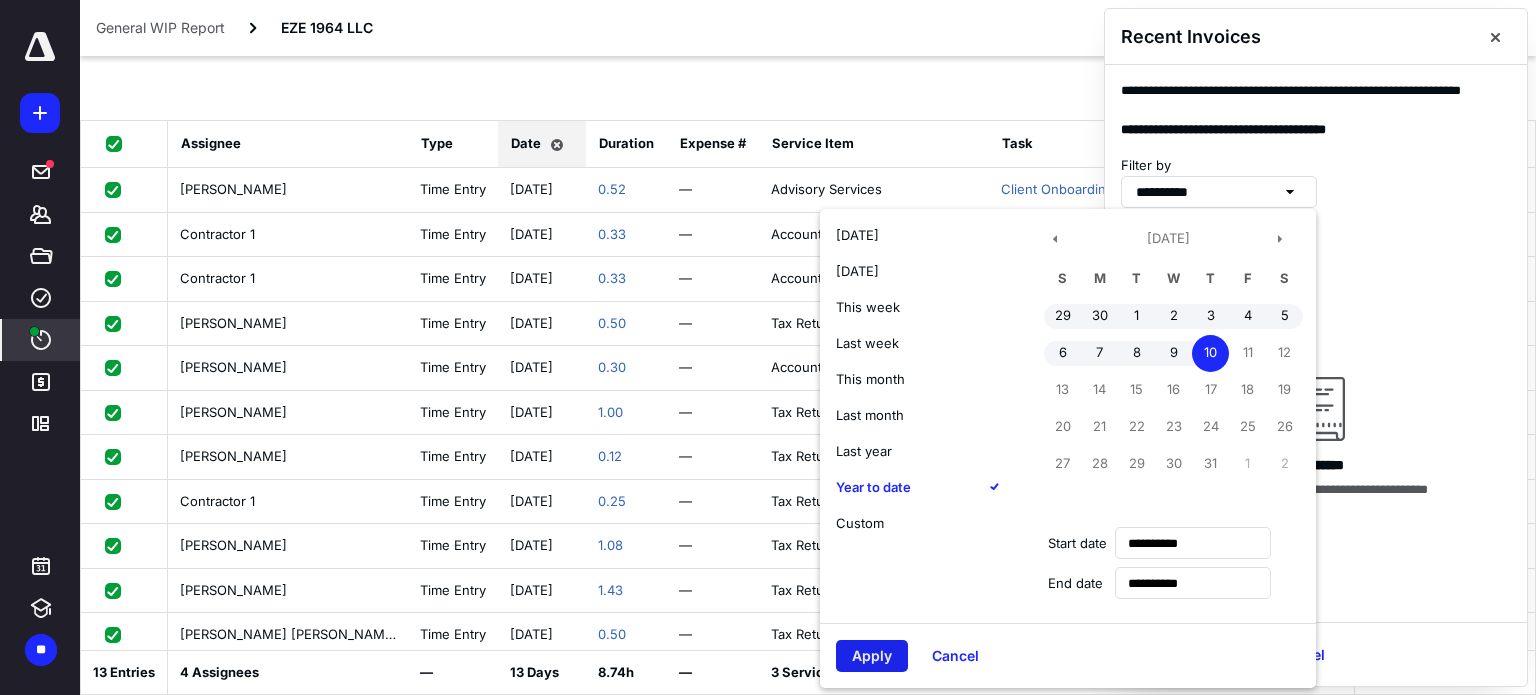click on "Apply" at bounding box center [872, 656] 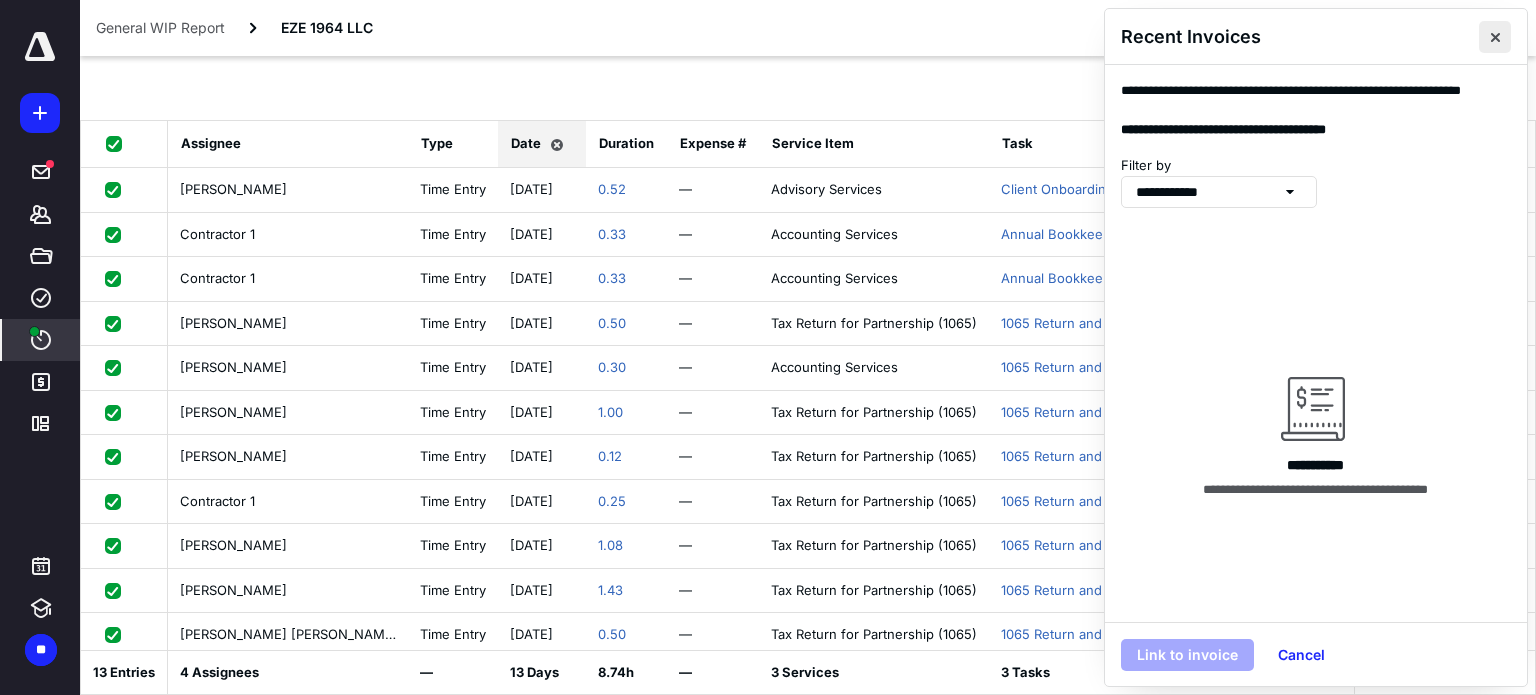 click at bounding box center (1495, 37) 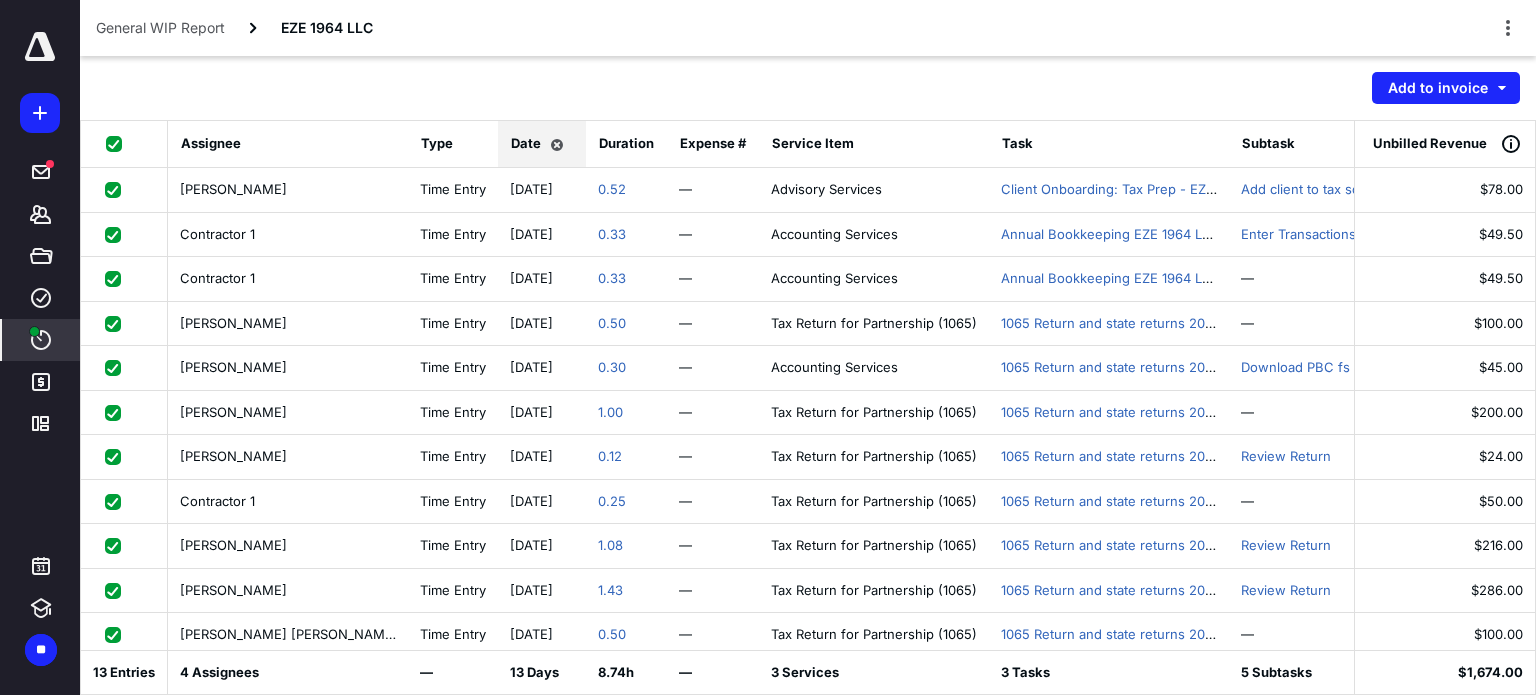 click at bounding box center [118, 143] 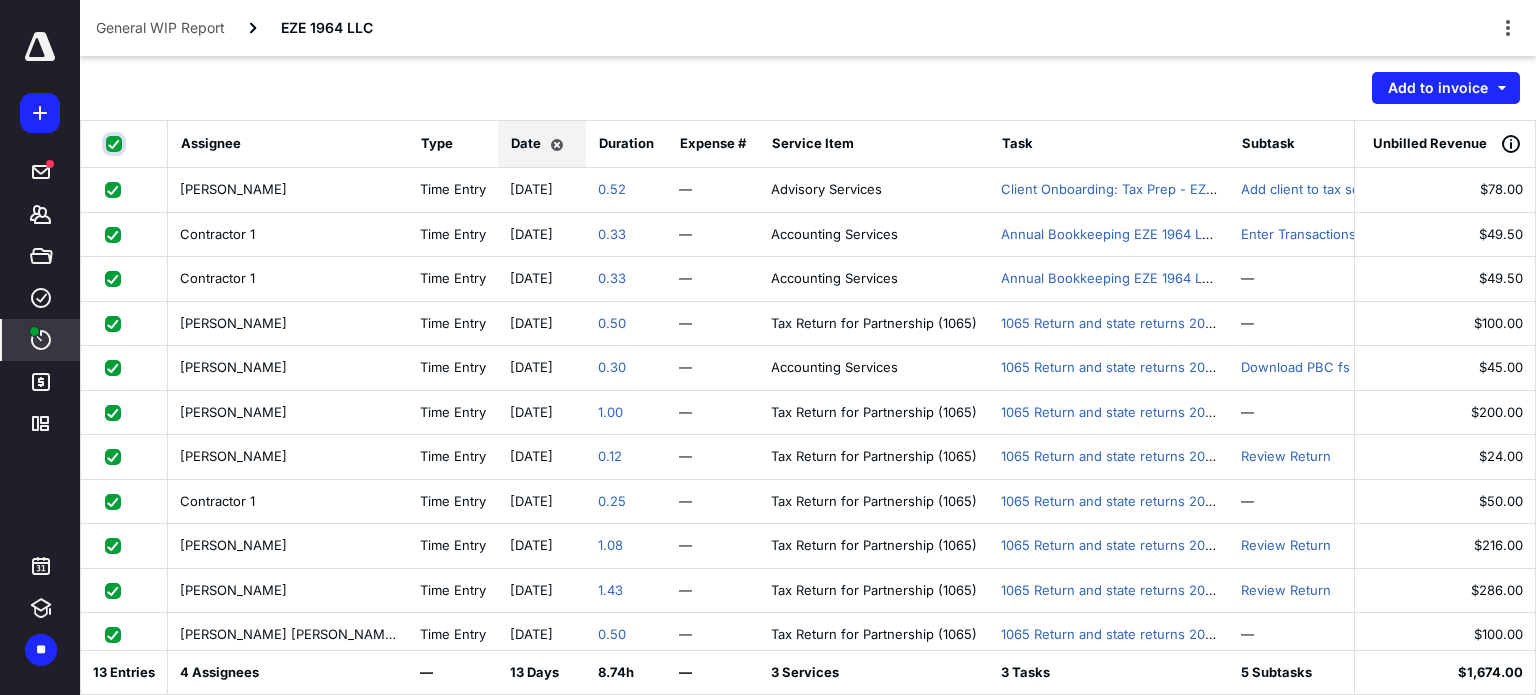 click at bounding box center (116, 144) 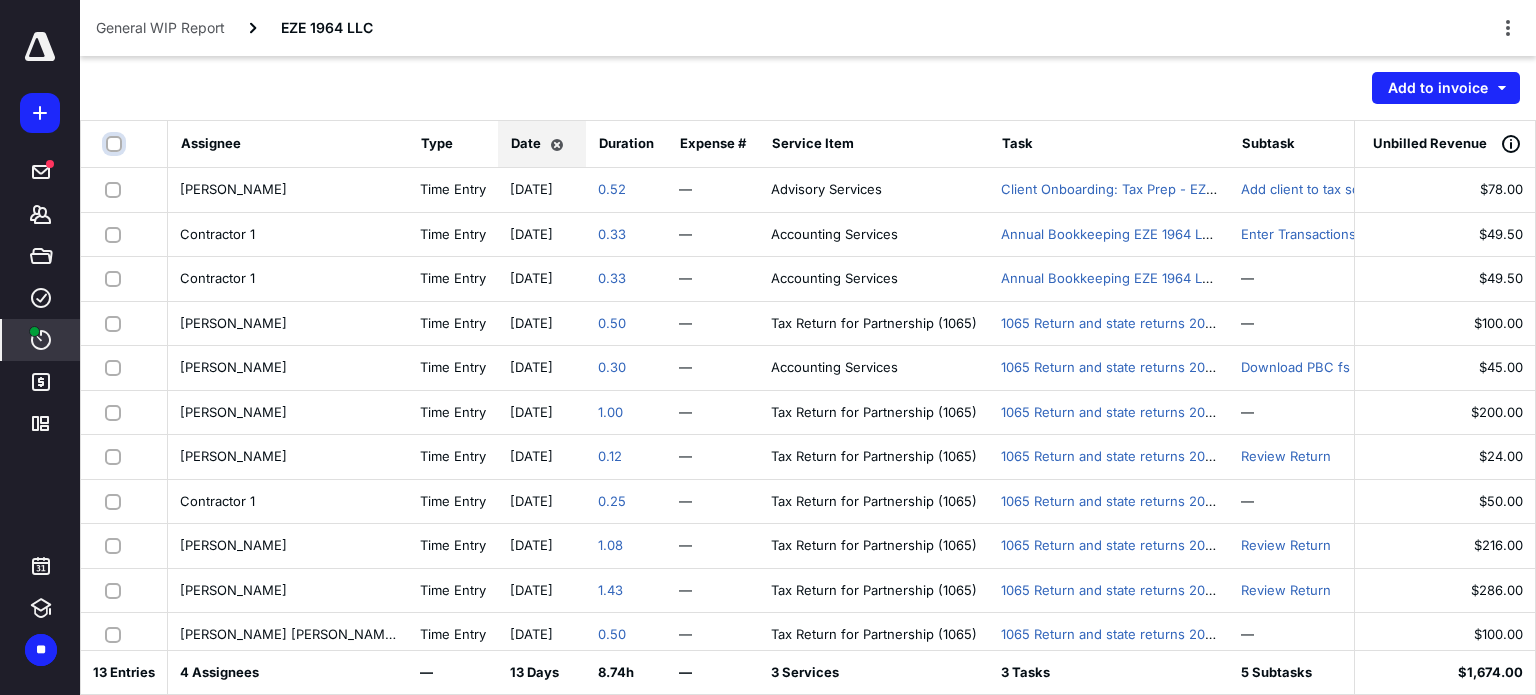 checkbox on "false" 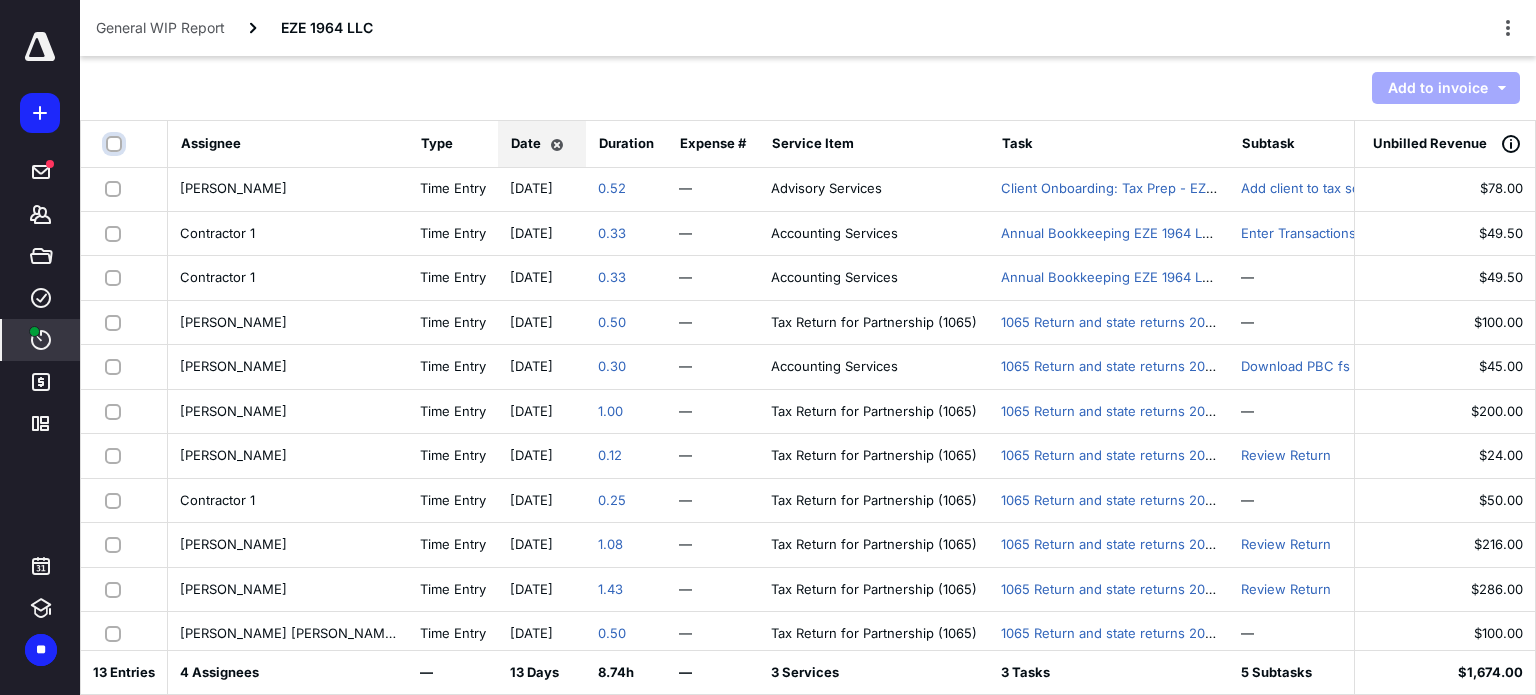 scroll, scrollTop: 0, scrollLeft: 0, axis: both 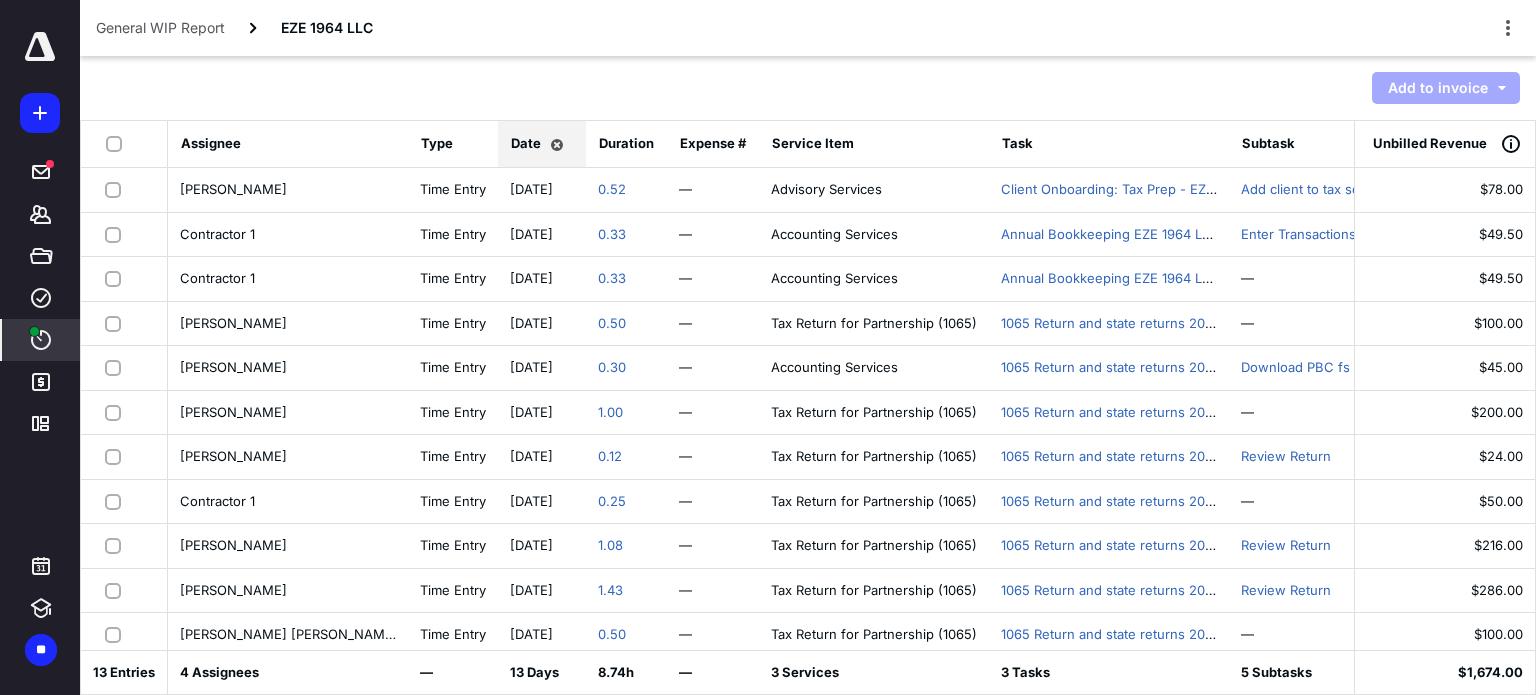 click on "EZE 1964 LLC" at bounding box center [327, 28] 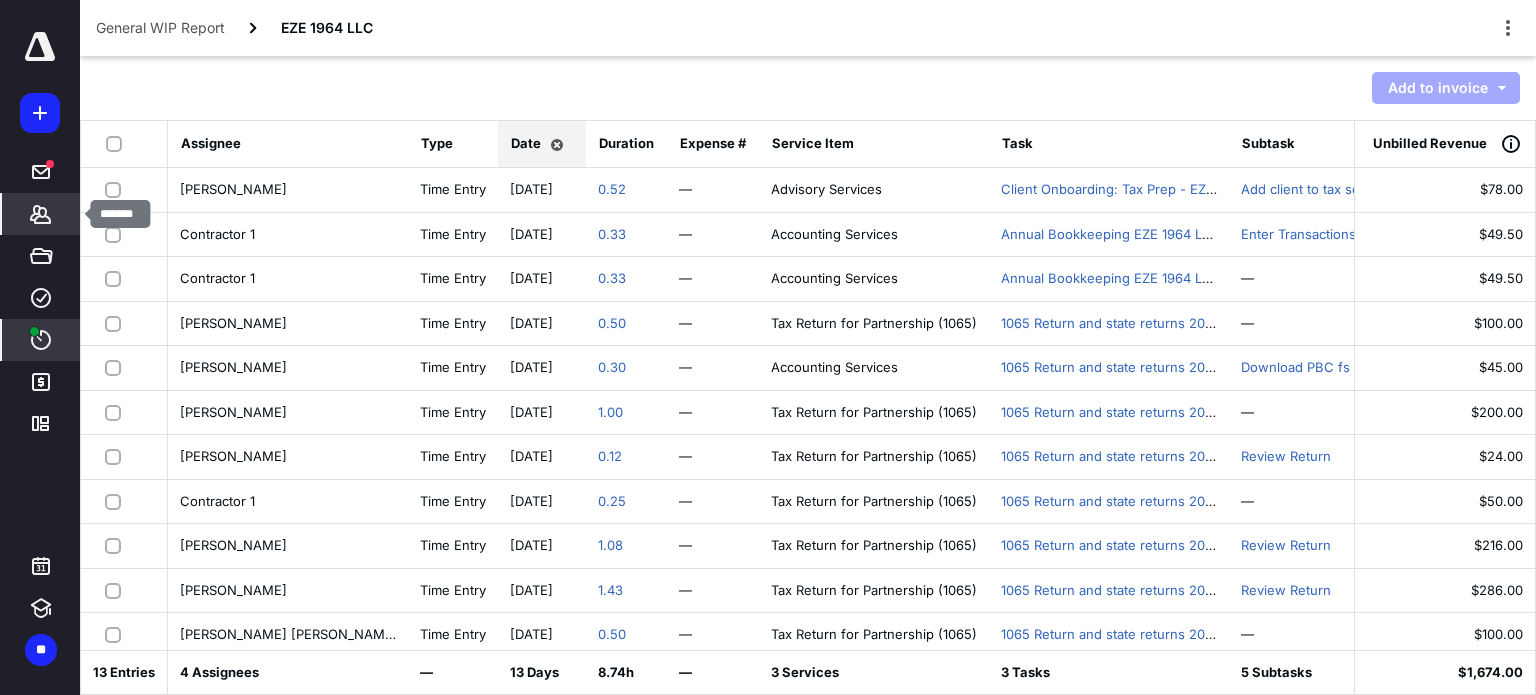 click 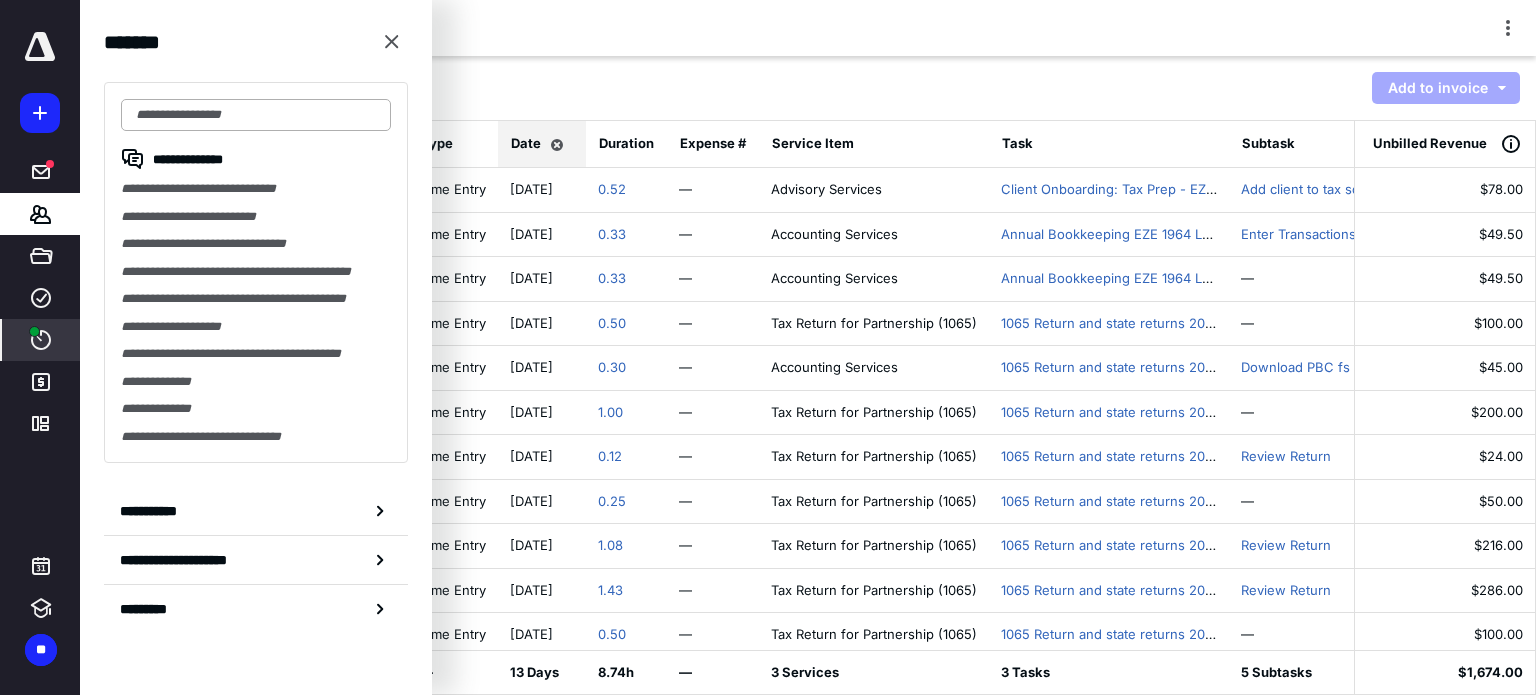 click at bounding box center [256, 115] 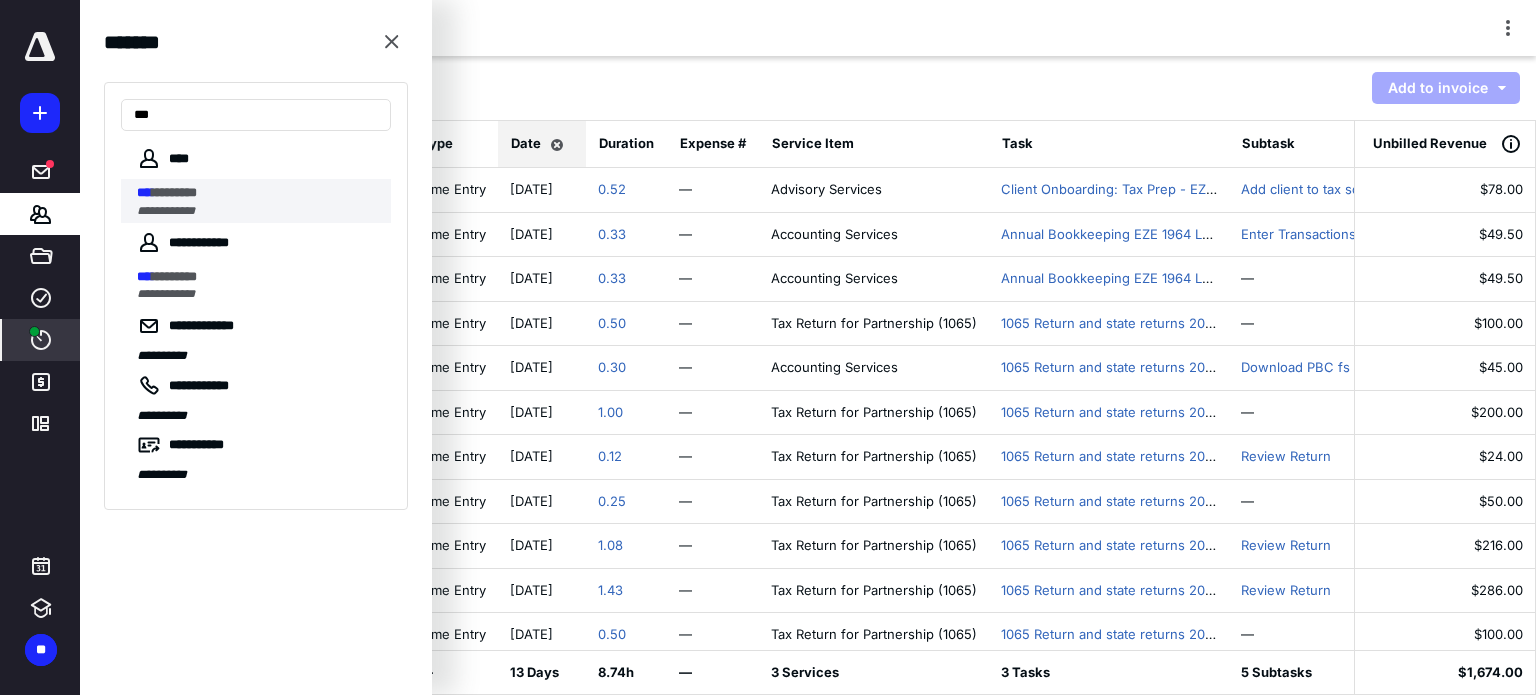 type on "***" 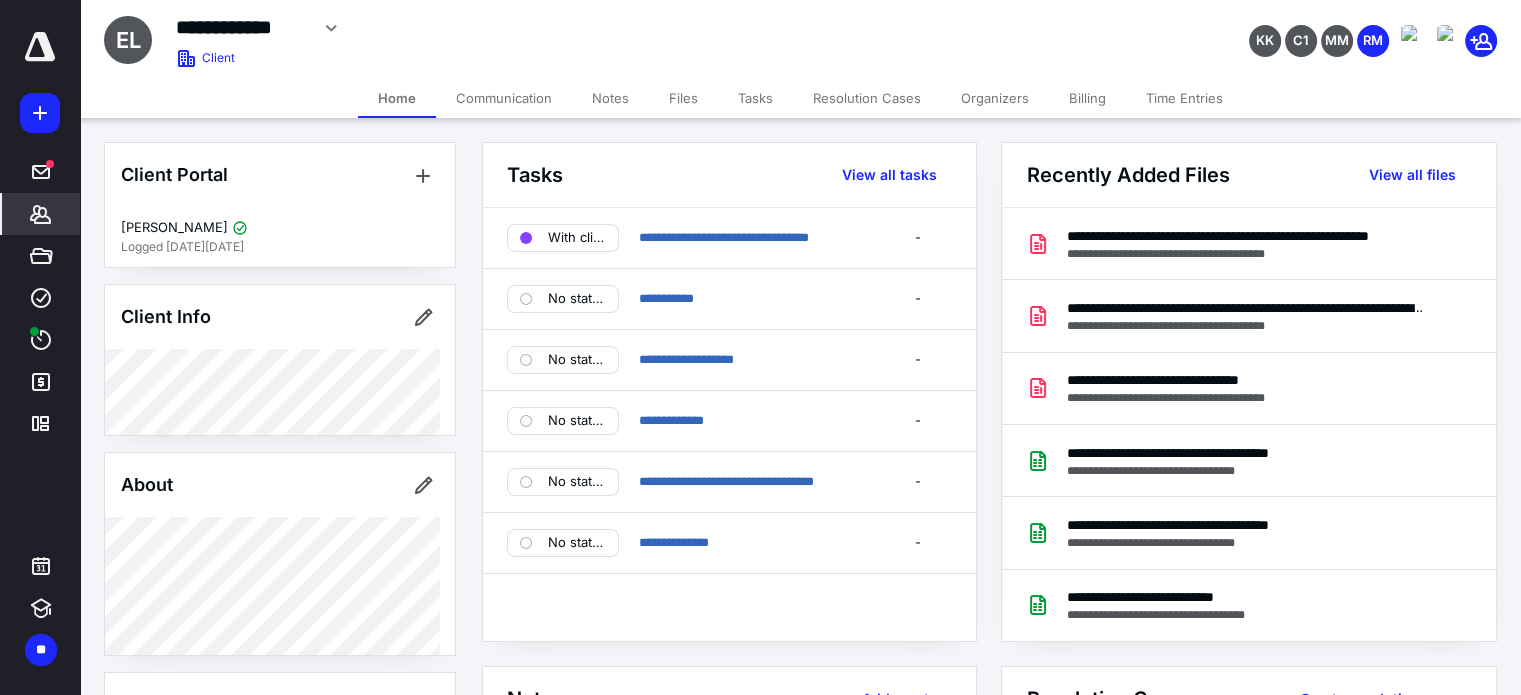 click on "Billing" at bounding box center (1087, 98) 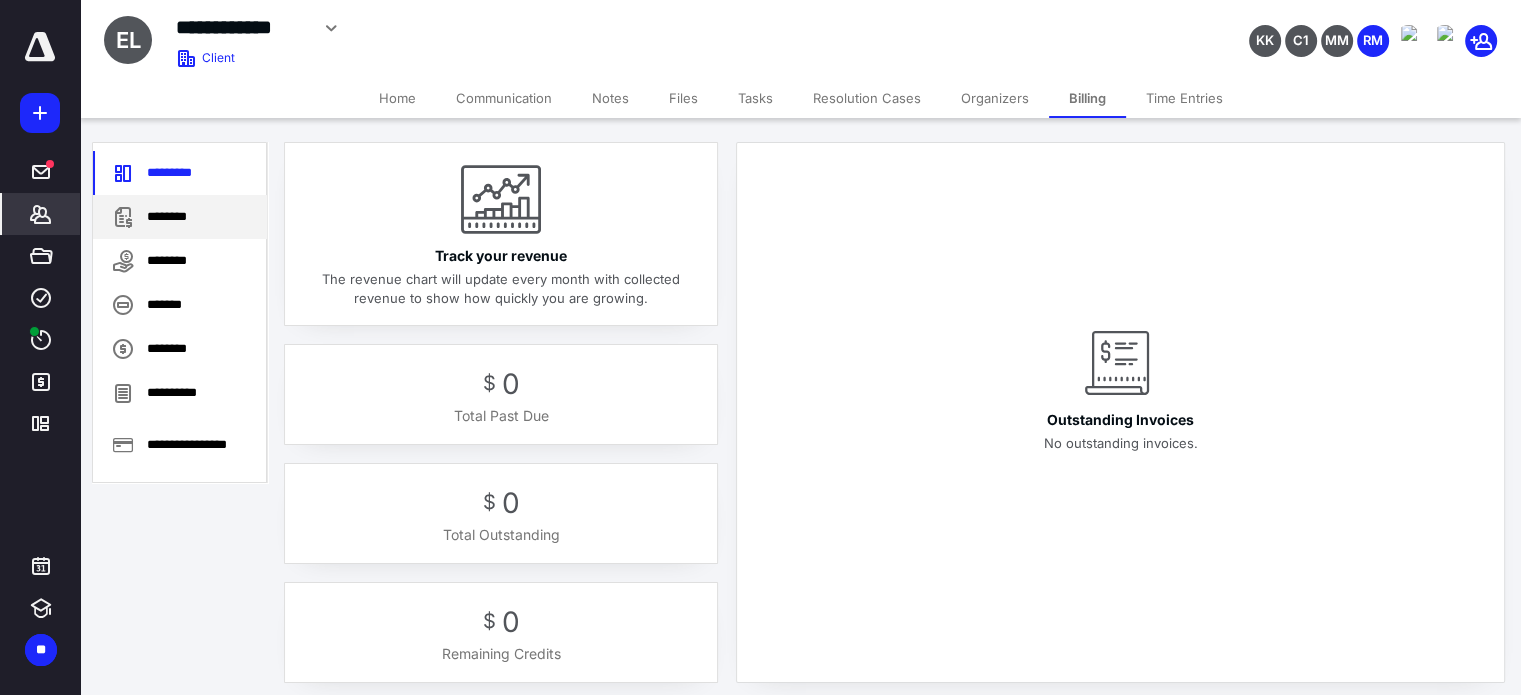 click on "********" at bounding box center (180, 217) 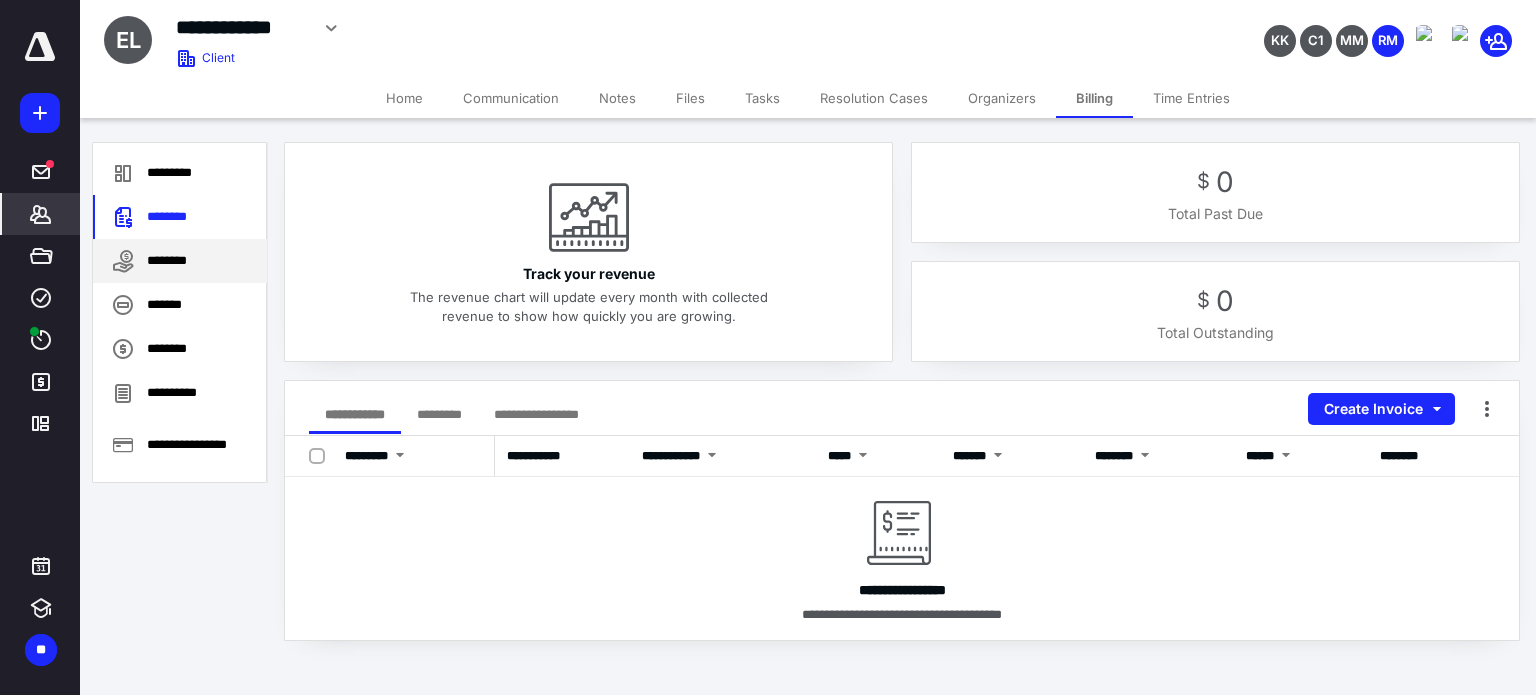 click on "********" at bounding box center (180, 261) 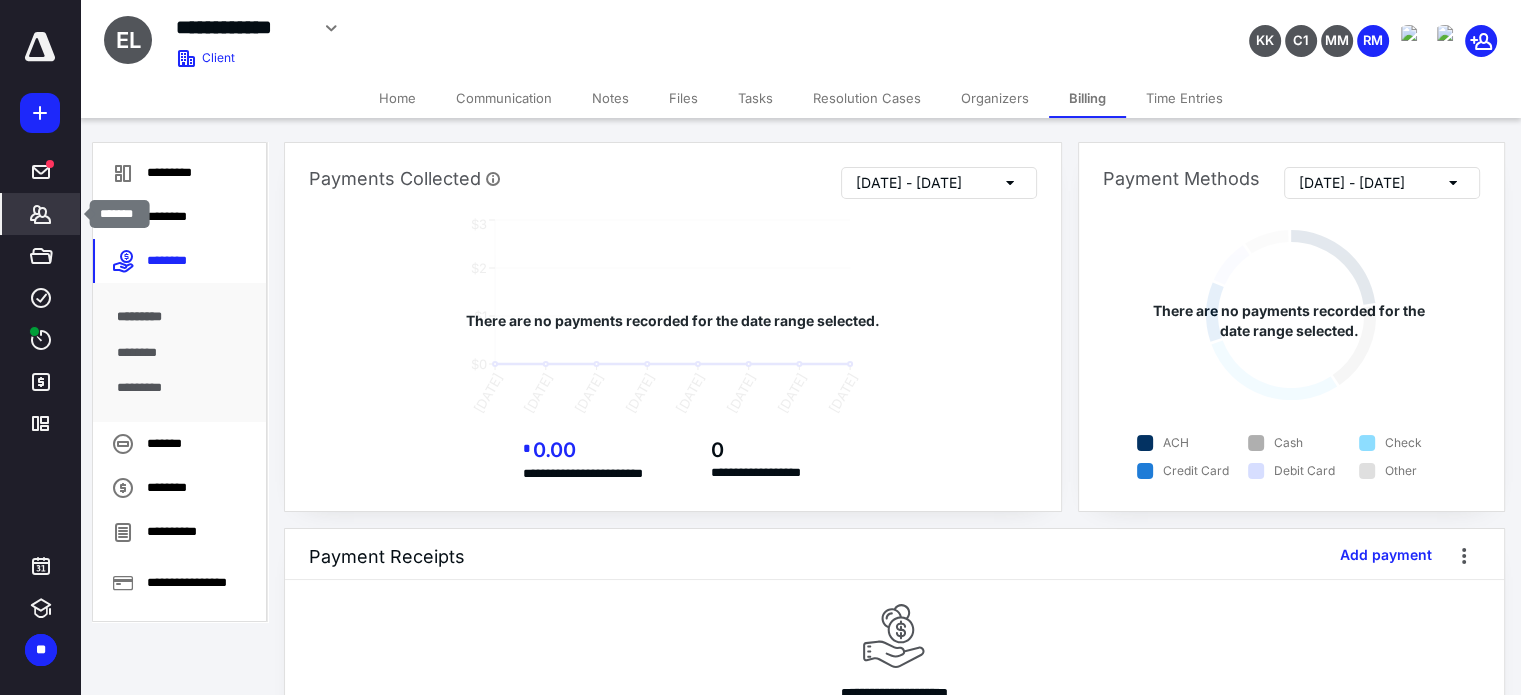 click 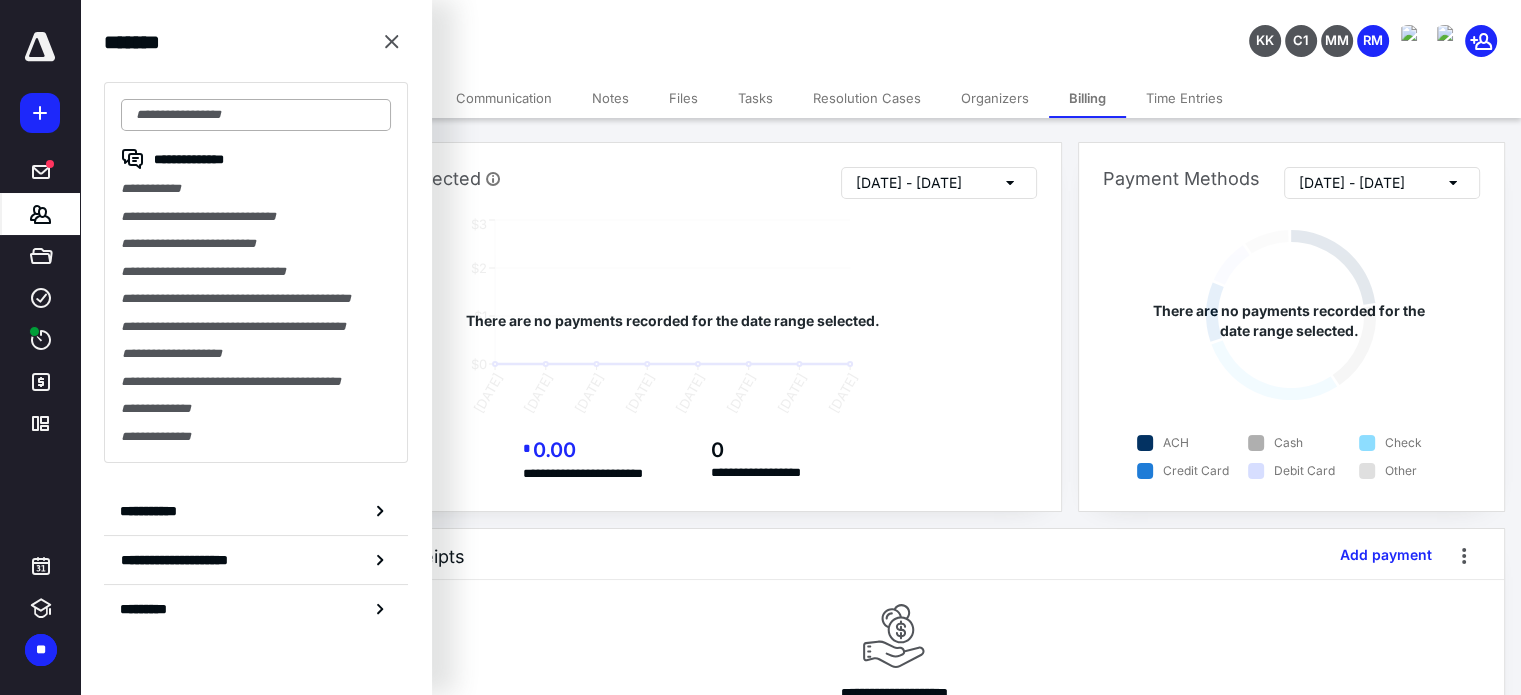 click at bounding box center (256, 115) 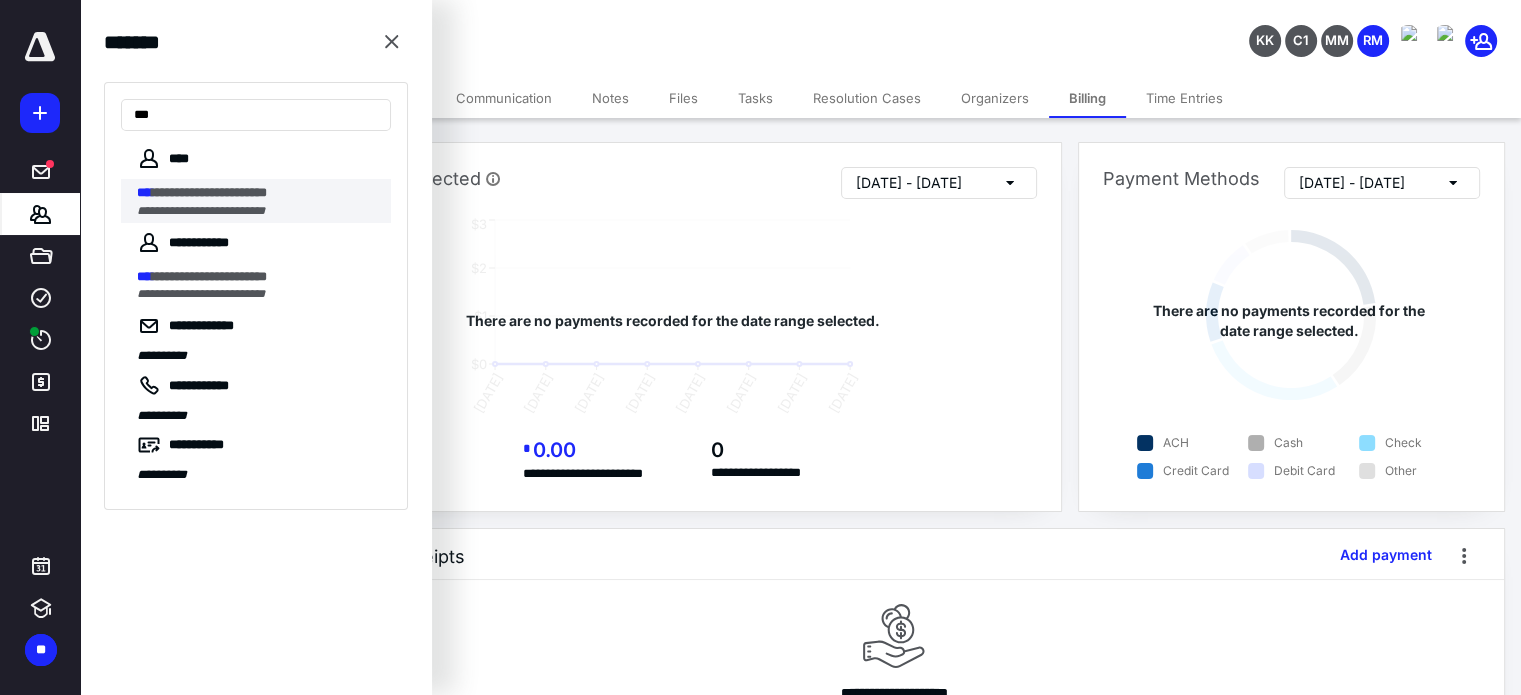 type on "***" 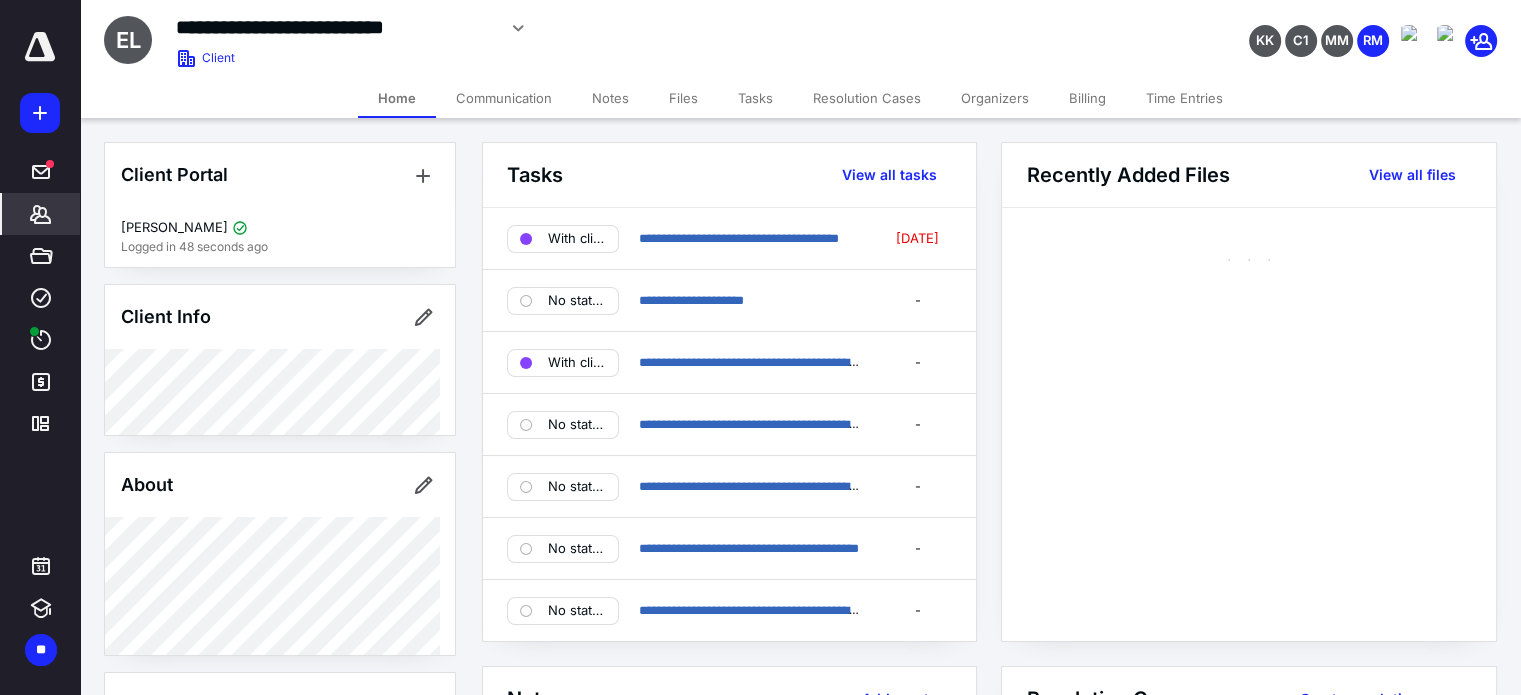 click on "Billing" at bounding box center (1087, 98) 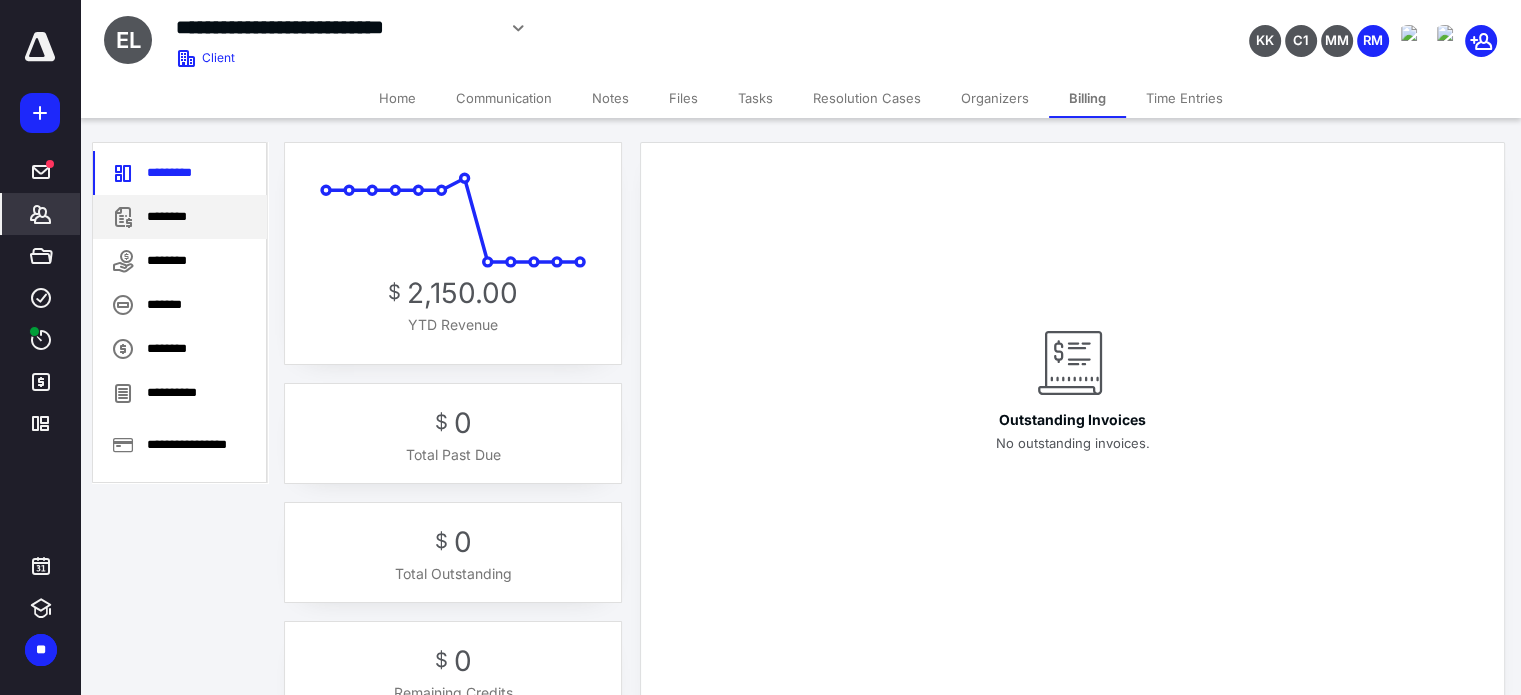 click on "********" at bounding box center [180, 217] 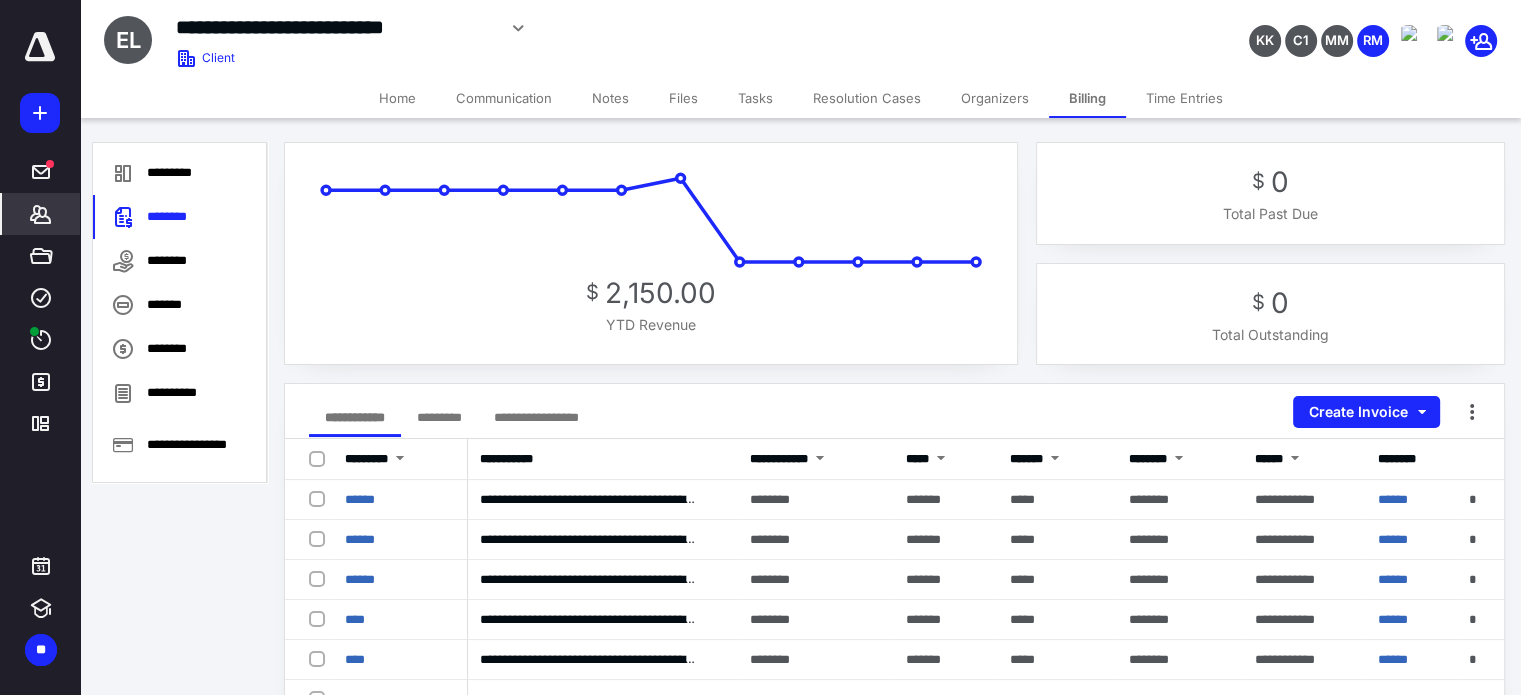 click on "*********" at bounding box center [439, 417] 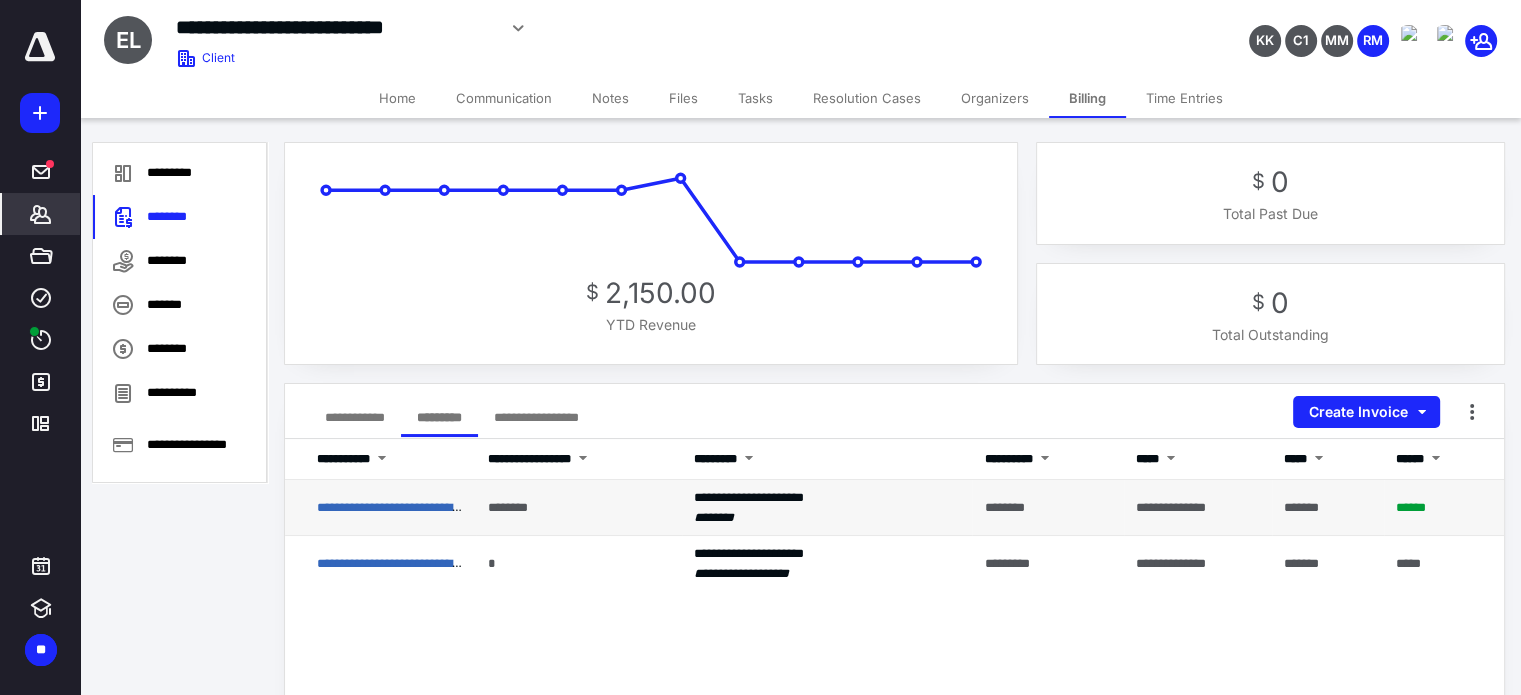 click on "**********" at bounding box center (380, 508) 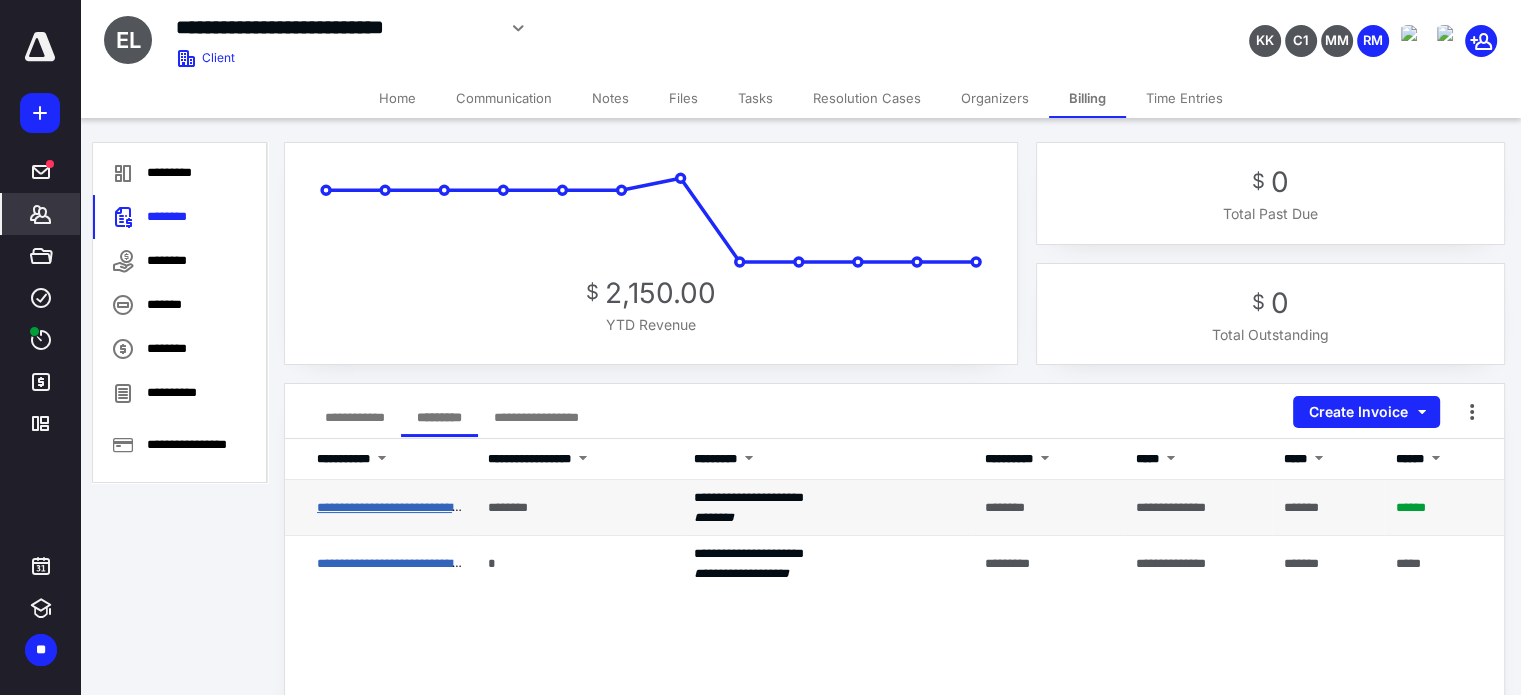 click on "**********" at bounding box center (412, 507) 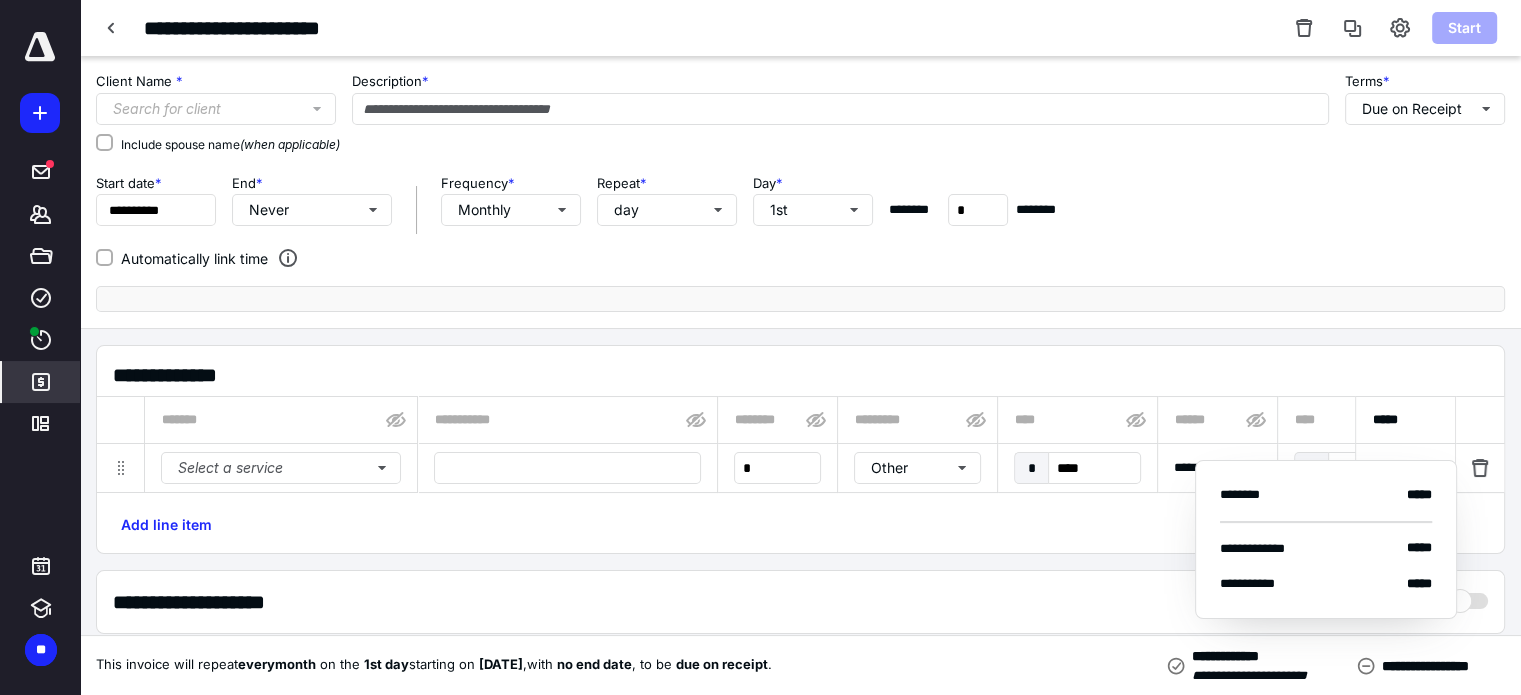 type on "**********" 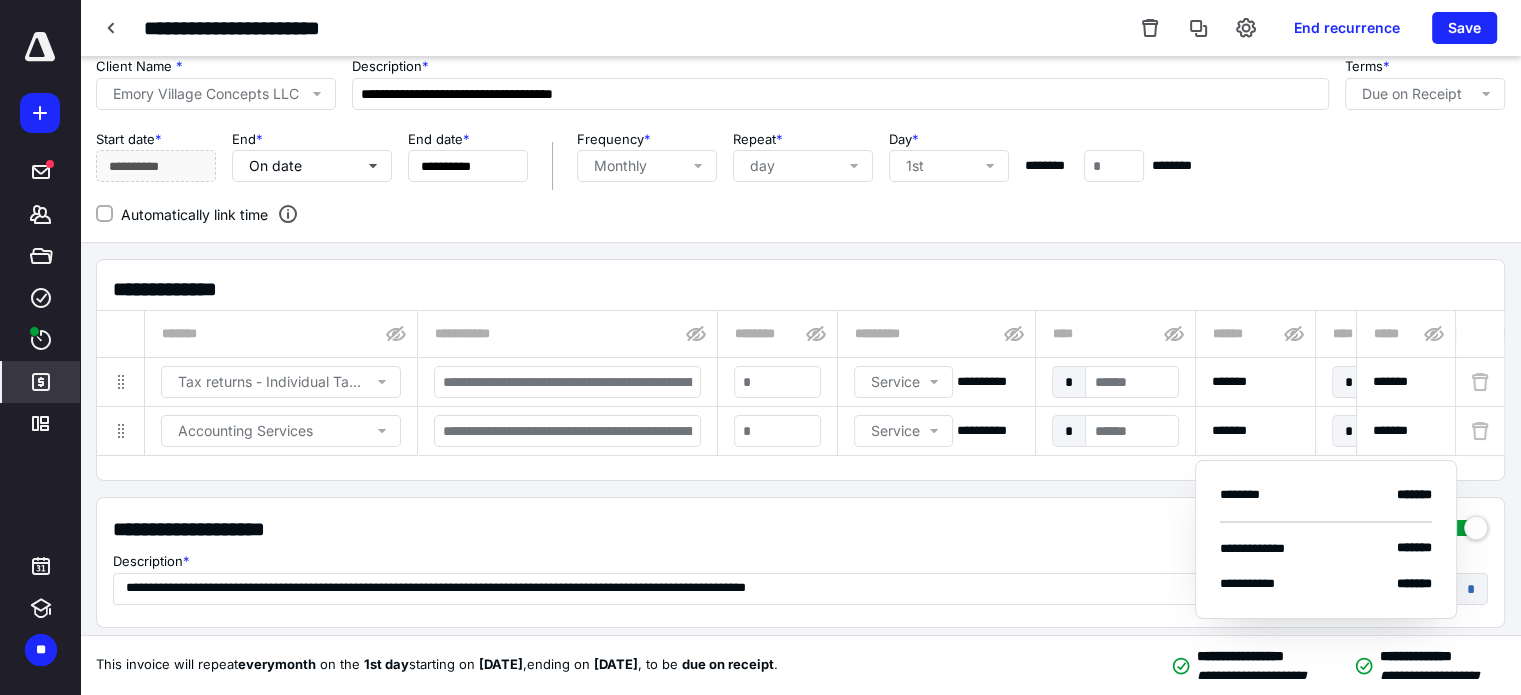 scroll, scrollTop: 0, scrollLeft: 0, axis: both 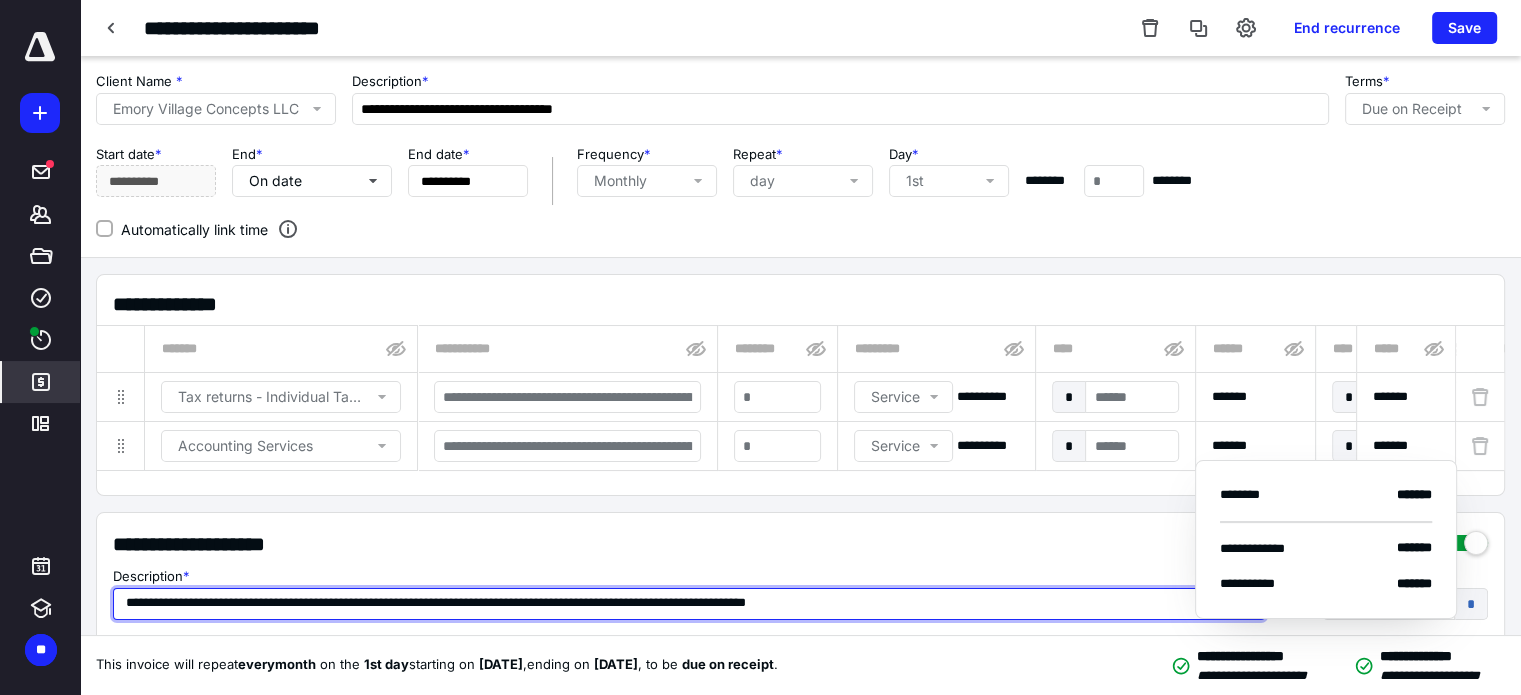 drag, startPoint x: 431, startPoint y: 607, endPoint x: 628, endPoint y: 612, distance: 197.06345 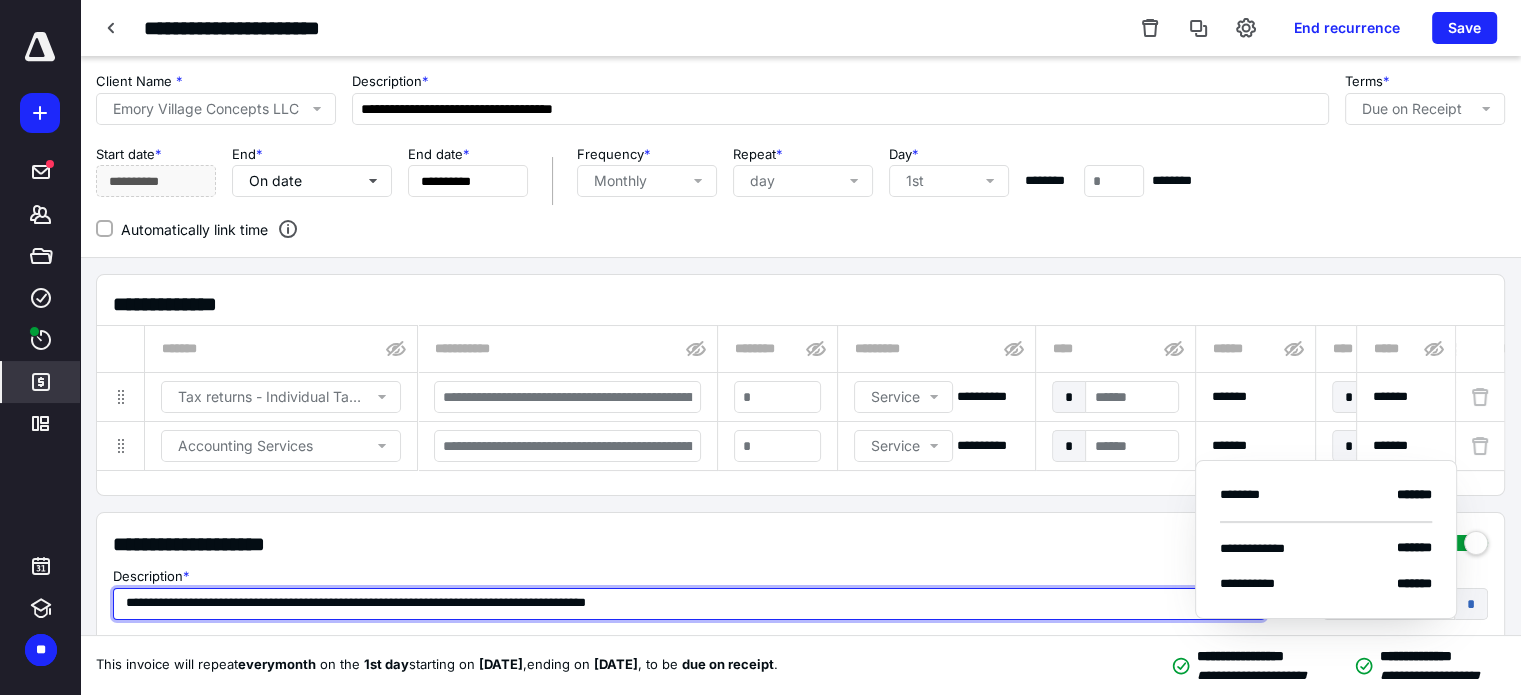 drag, startPoint x: 560, startPoint y: 612, endPoint x: 685, endPoint y: 610, distance: 125.016 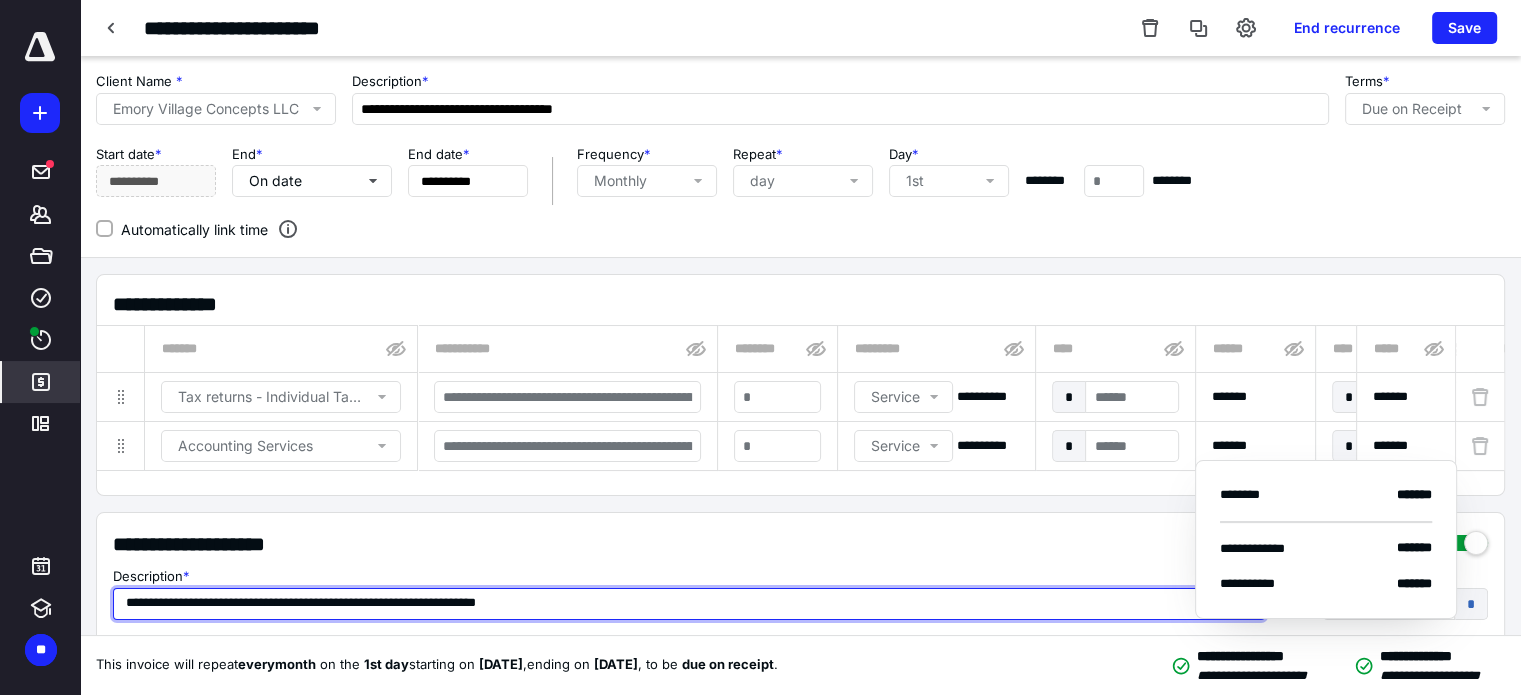 click on "**********" at bounding box center [689, 604] 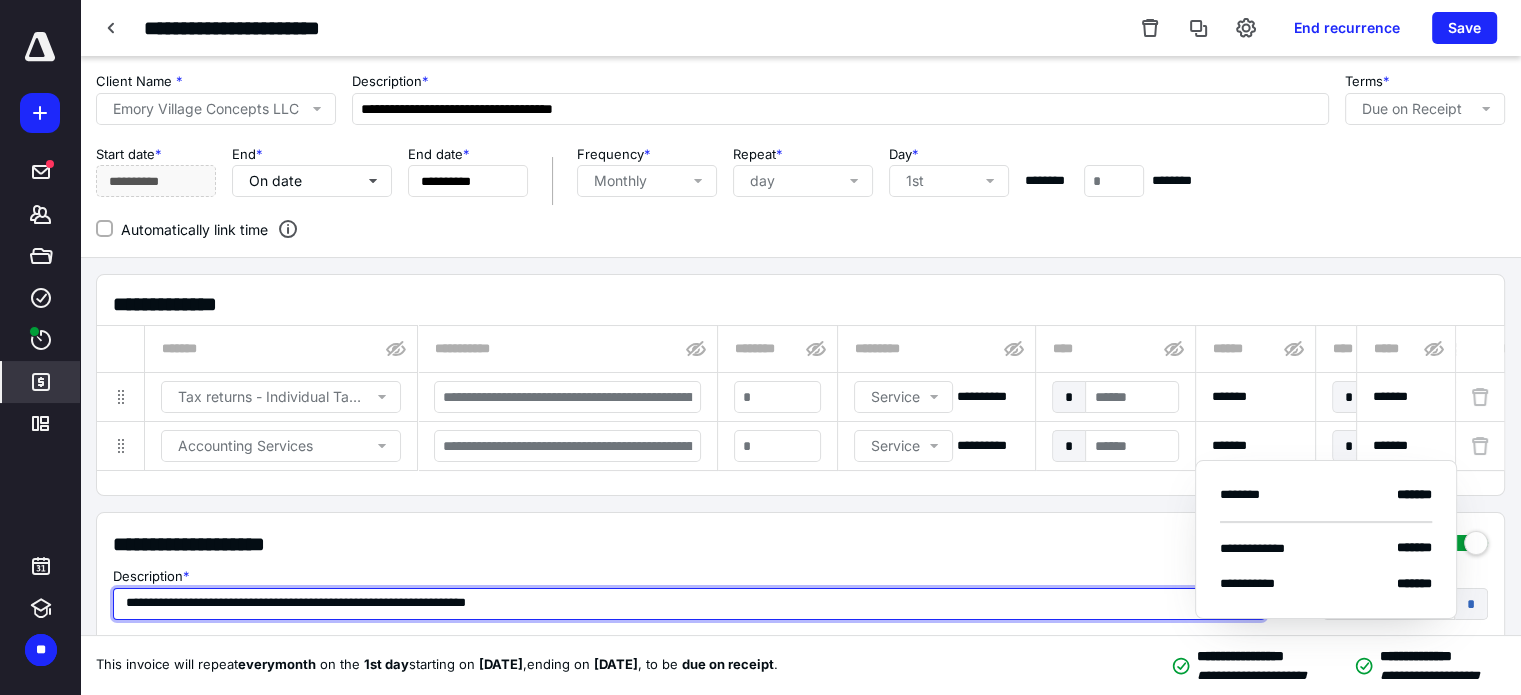 drag, startPoint x: 220, startPoint y: 613, endPoint x: 152, endPoint y: 611, distance: 68.0294 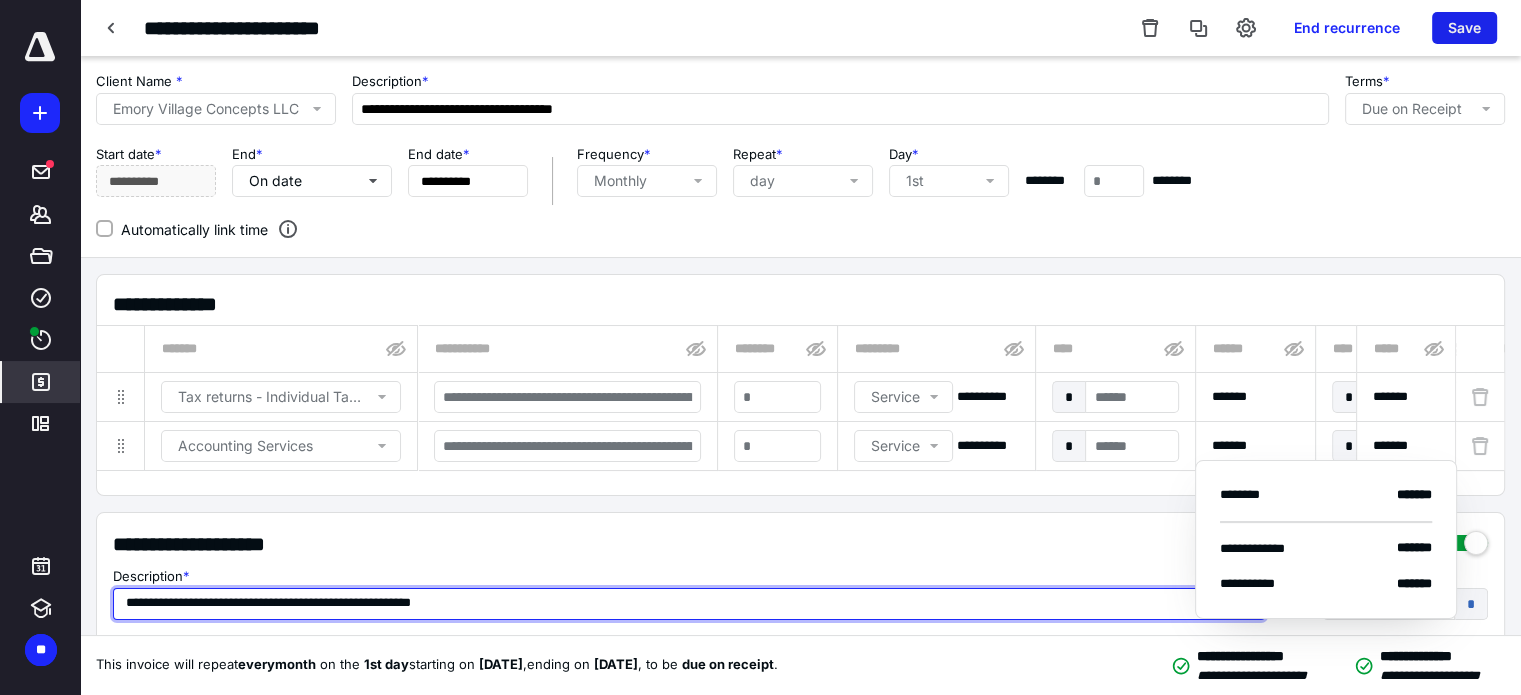 type on "**********" 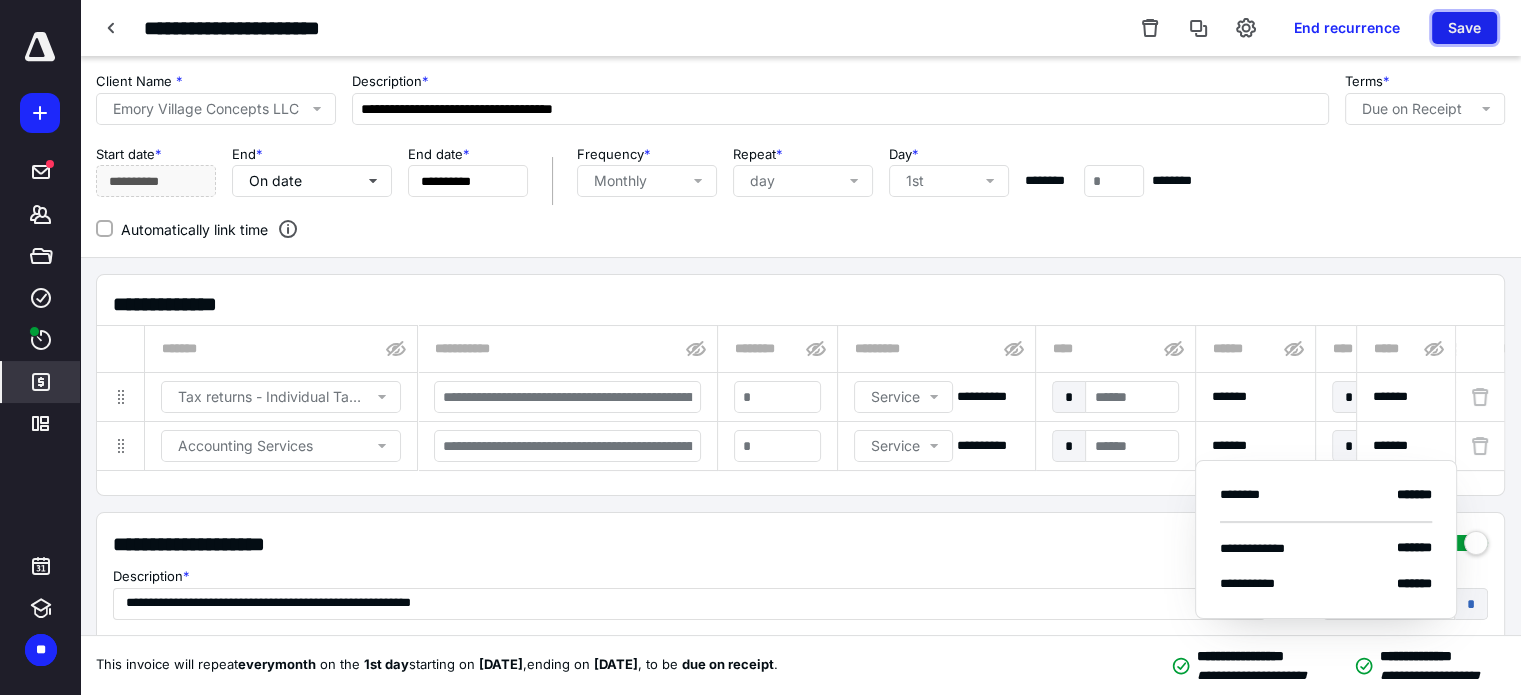 click on "Save" at bounding box center [1464, 28] 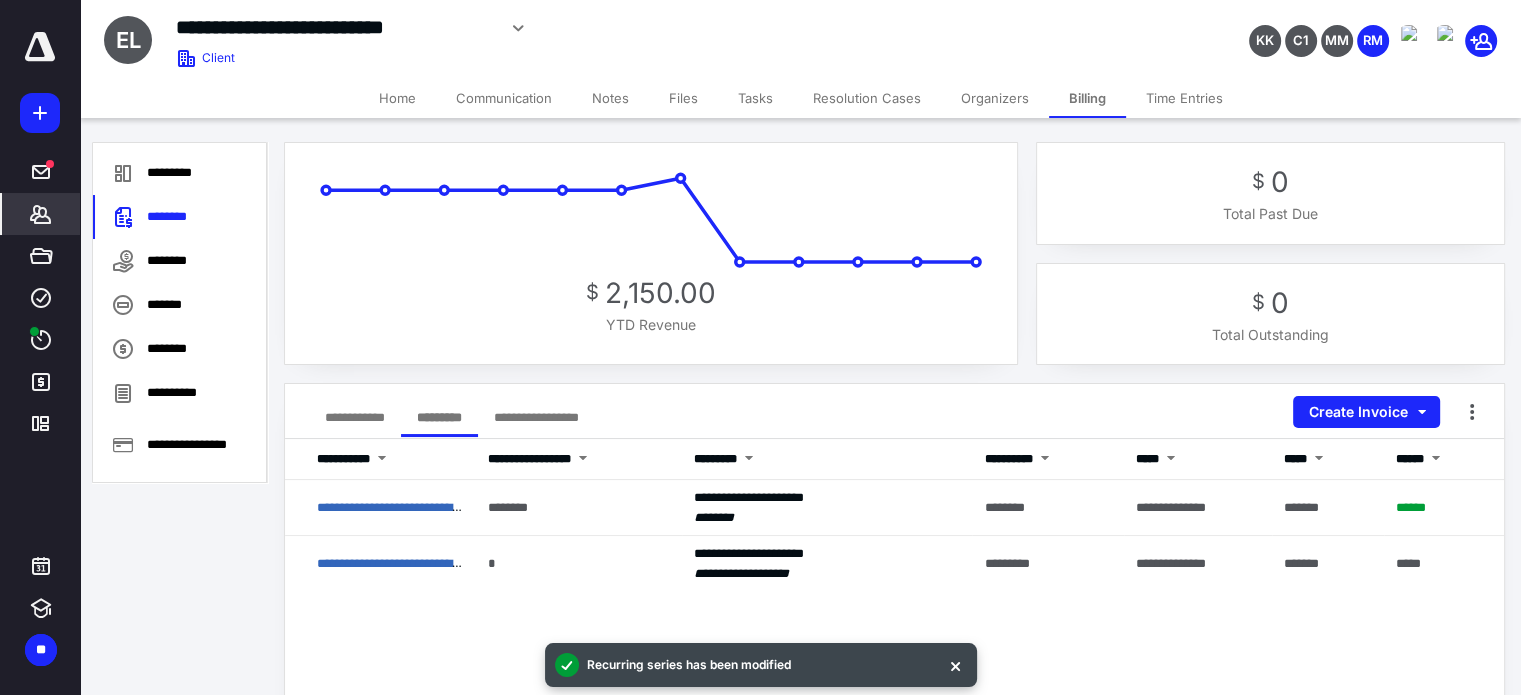 click on "Billing" at bounding box center [1087, 98] 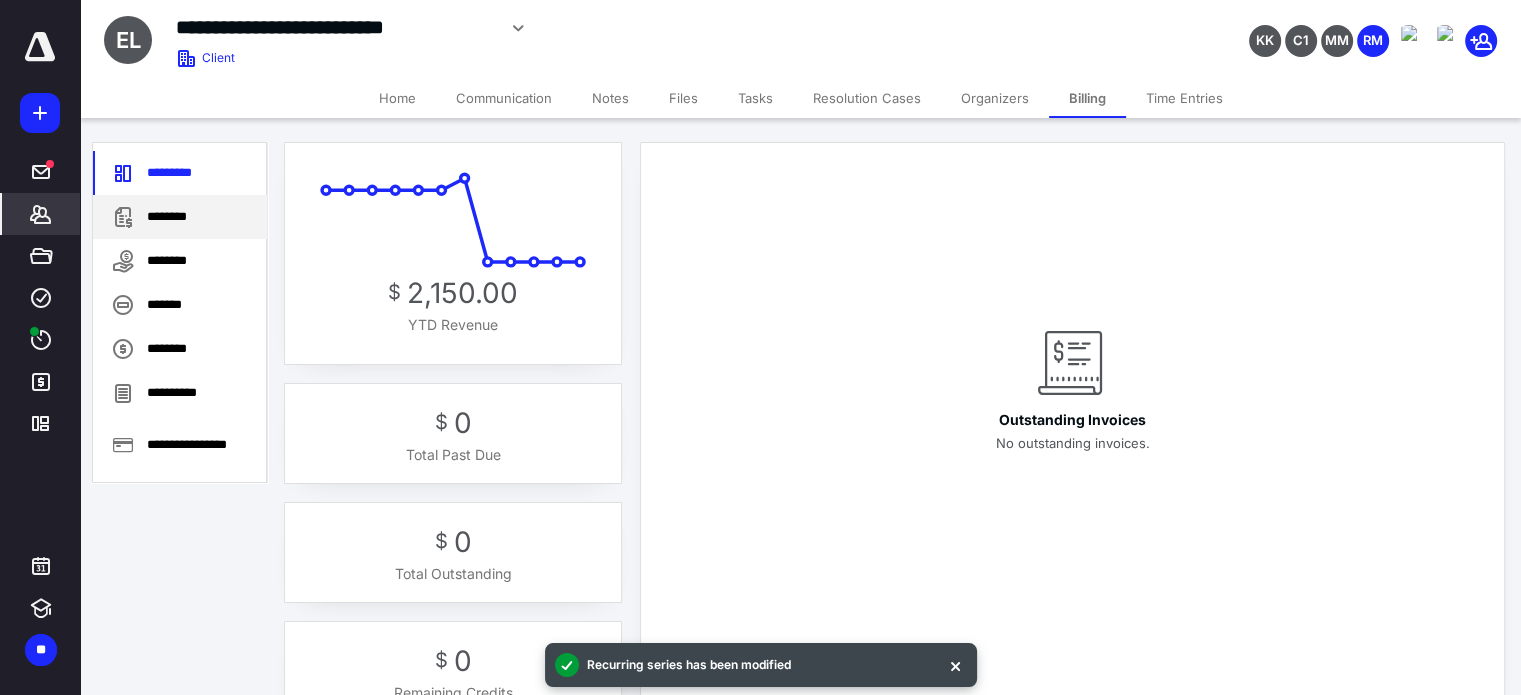 click on "********" at bounding box center (180, 217) 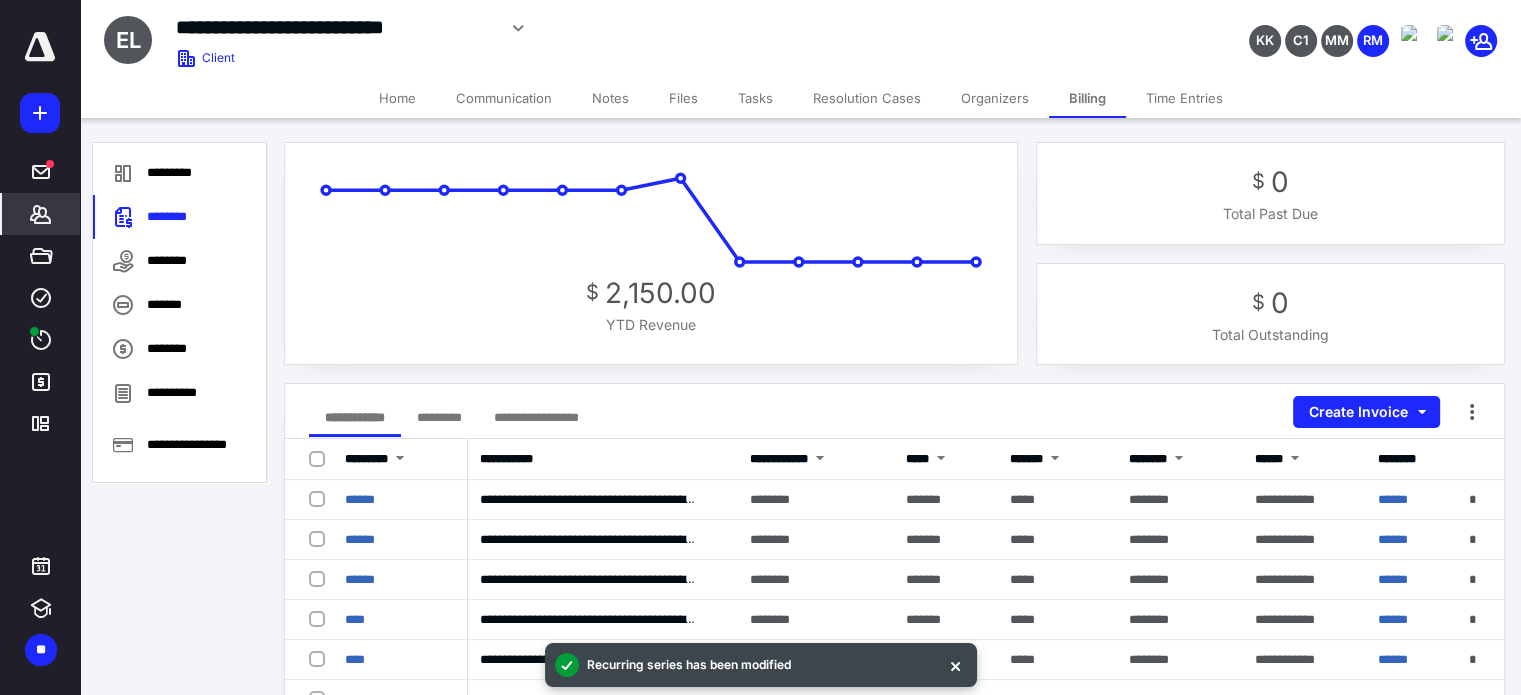 click on "*********" at bounding box center [439, 417] 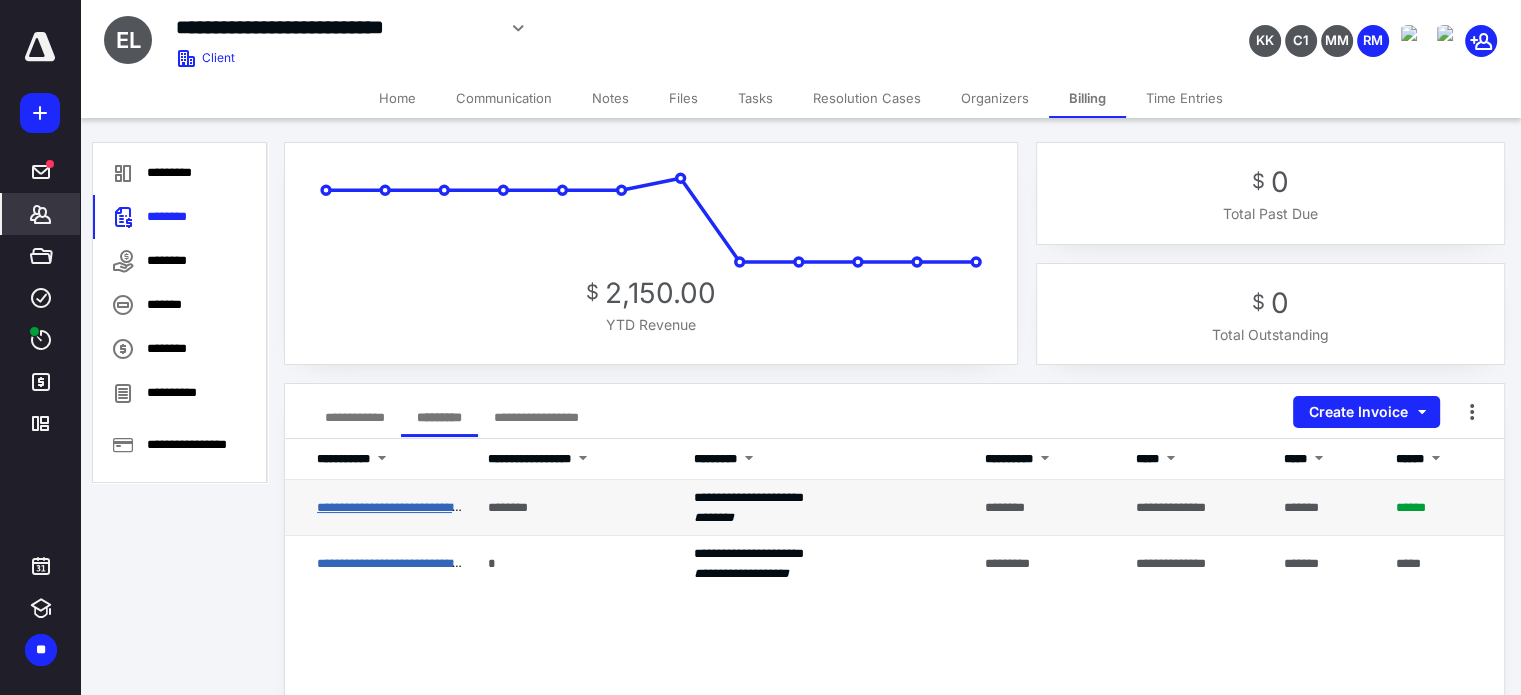click on "**********" at bounding box center (412, 507) 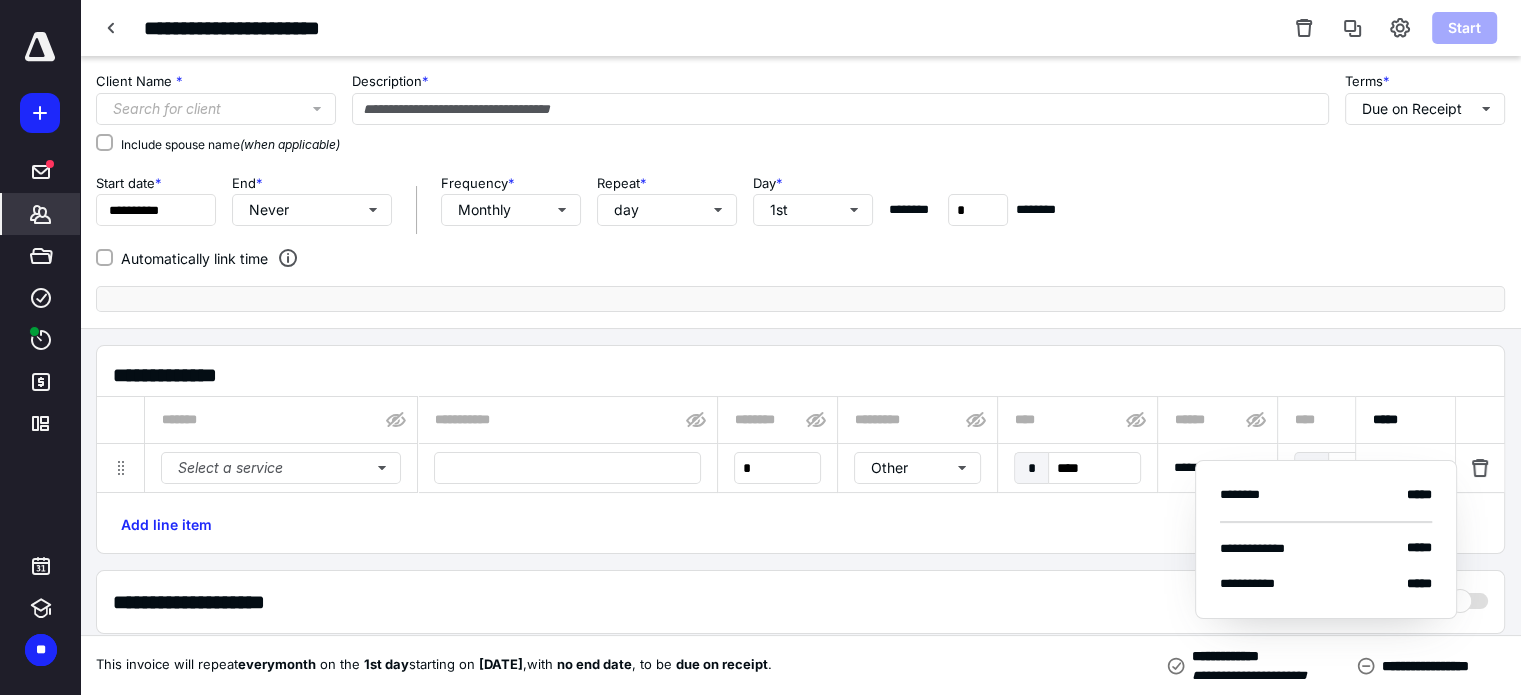 type on "**********" 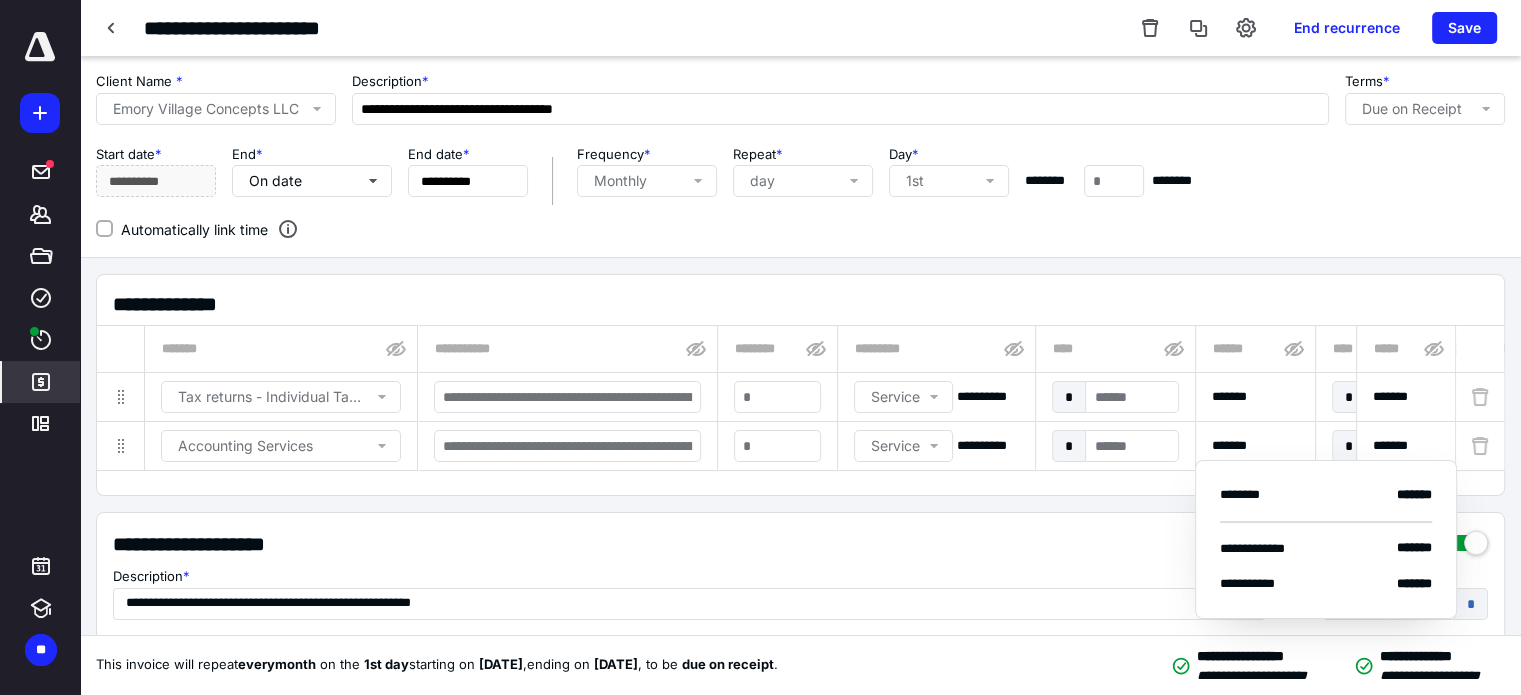 click on "**********" at bounding box center (800, 544) 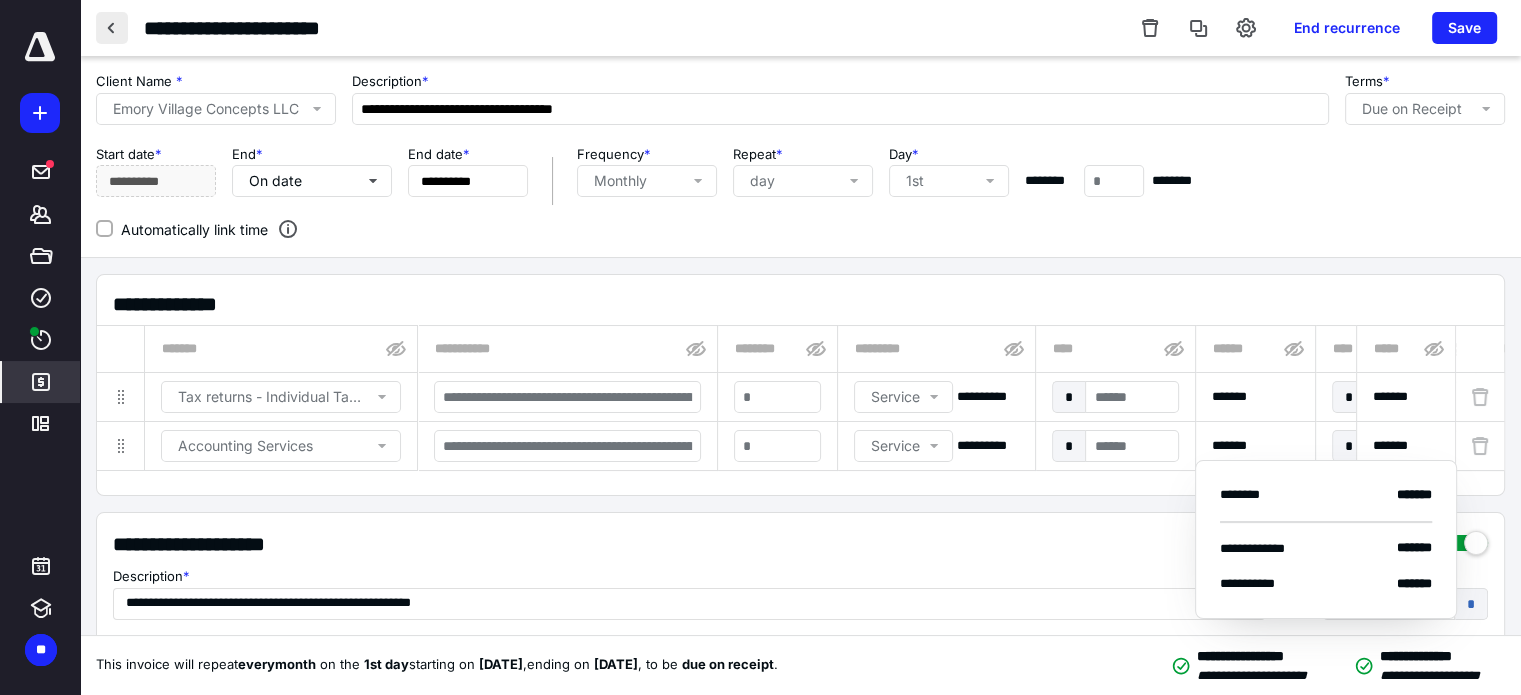 click at bounding box center [112, 28] 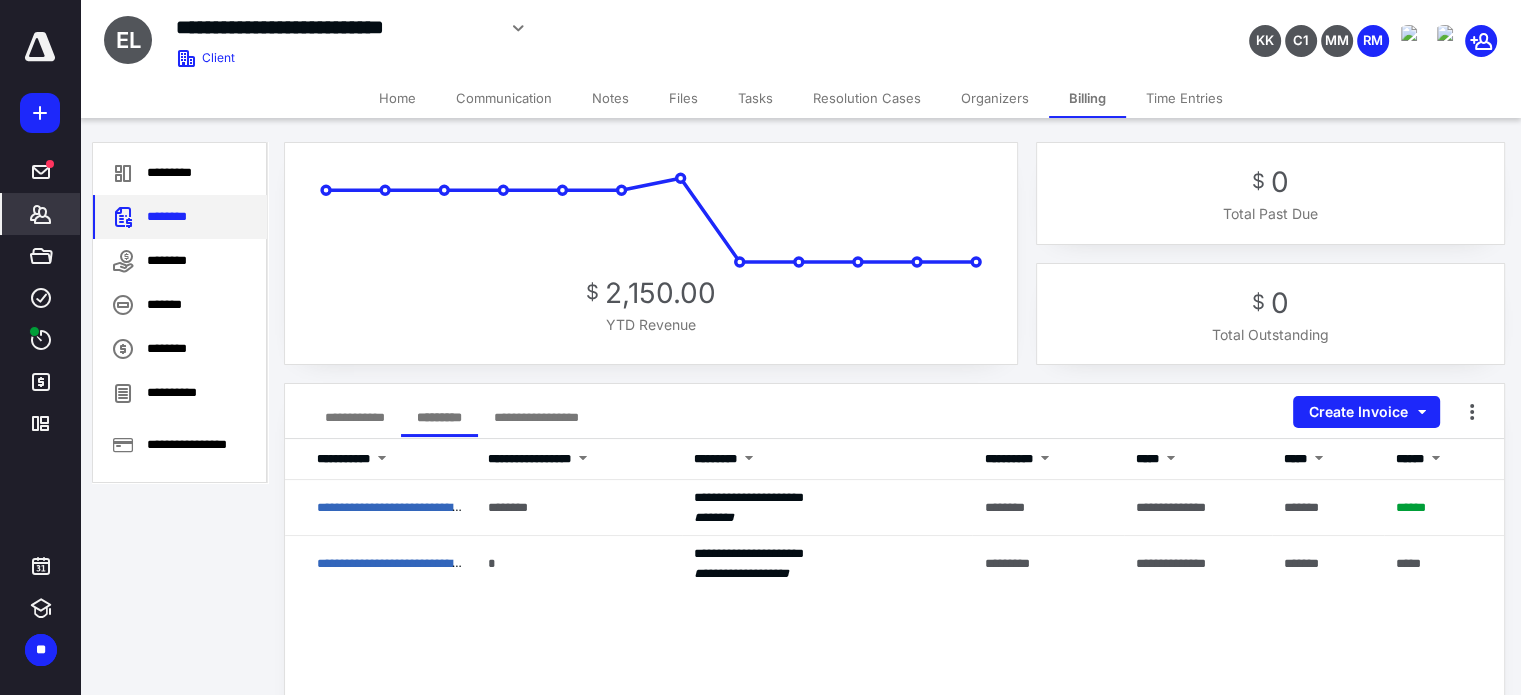 click on "********" at bounding box center (180, 217) 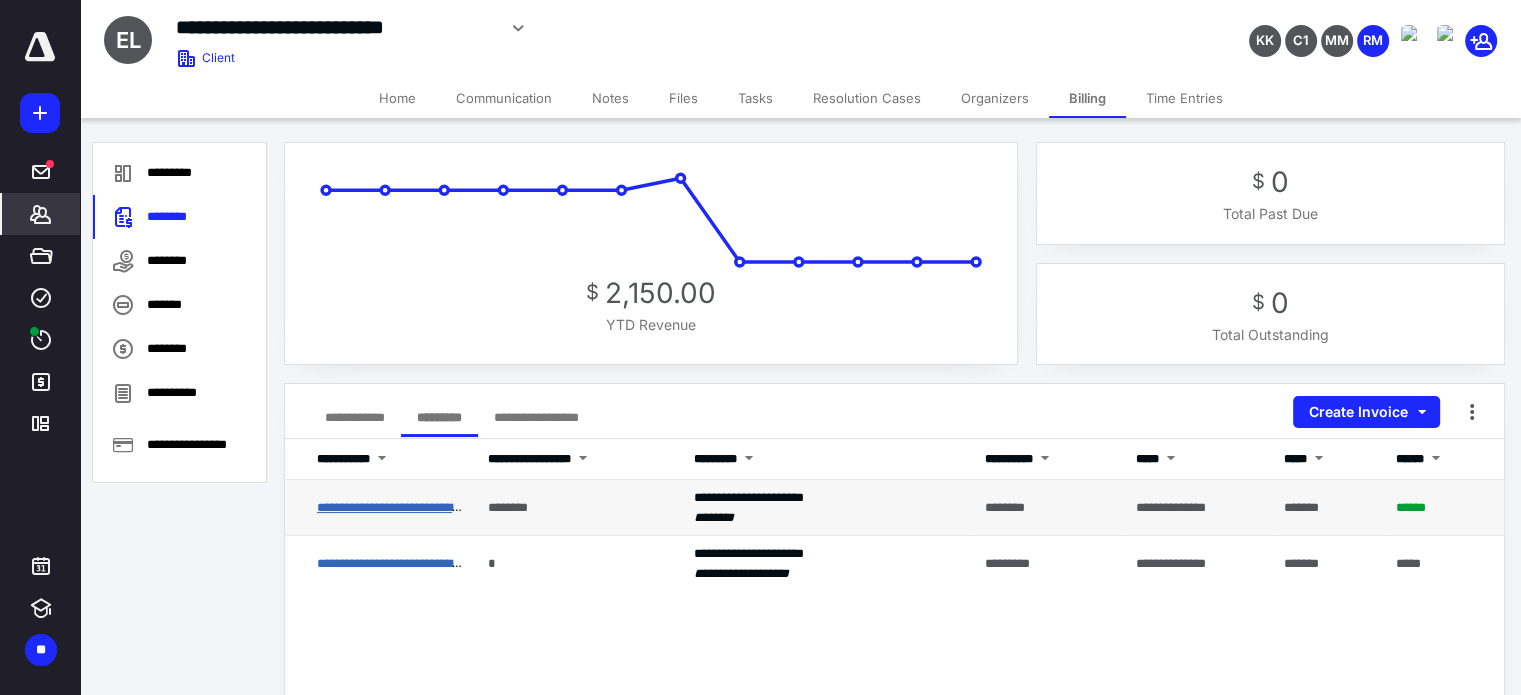 click on "**********" at bounding box center (412, 507) 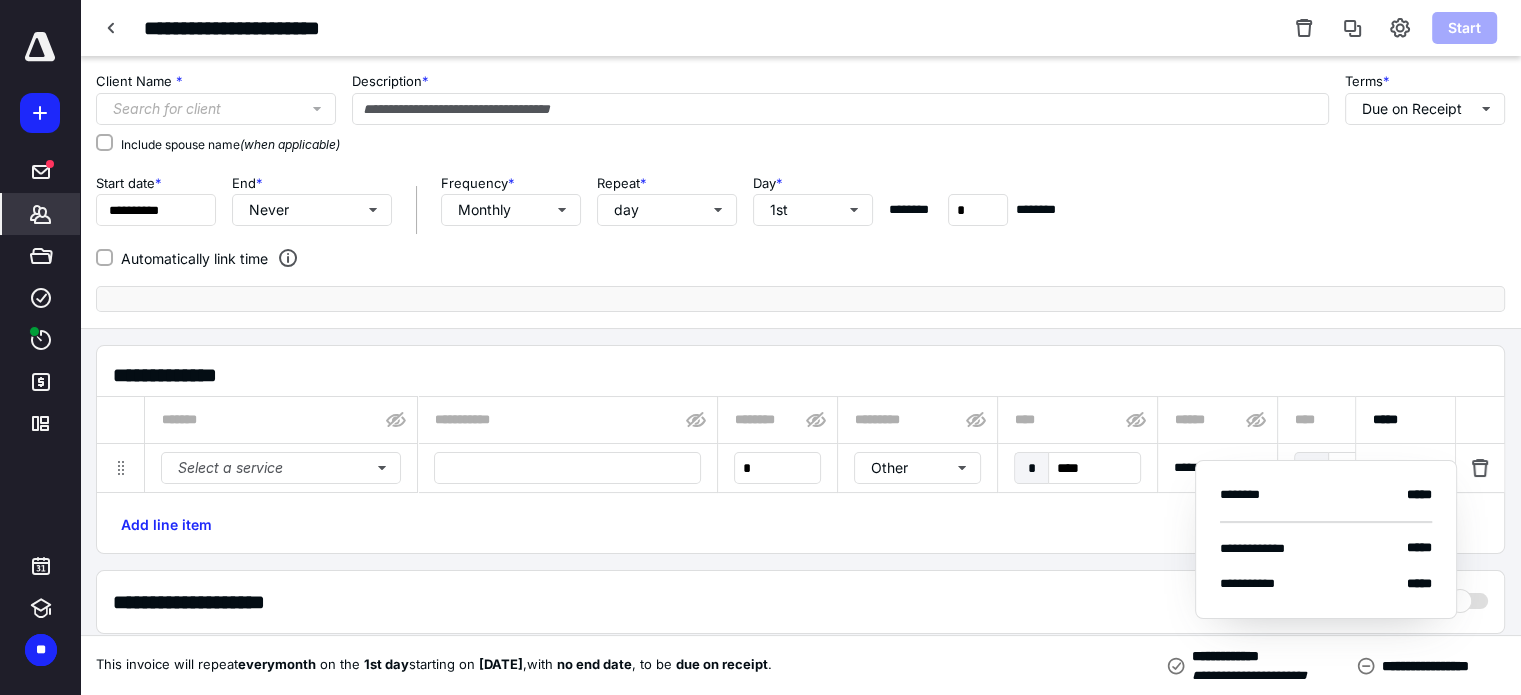 type on "**********" 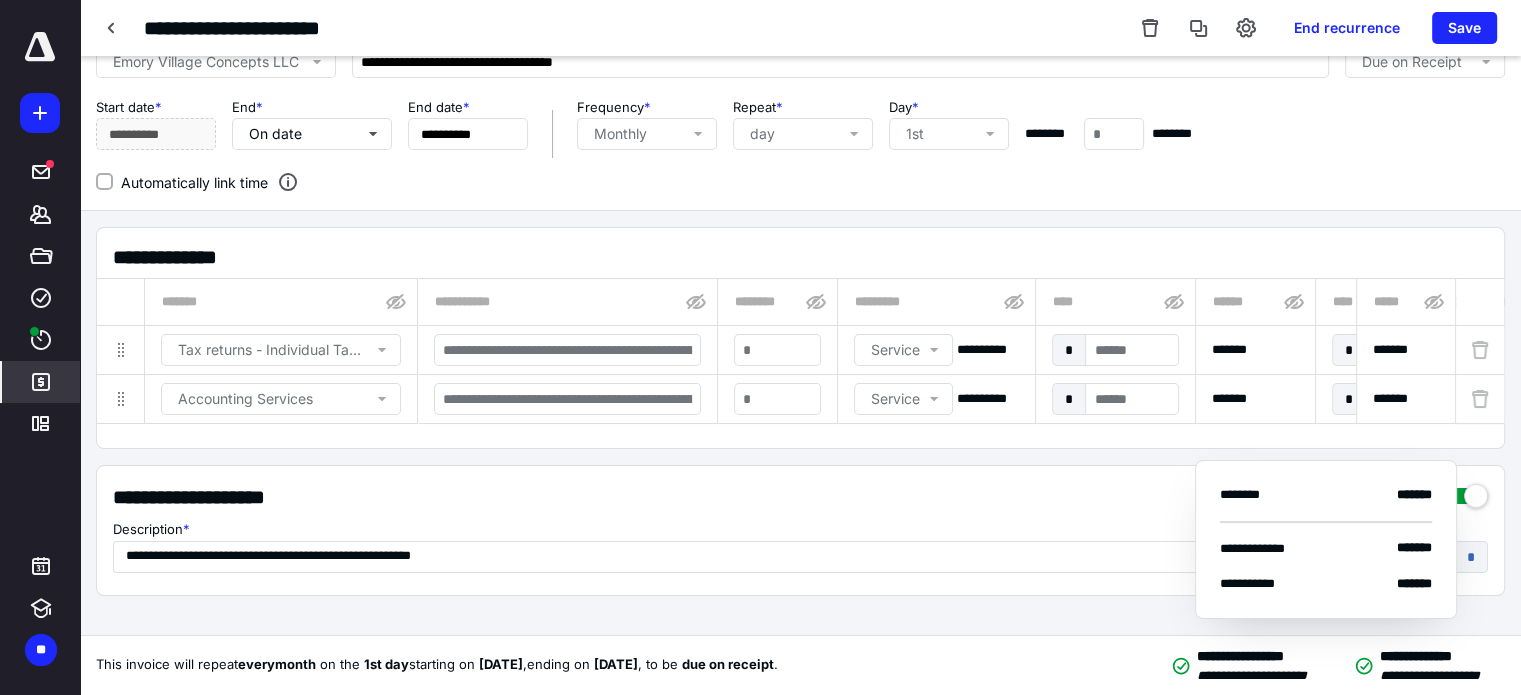 scroll, scrollTop: 0, scrollLeft: 0, axis: both 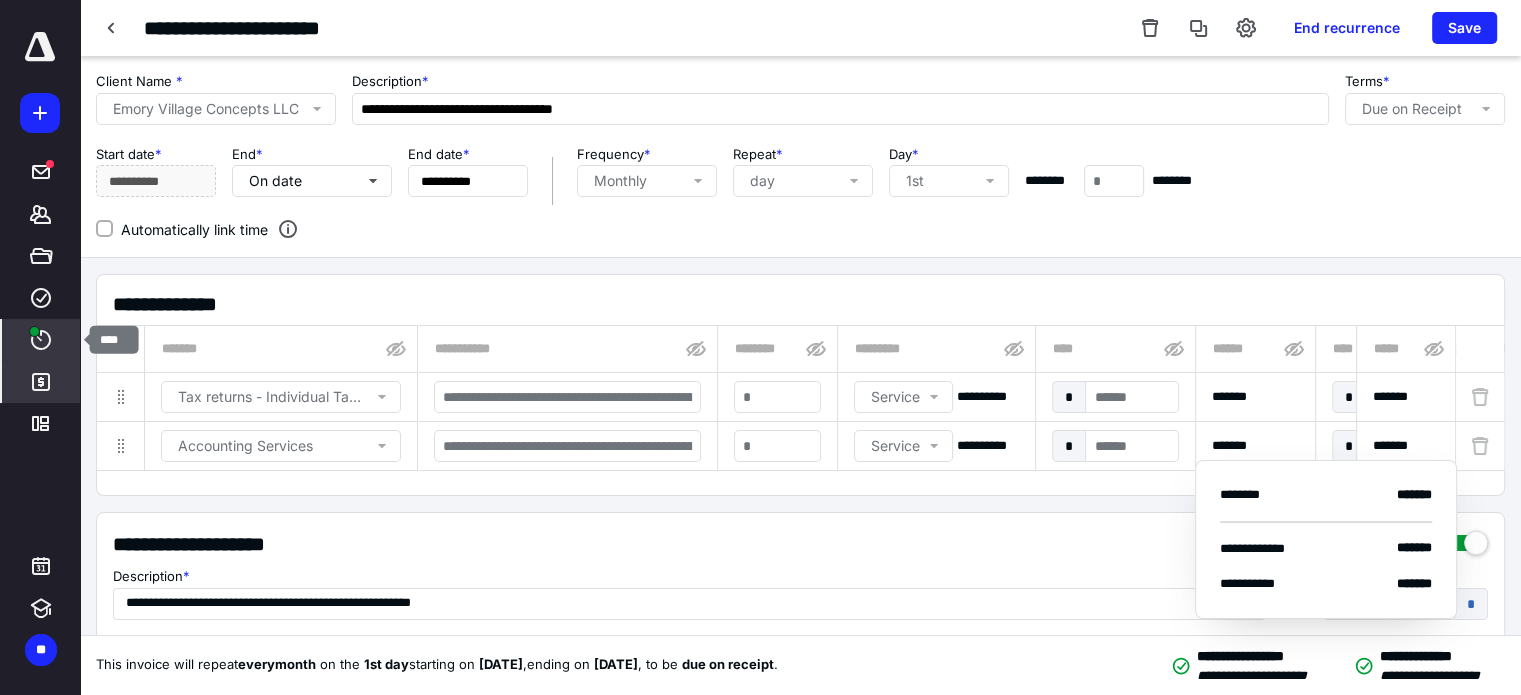 click 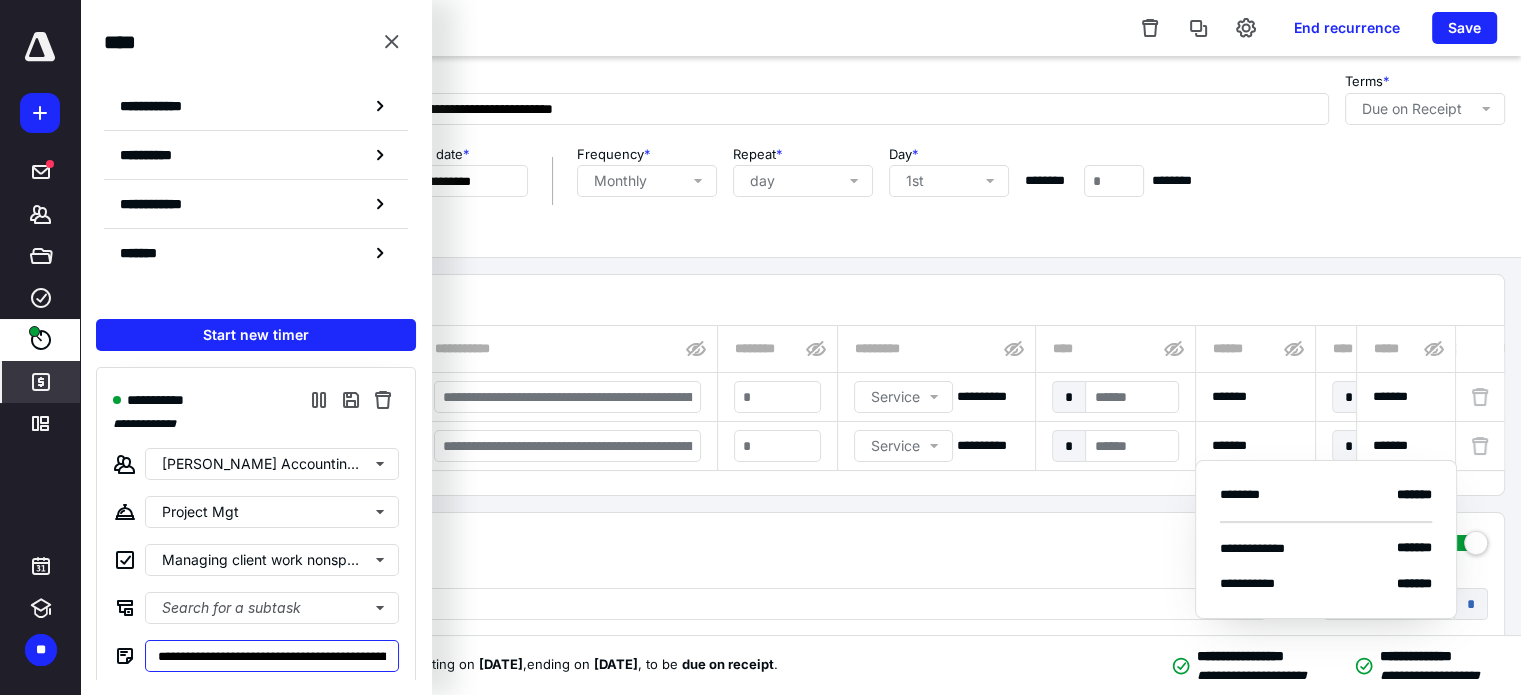 click on "**********" at bounding box center (272, 656) 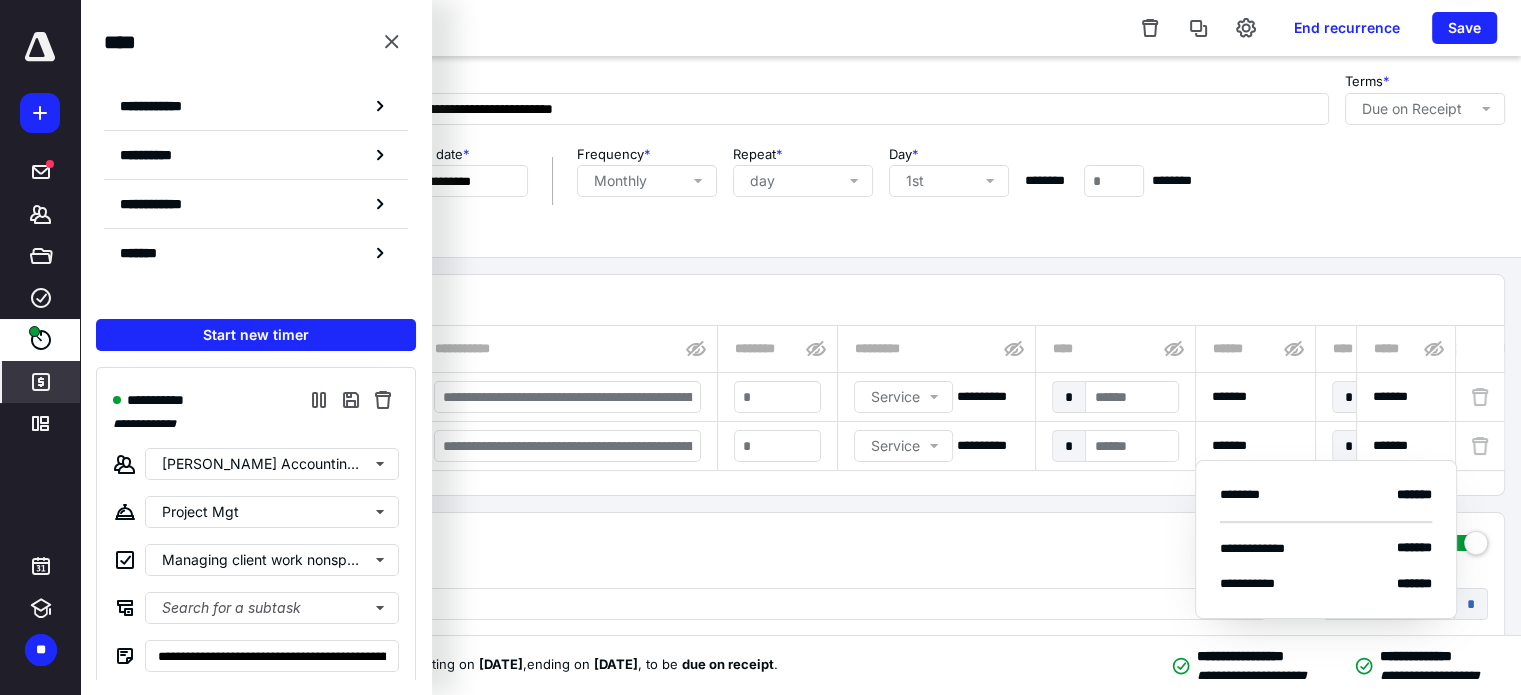 click on "**********" at bounding box center (800, 544) 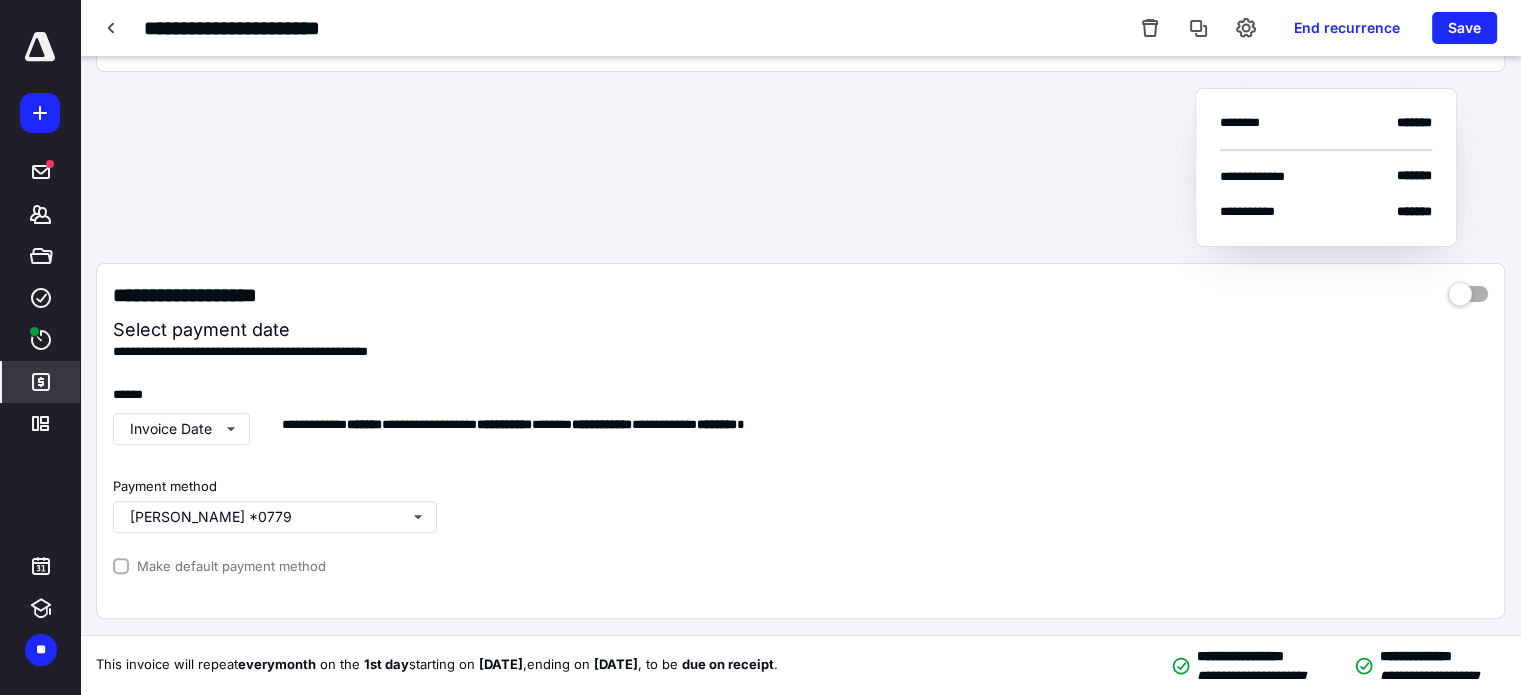scroll, scrollTop: 0, scrollLeft: 0, axis: both 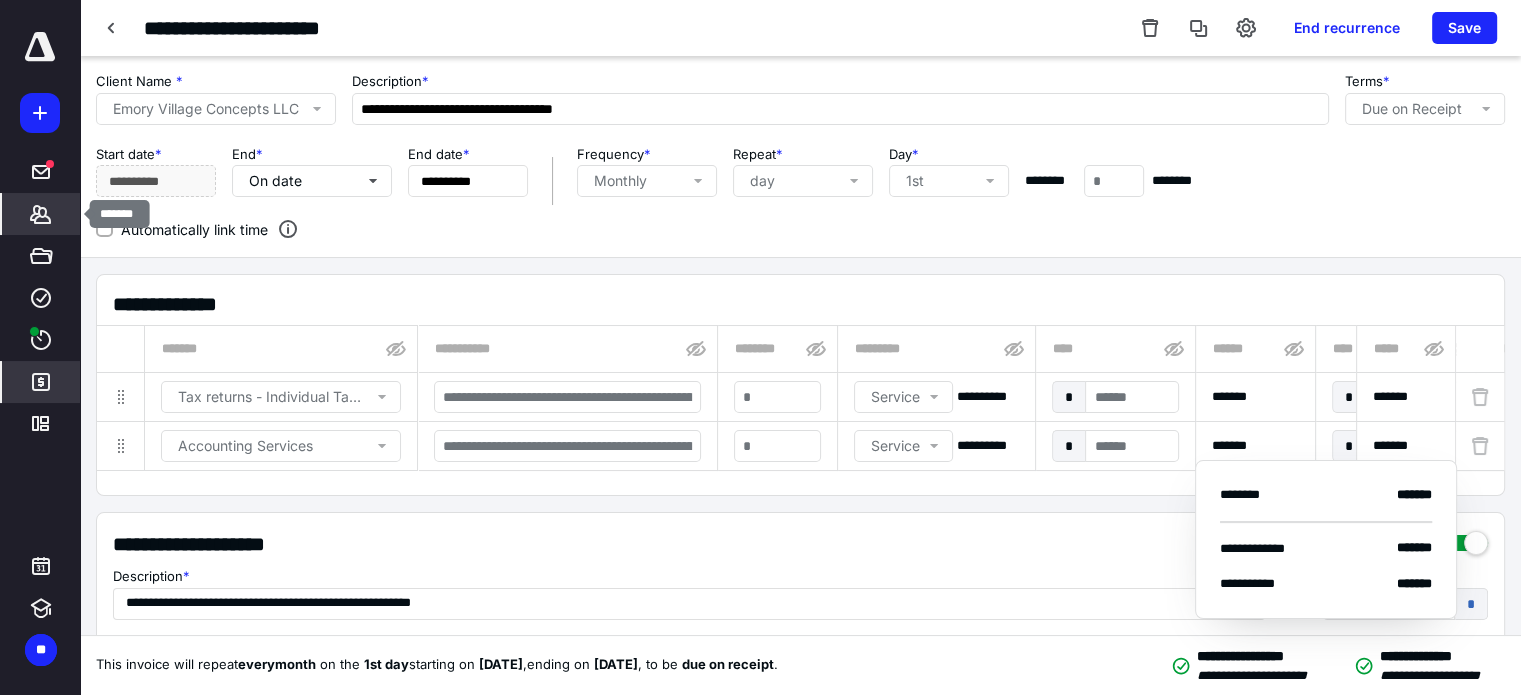 click 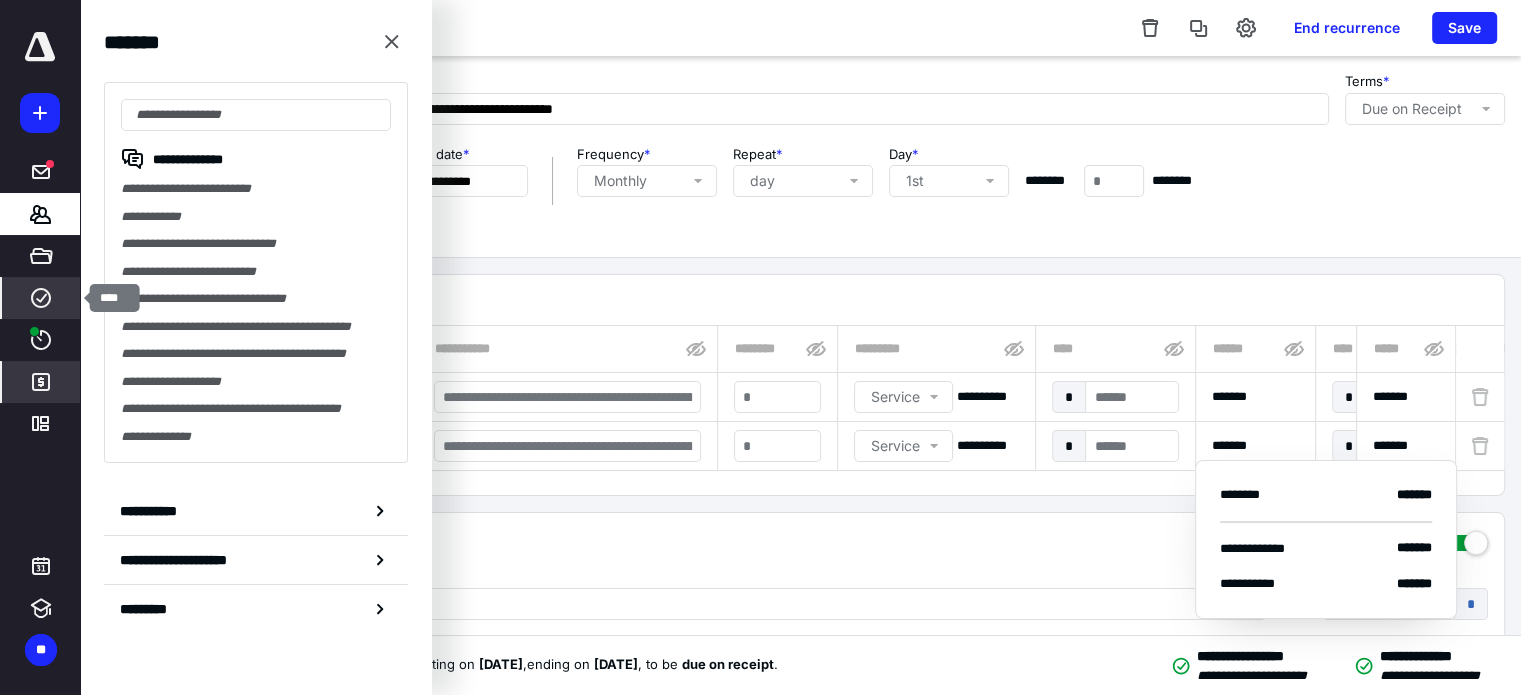 click 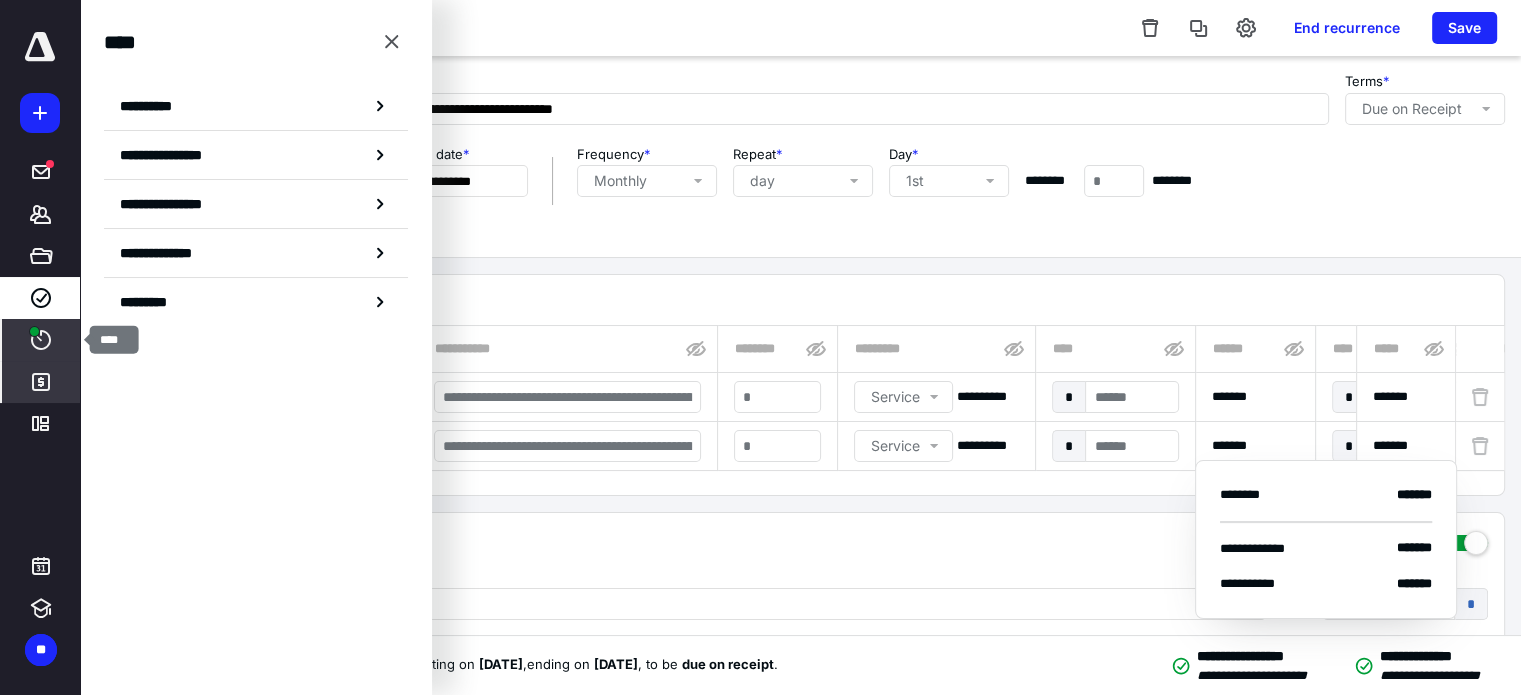 click 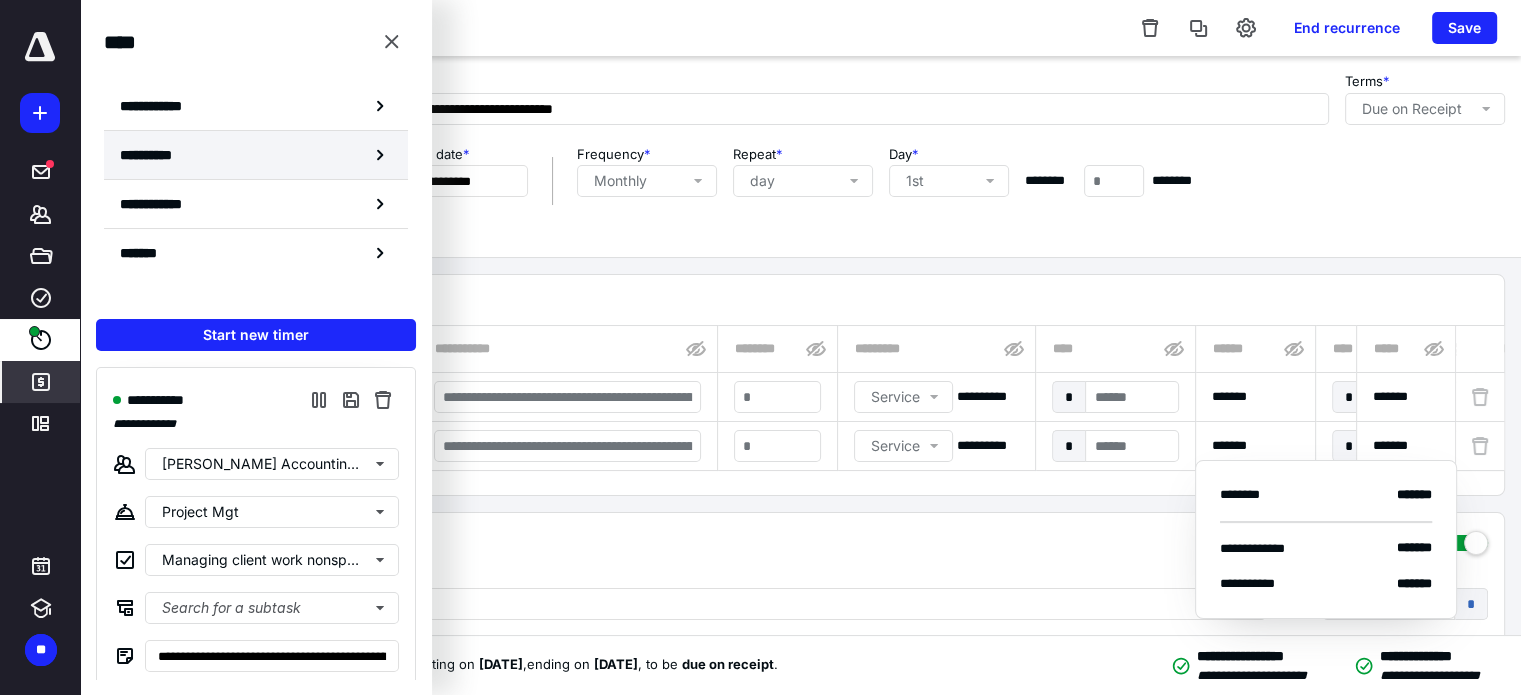 click on "**********" at bounding box center [158, 155] 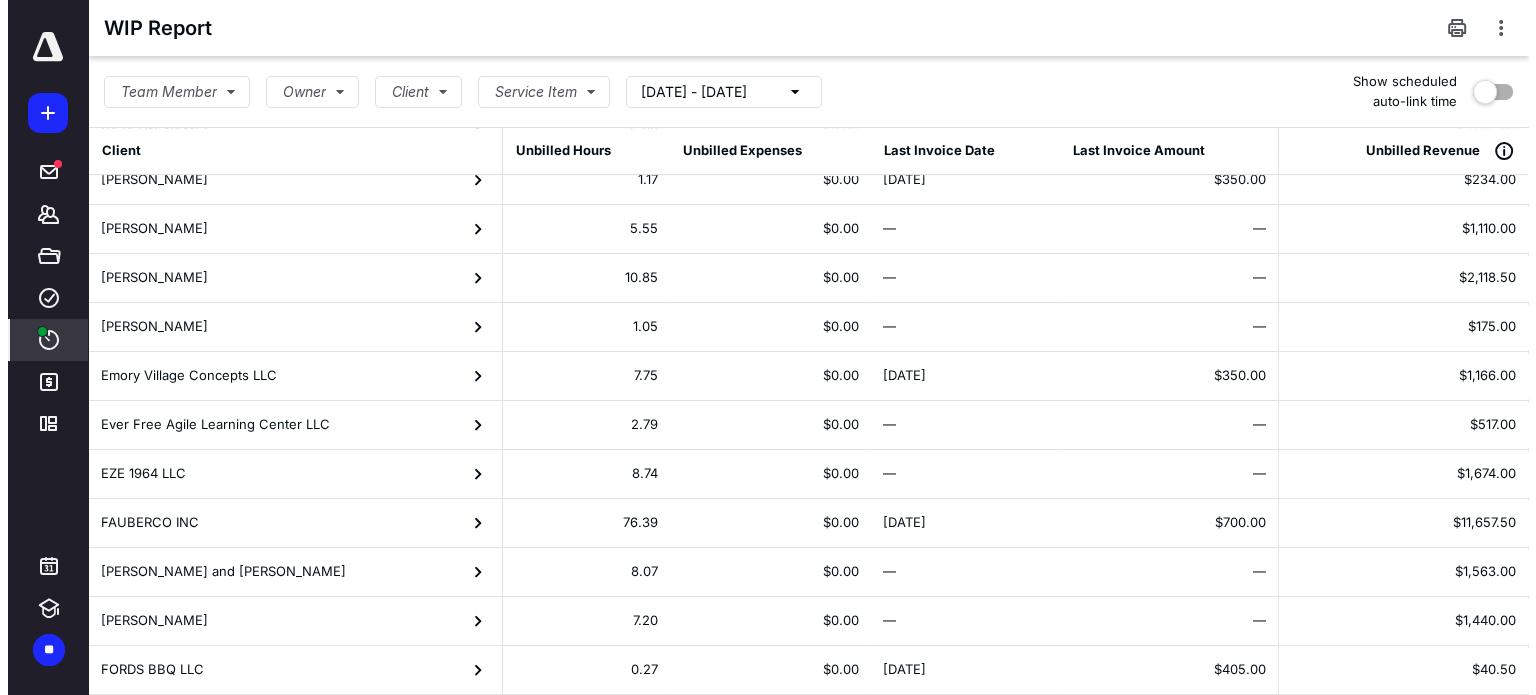 scroll, scrollTop: 700, scrollLeft: 0, axis: vertical 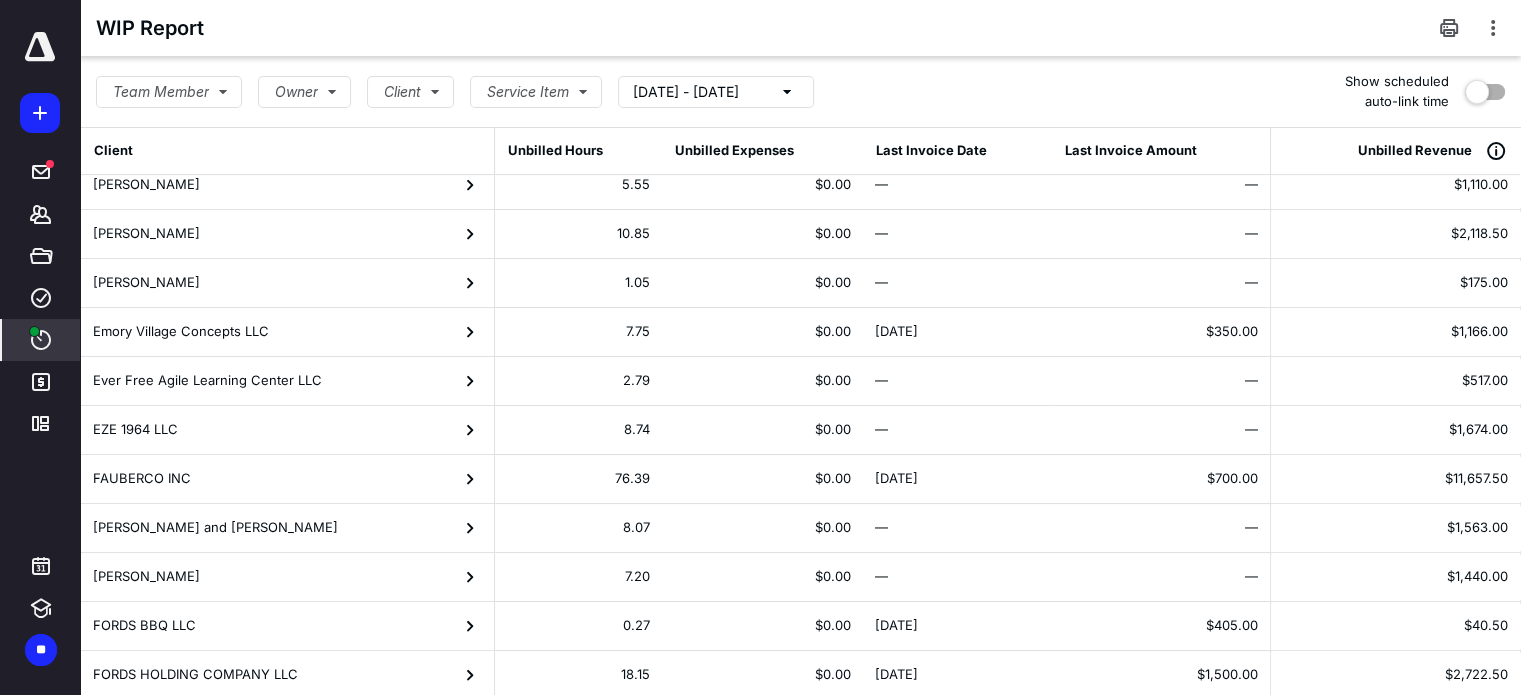click 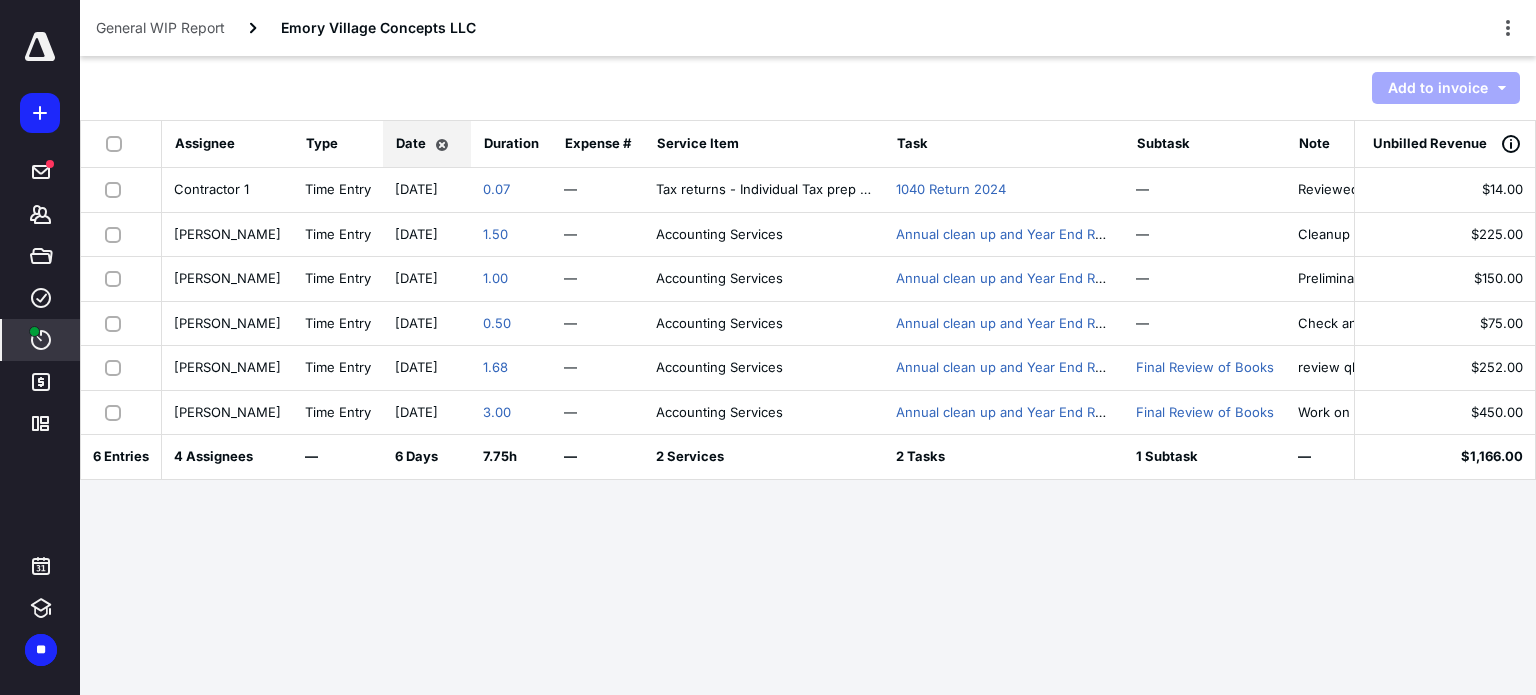 click at bounding box center [118, 143] 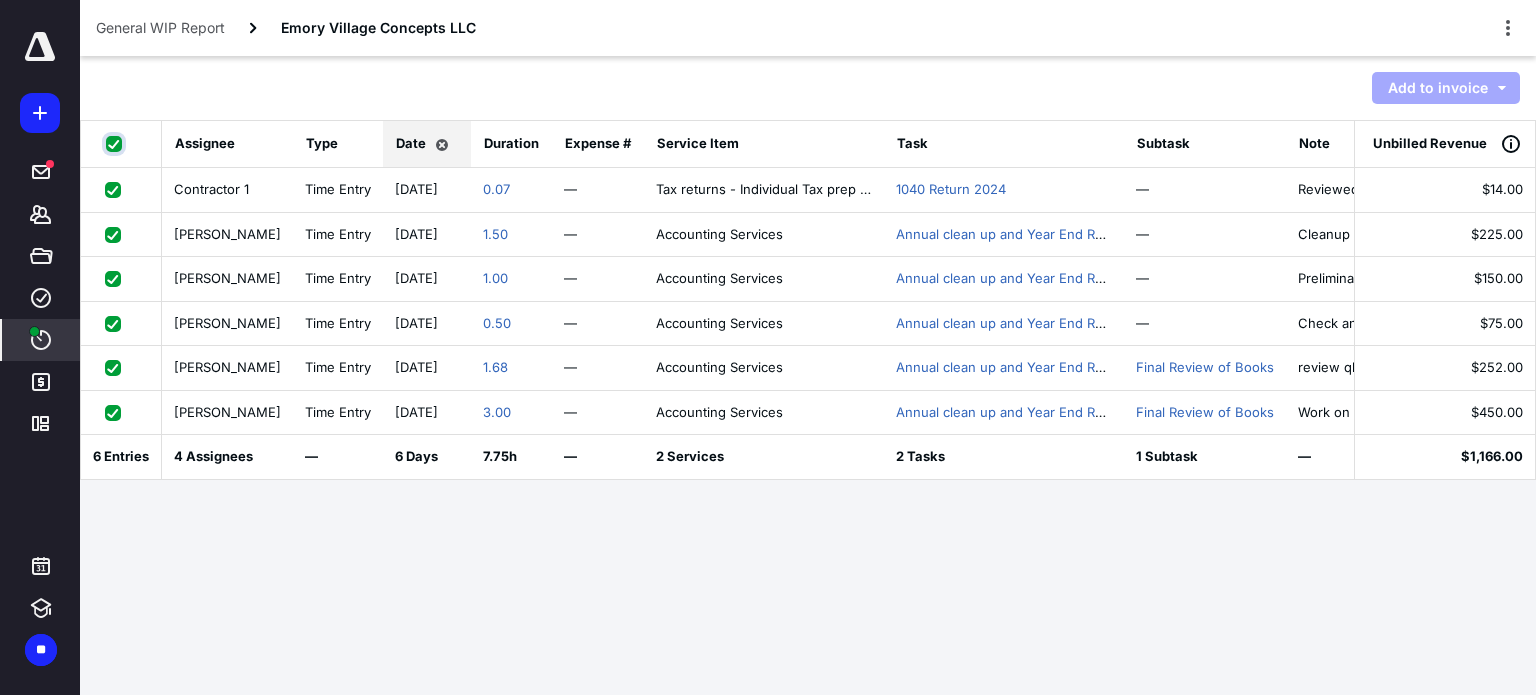 checkbox on "true" 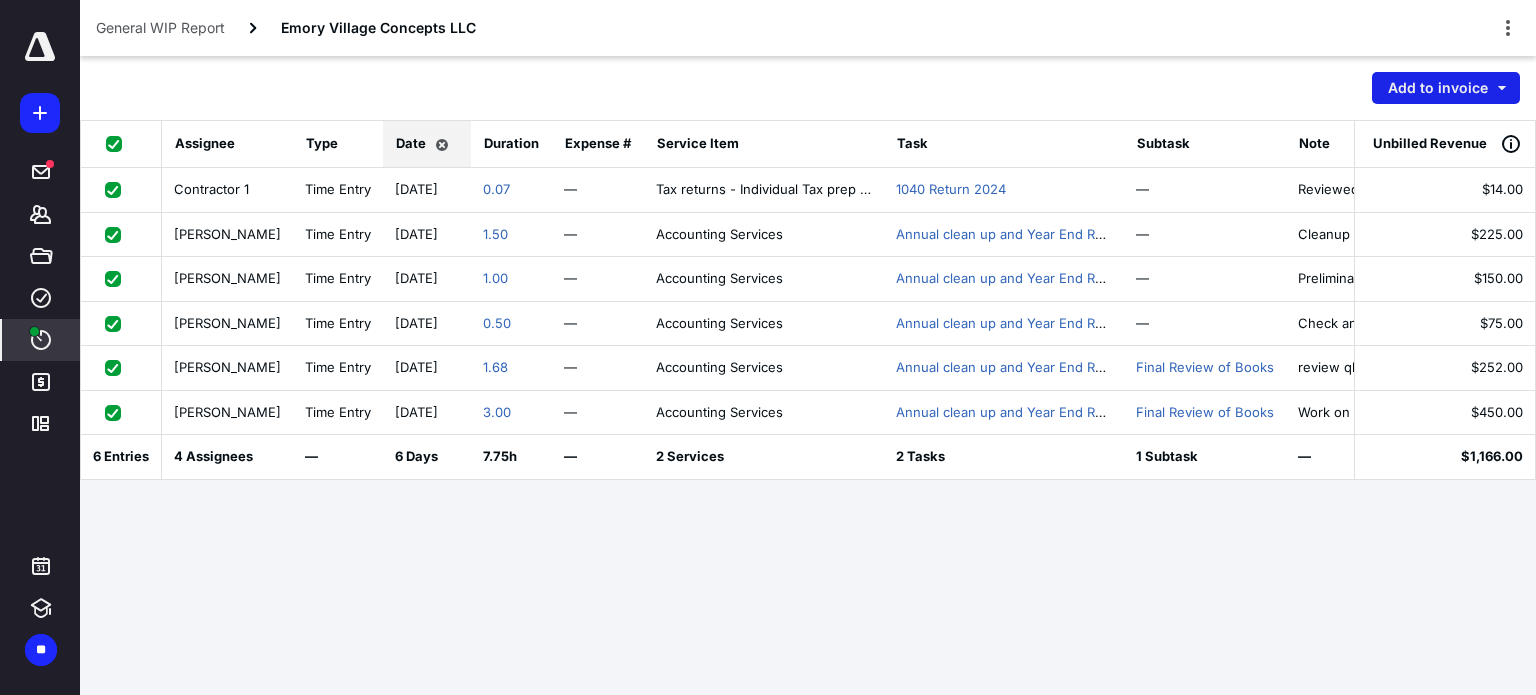 click on "Add to invoice" at bounding box center (1446, 88) 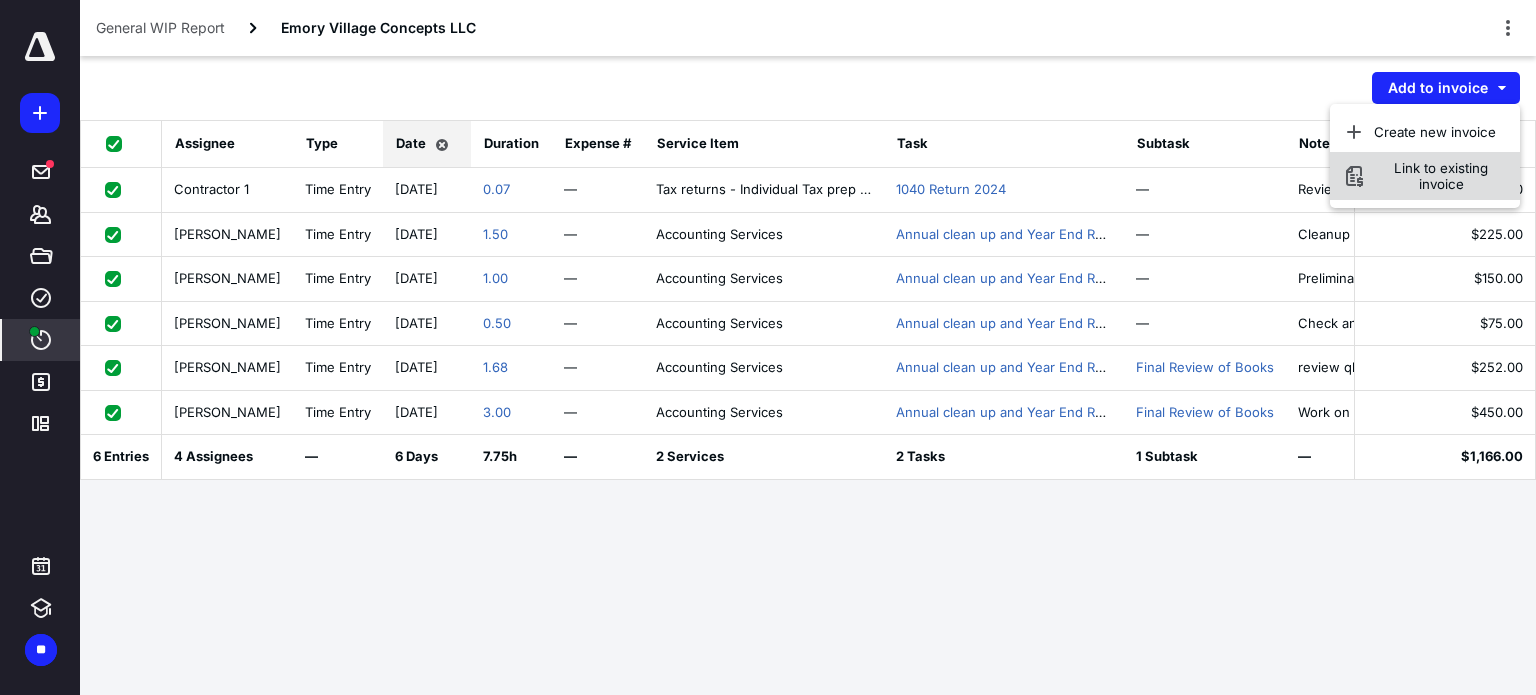 click on "Link to existing invoice" at bounding box center (1441, 176) 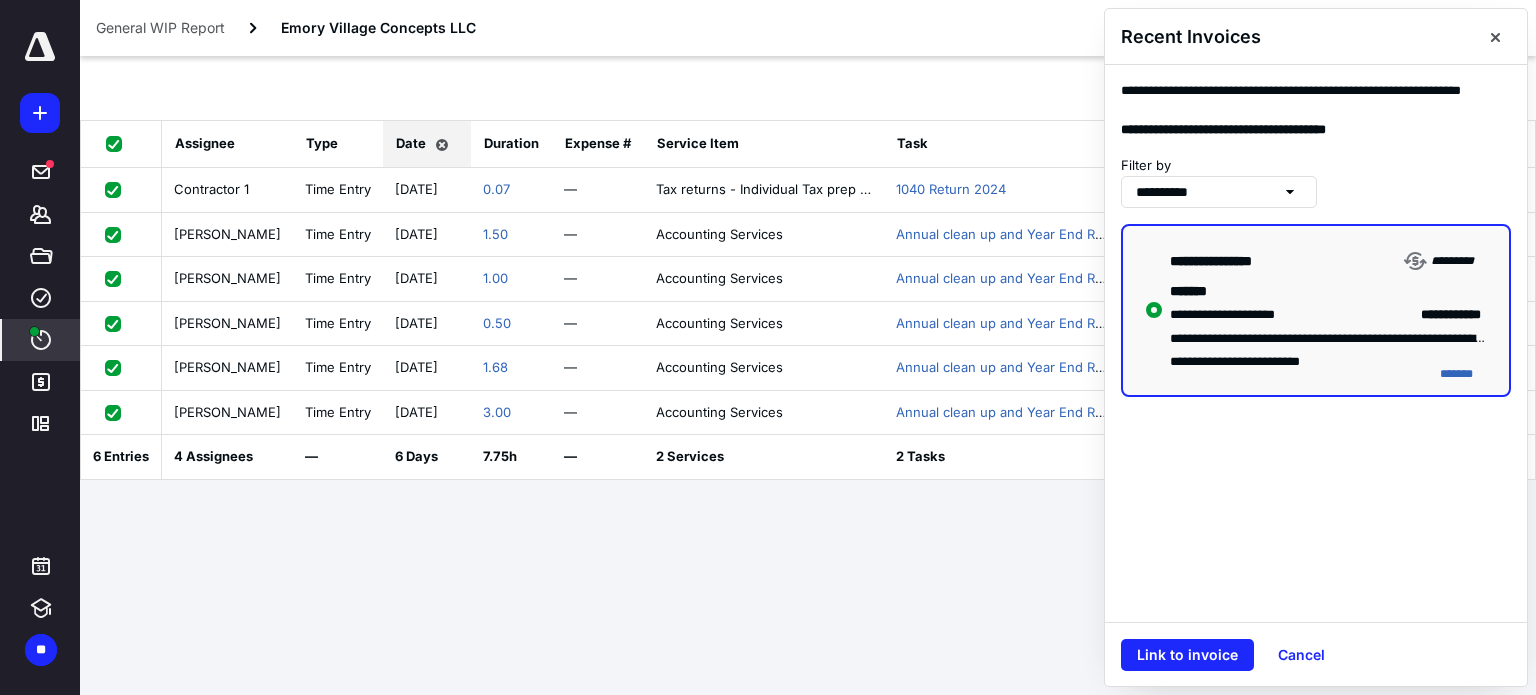 click at bounding box center (118, 143) 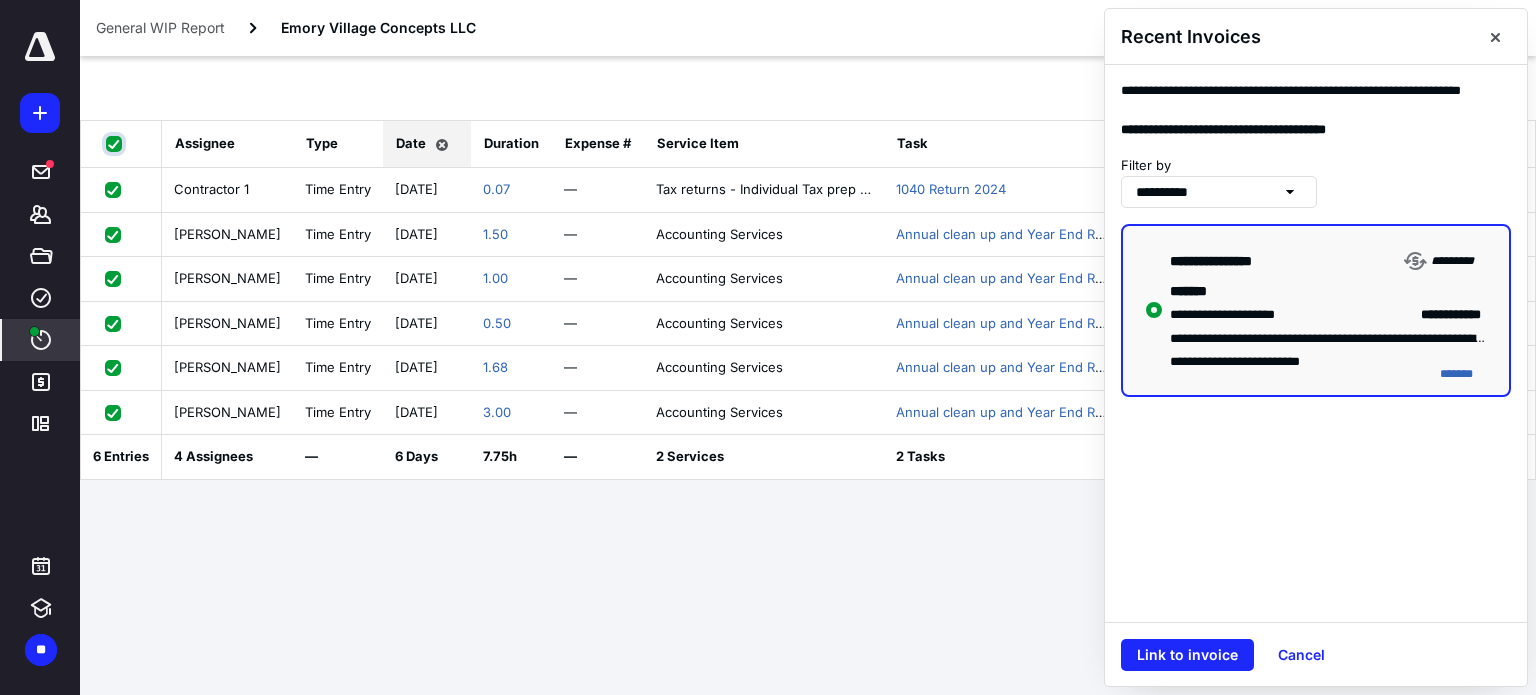 click at bounding box center (116, 144) 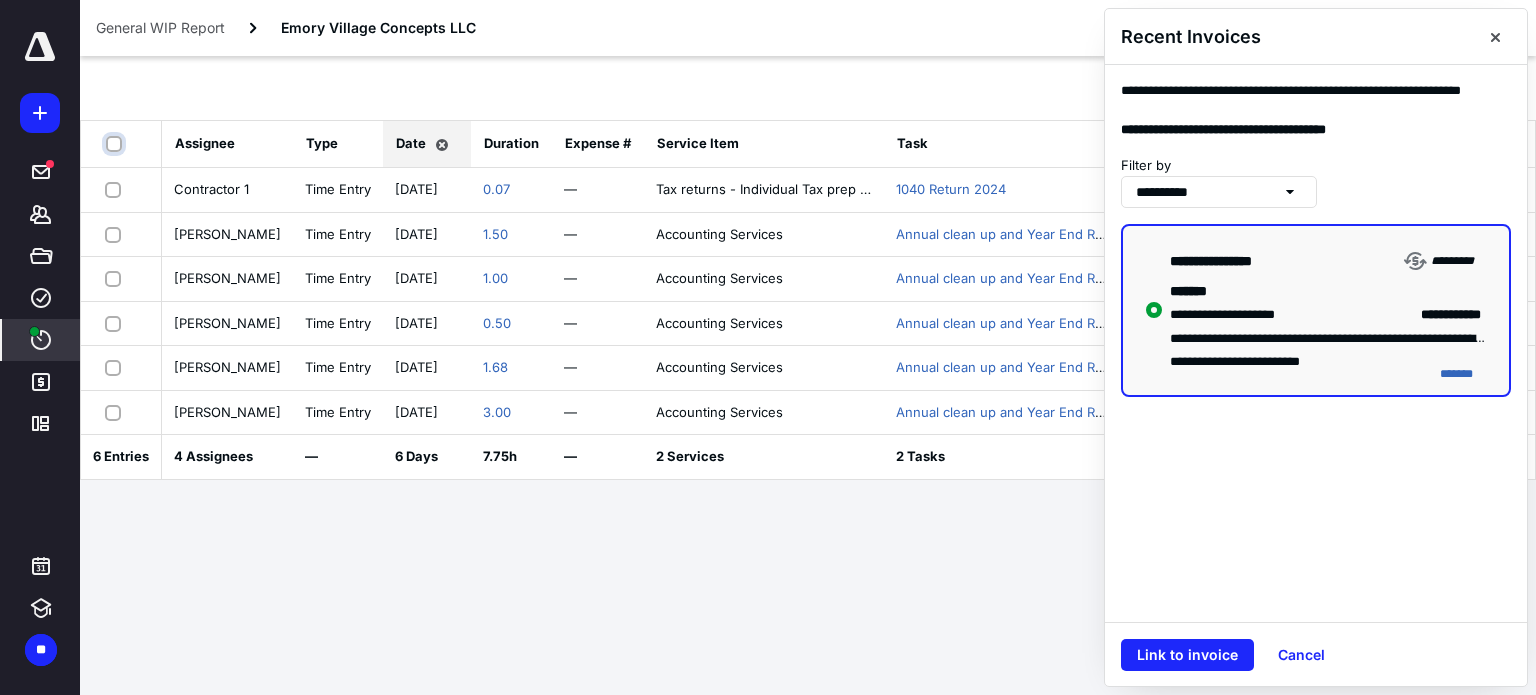 checkbox on "false" 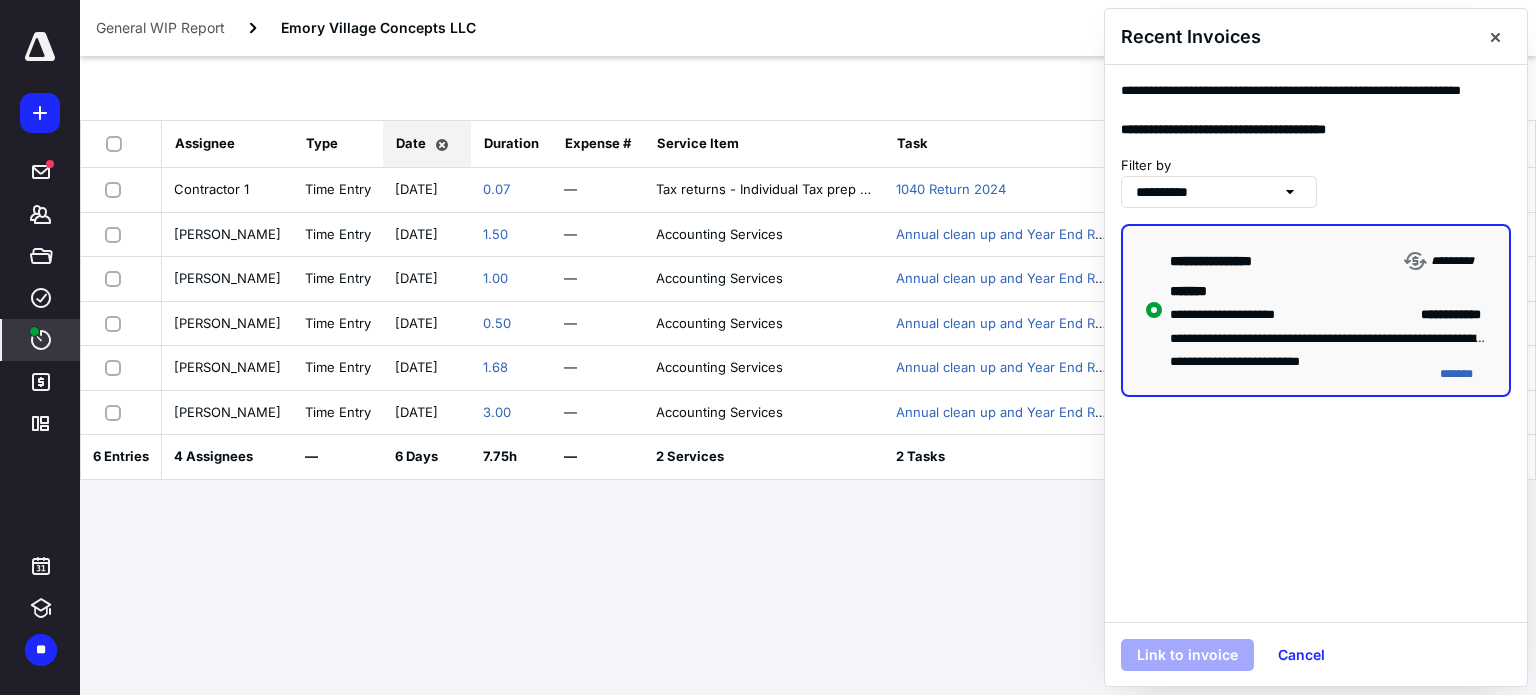 click at bounding box center (118, 143) 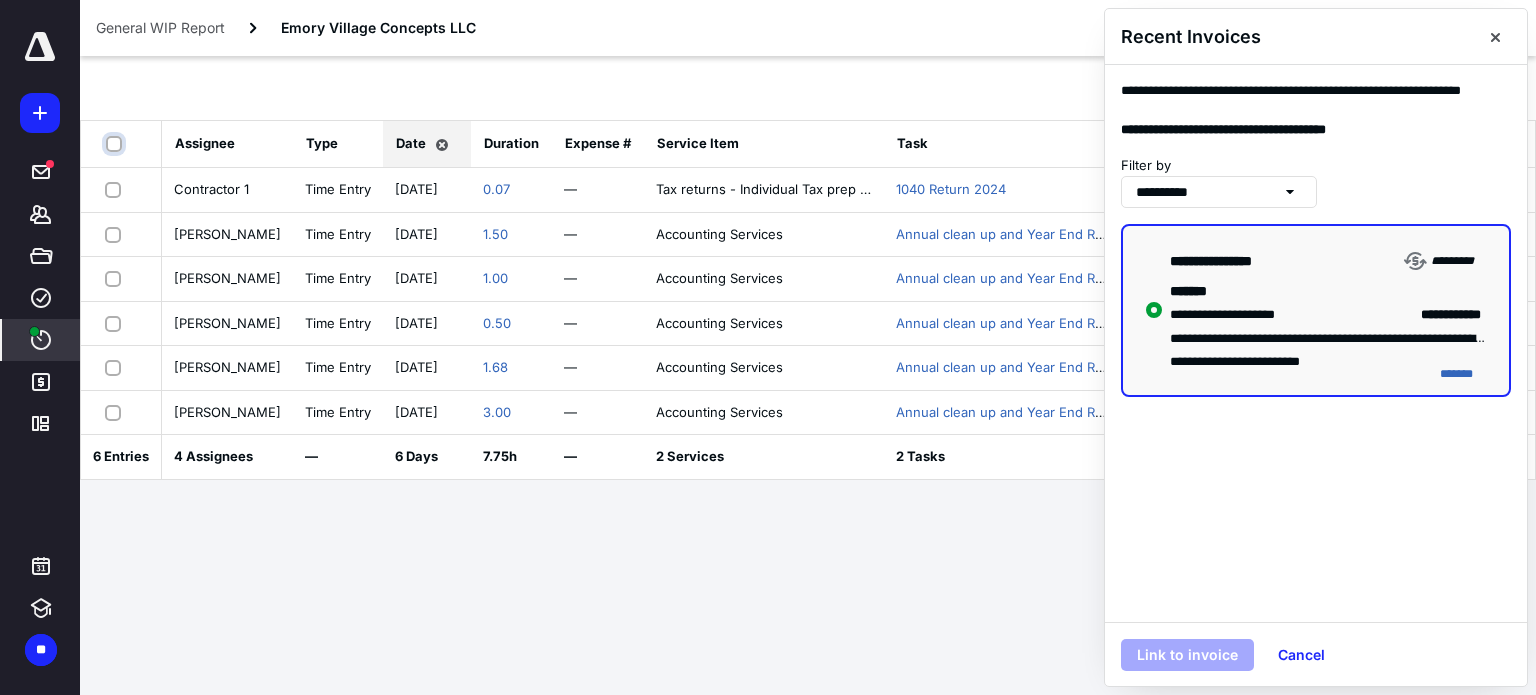 click at bounding box center [116, 144] 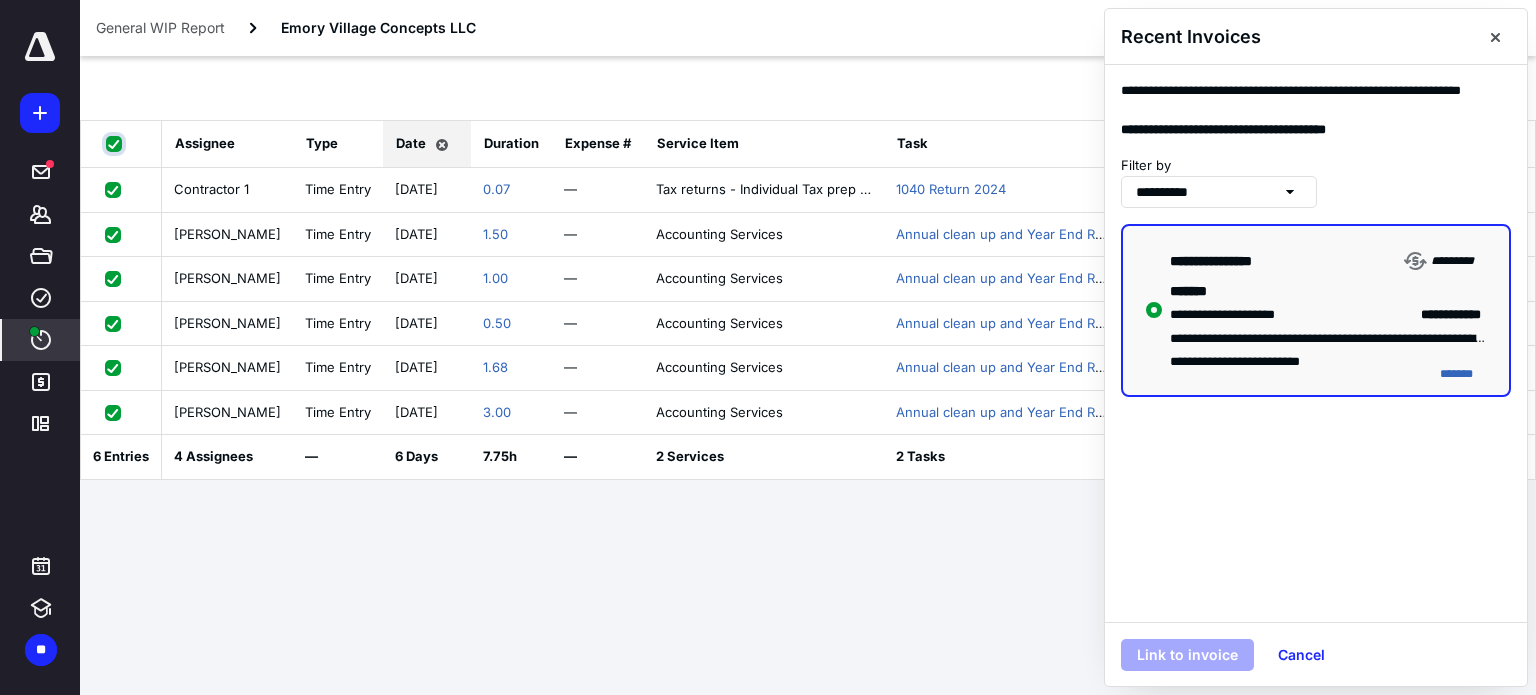checkbox on "true" 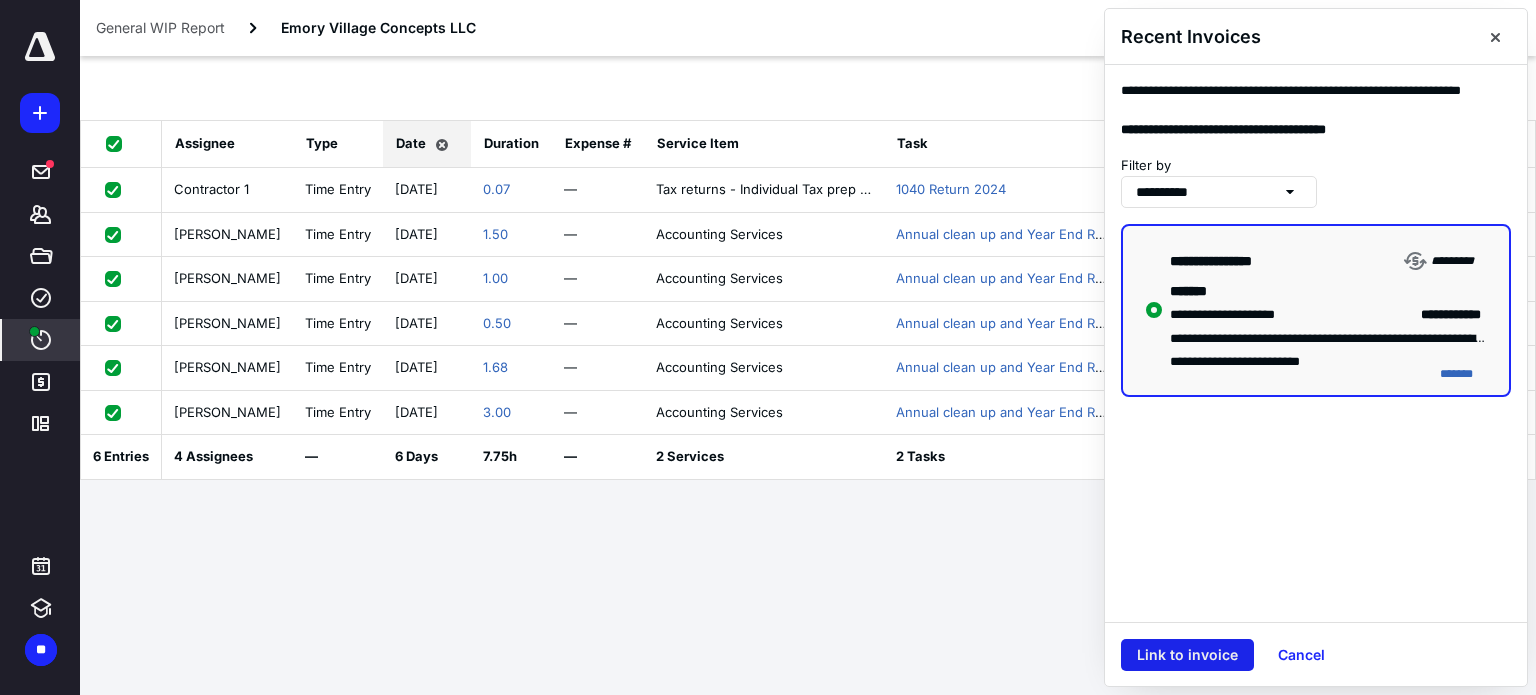 click on "Link to invoice" at bounding box center [1187, 655] 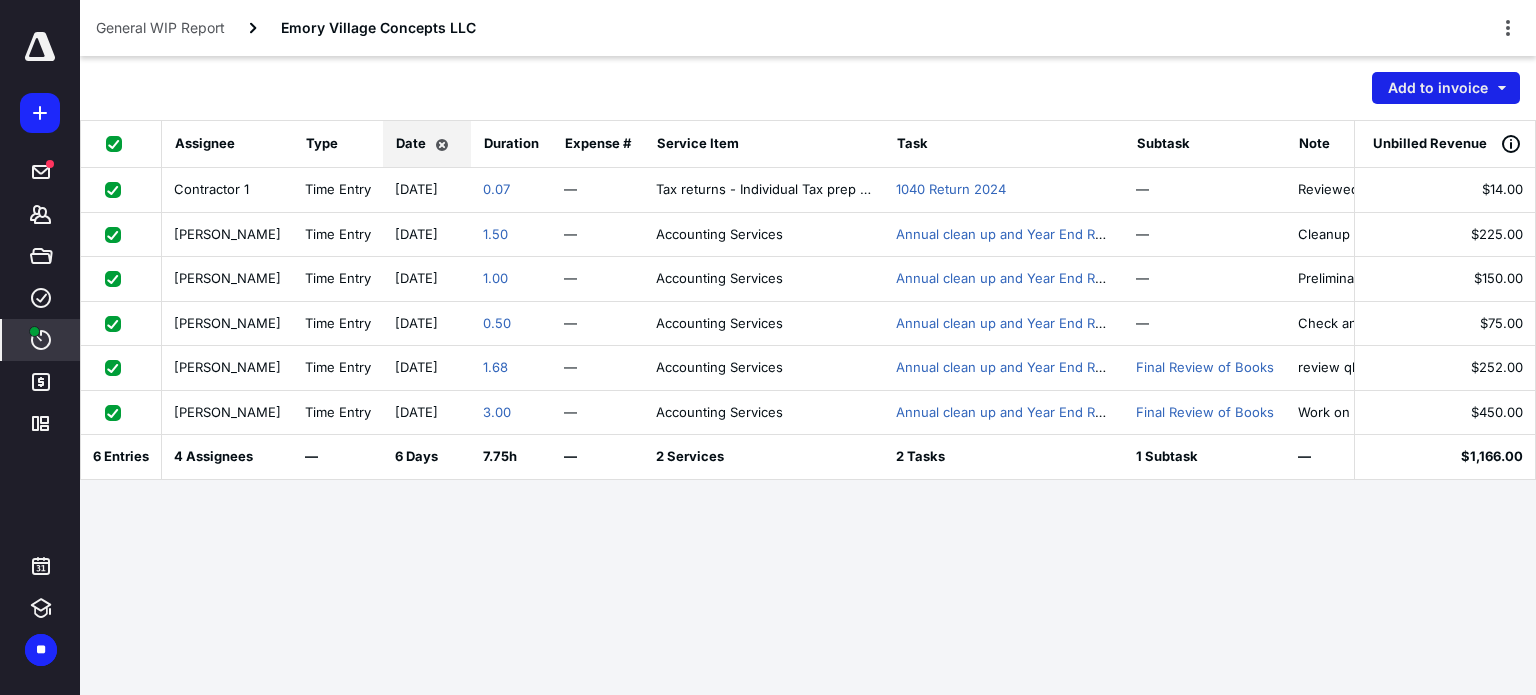 click on "Add to invoice" at bounding box center [1446, 88] 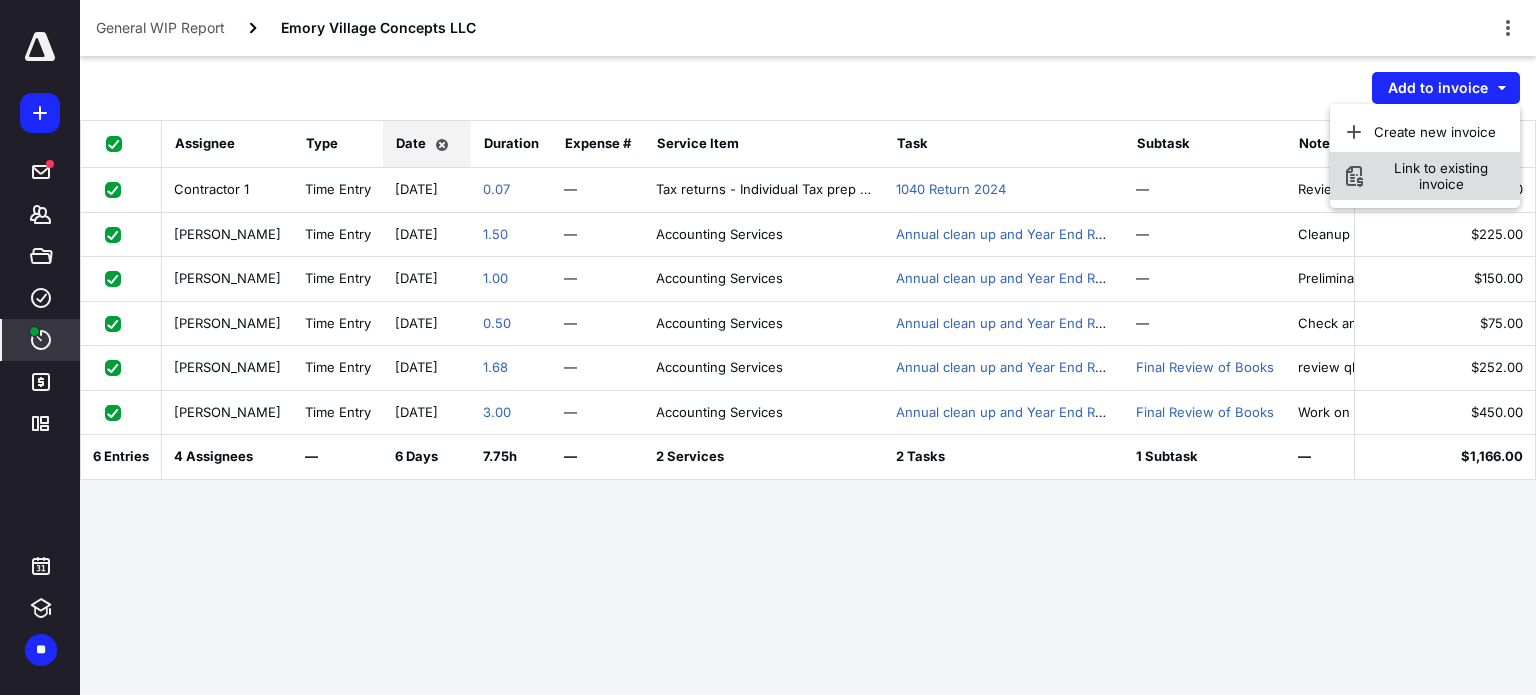 click on "Link to existing invoice" at bounding box center [1441, 176] 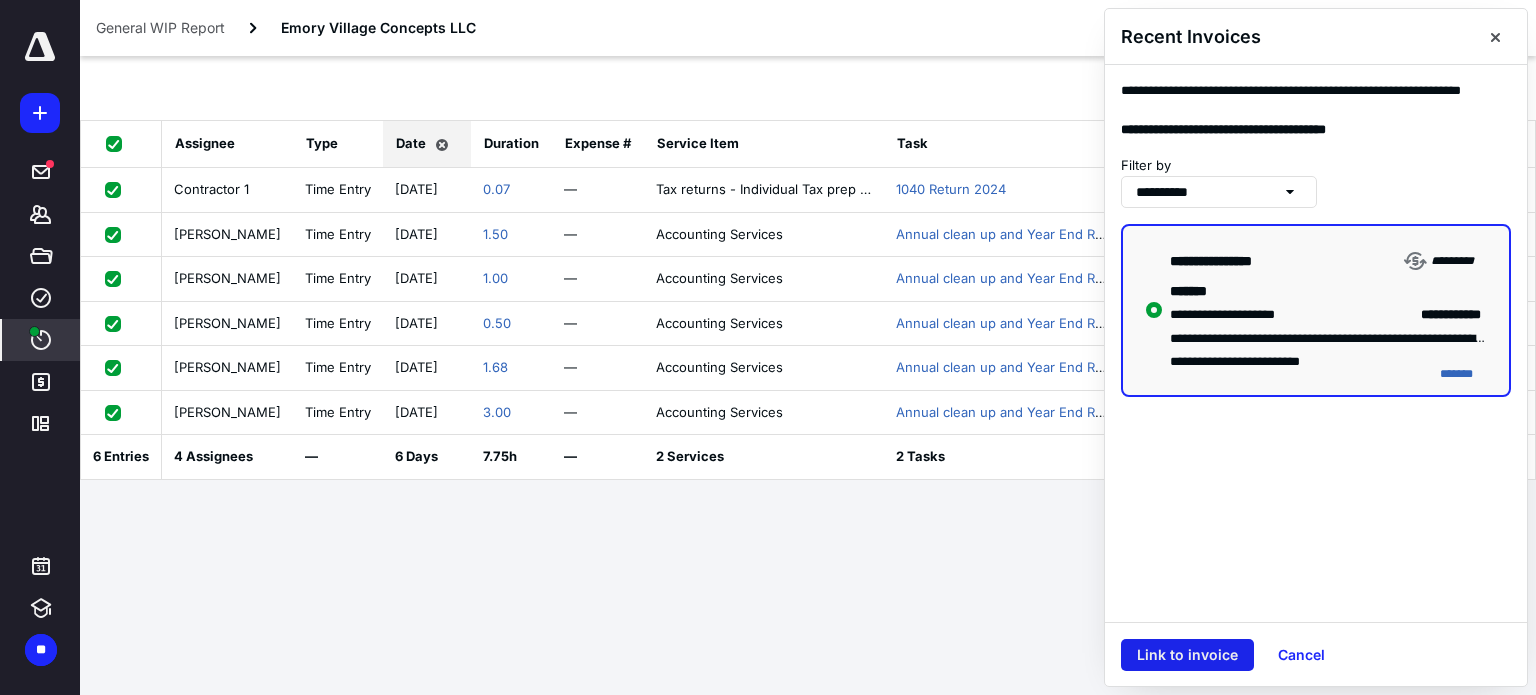 click on "Link to invoice" at bounding box center [1187, 655] 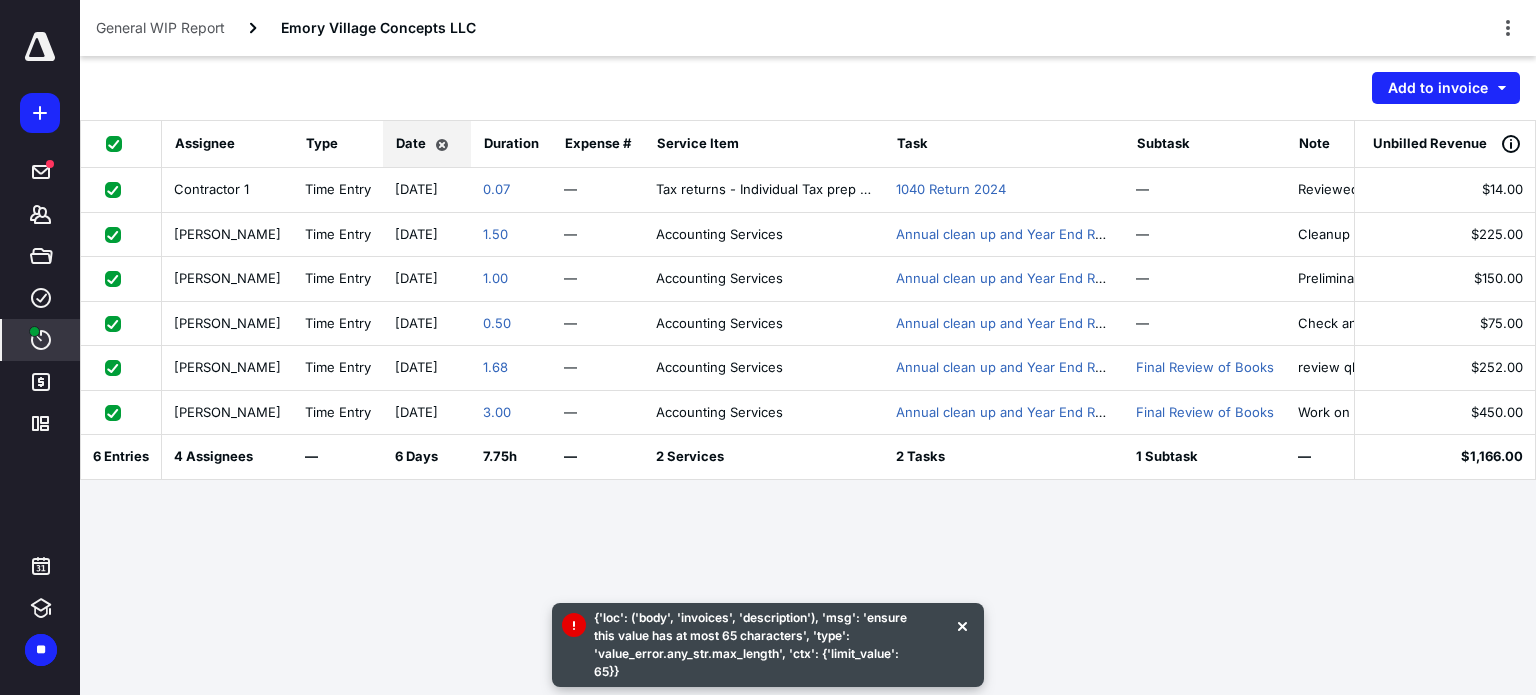 type 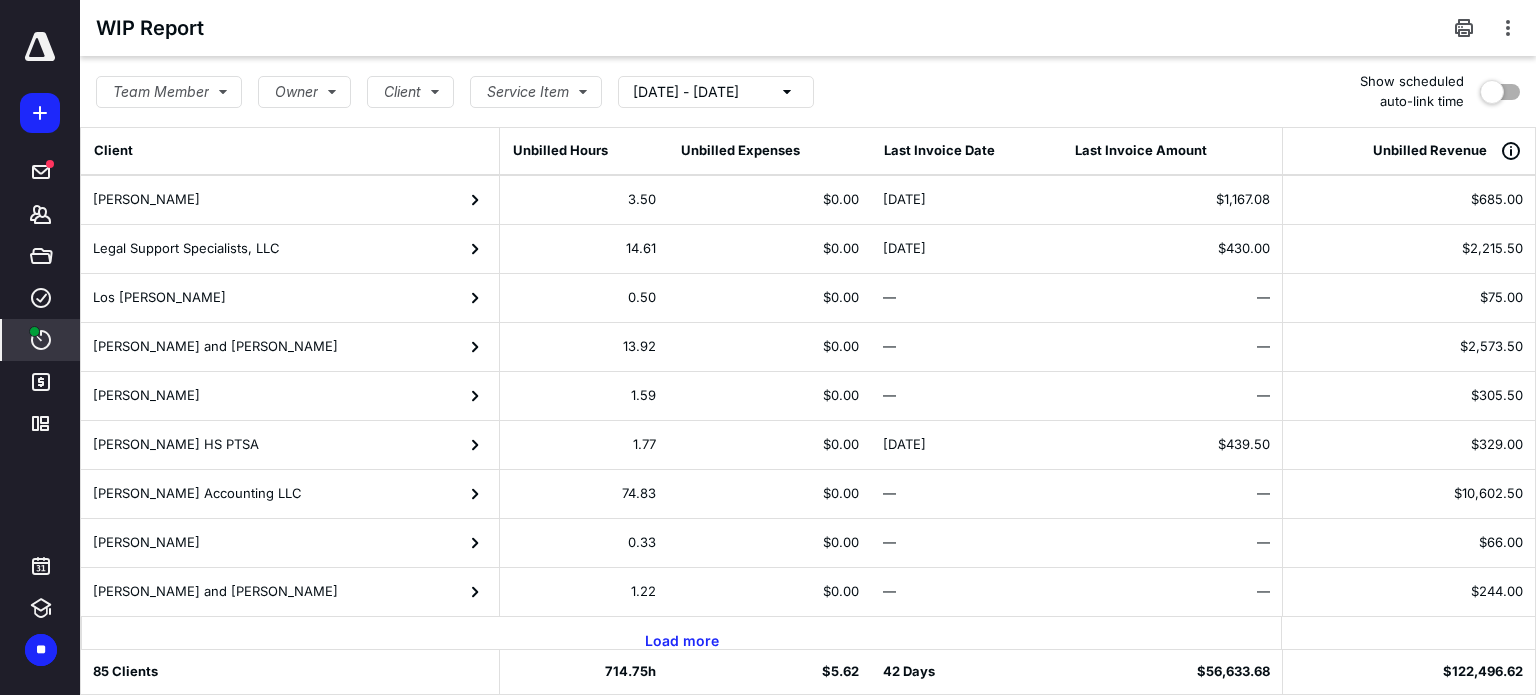 scroll, scrollTop: 2012, scrollLeft: 0, axis: vertical 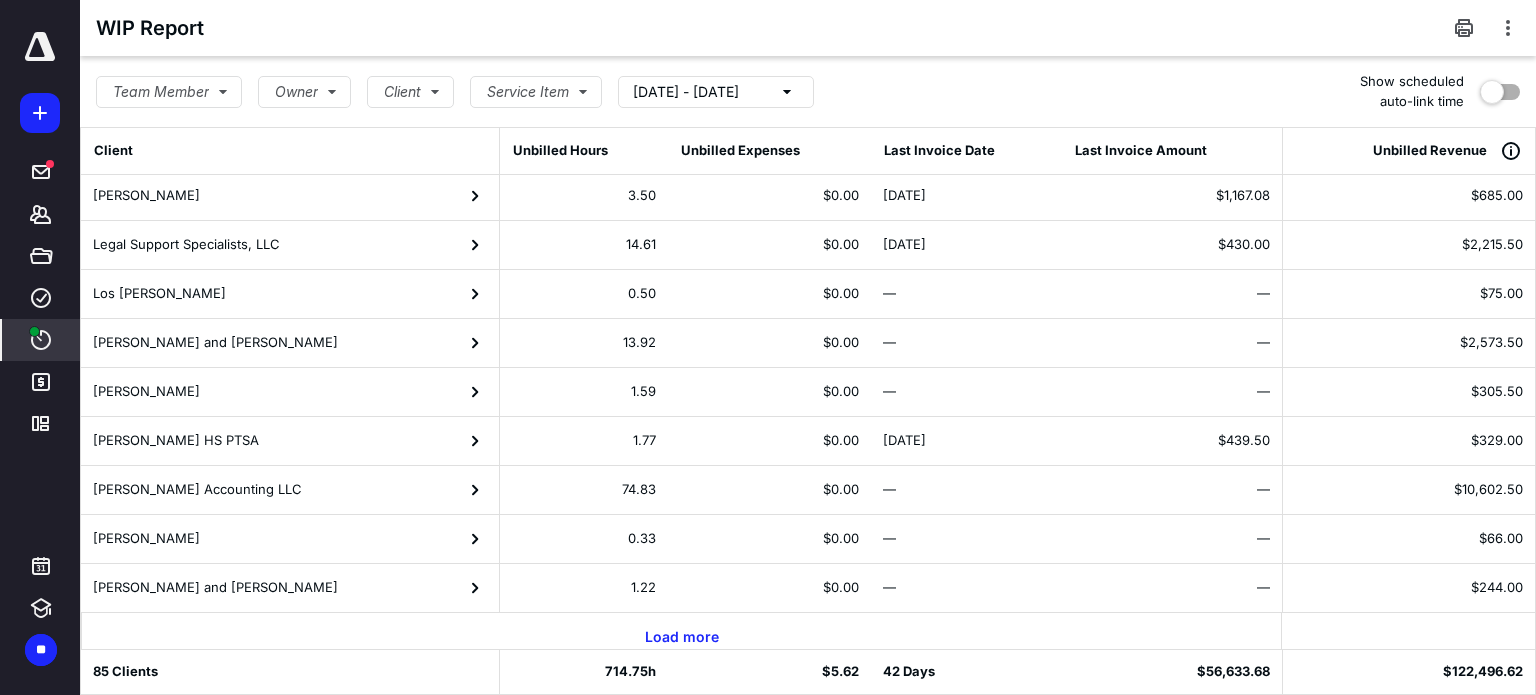 click 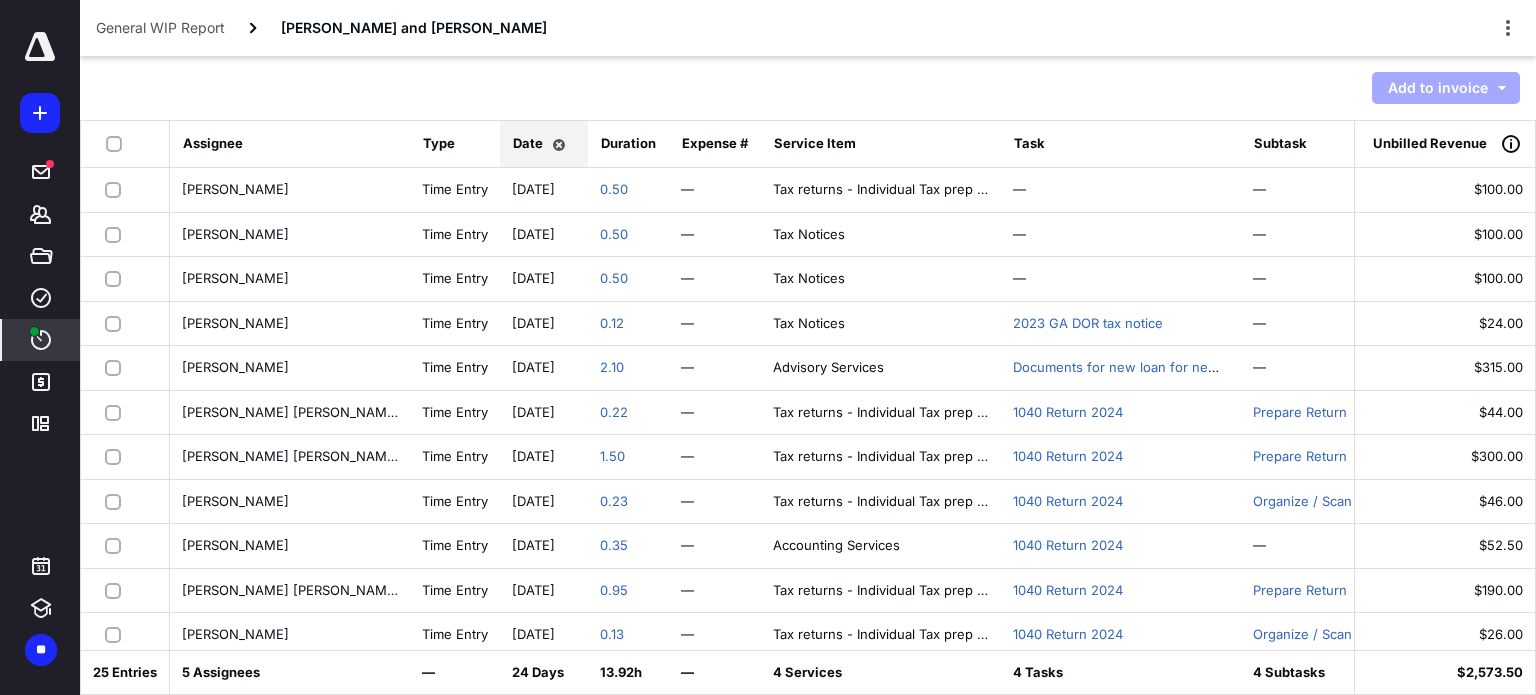 click at bounding box center (117, 189) 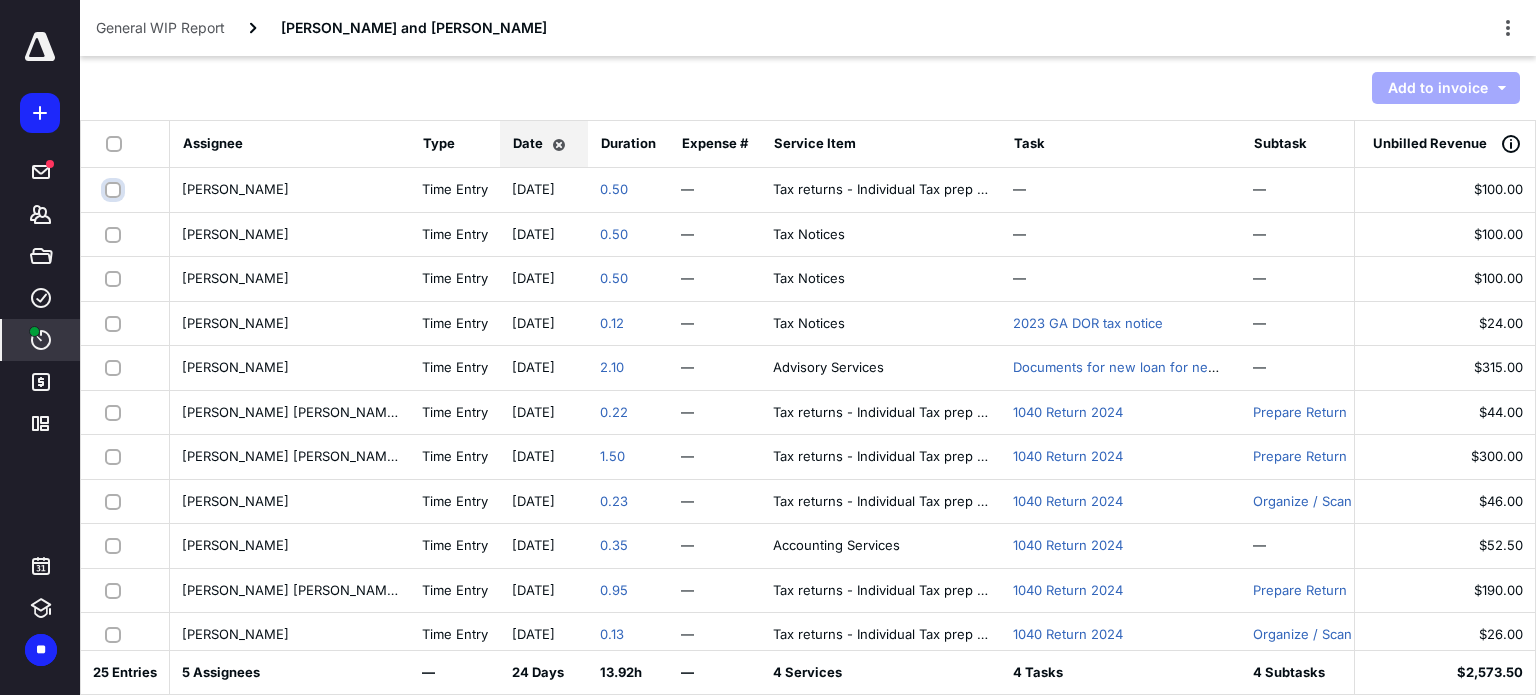 click at bounding box center [115, 189] 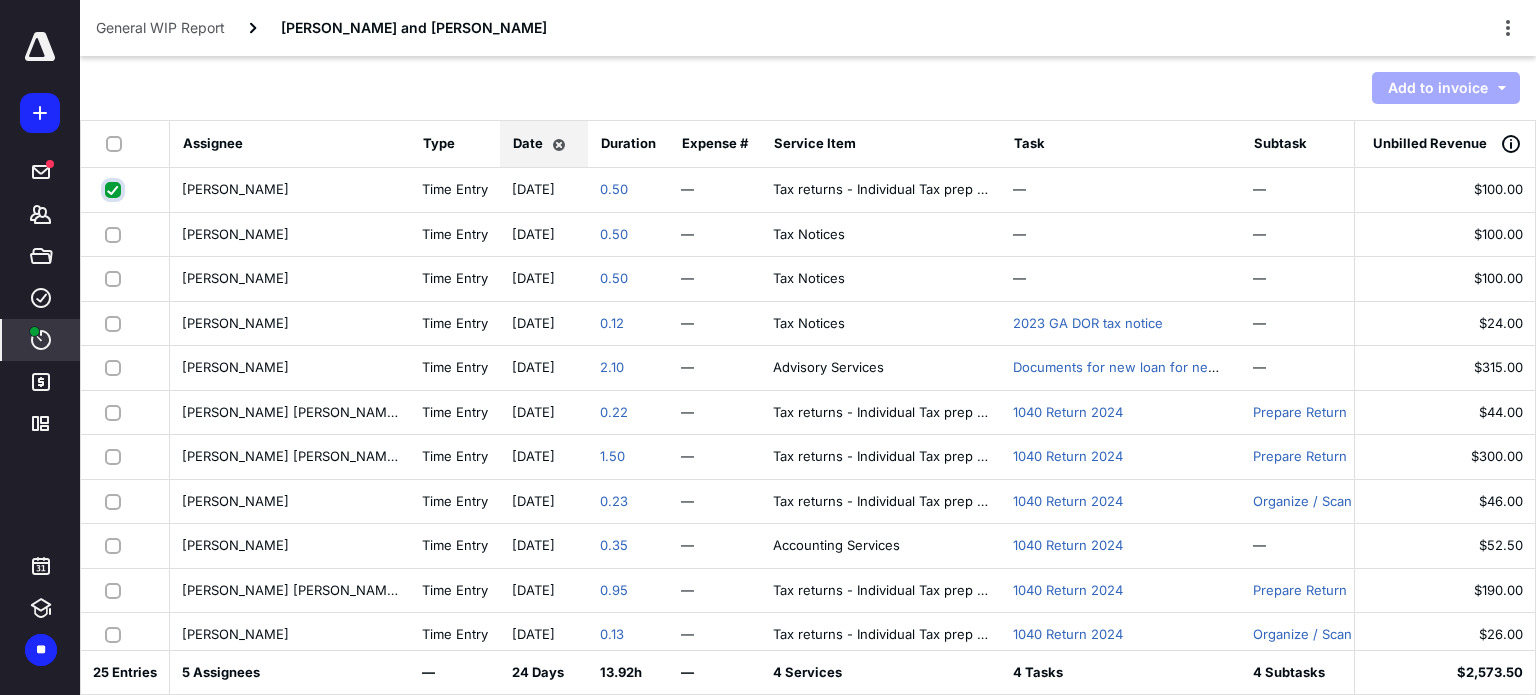 checkbox on "true" 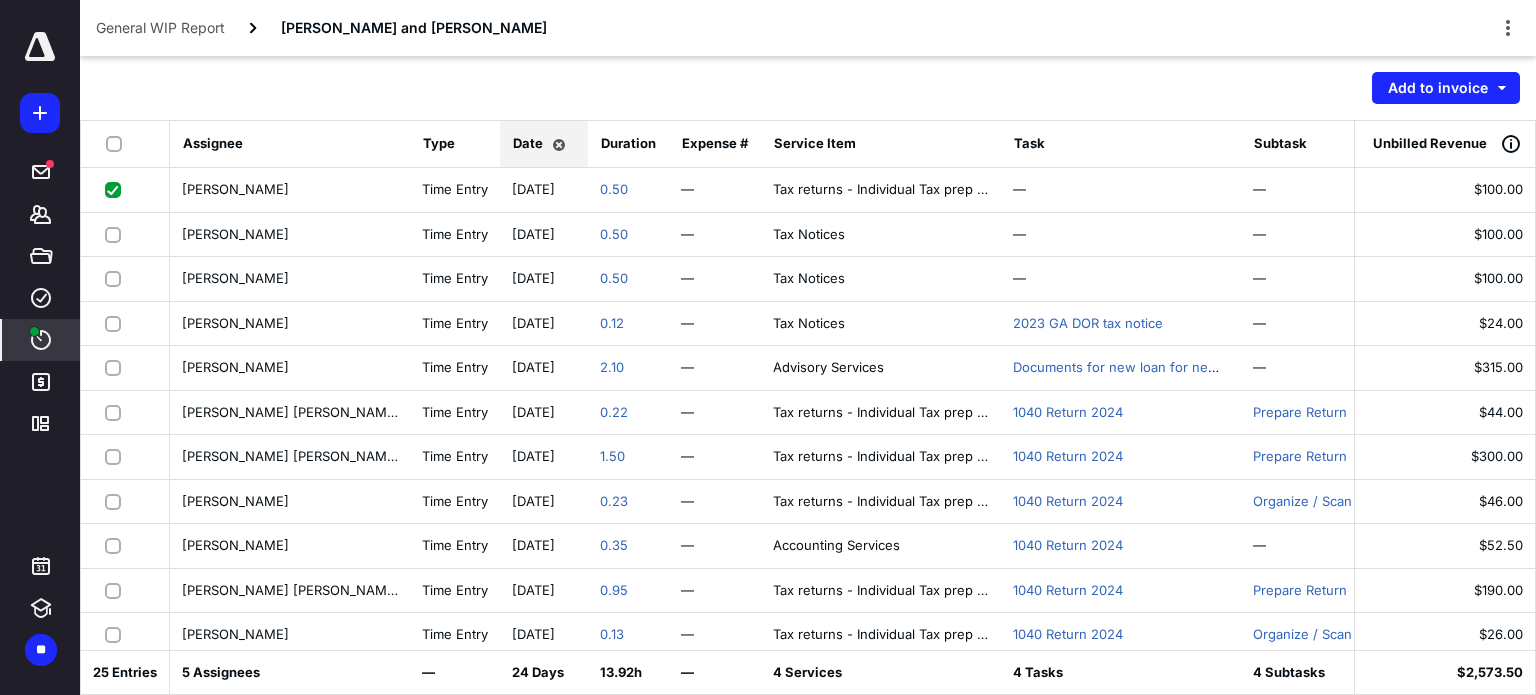 click at bounding box center (117, 234) 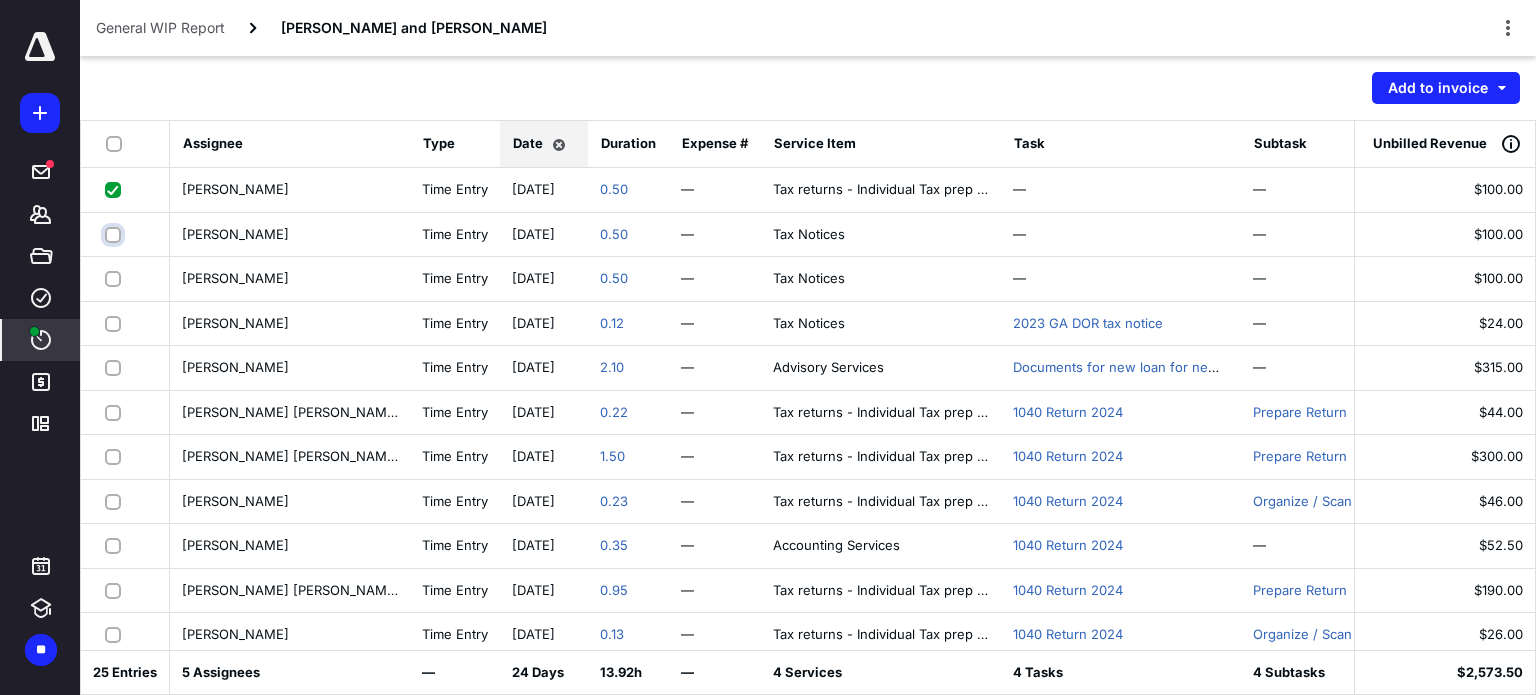 click at bounding box center [115, 234] 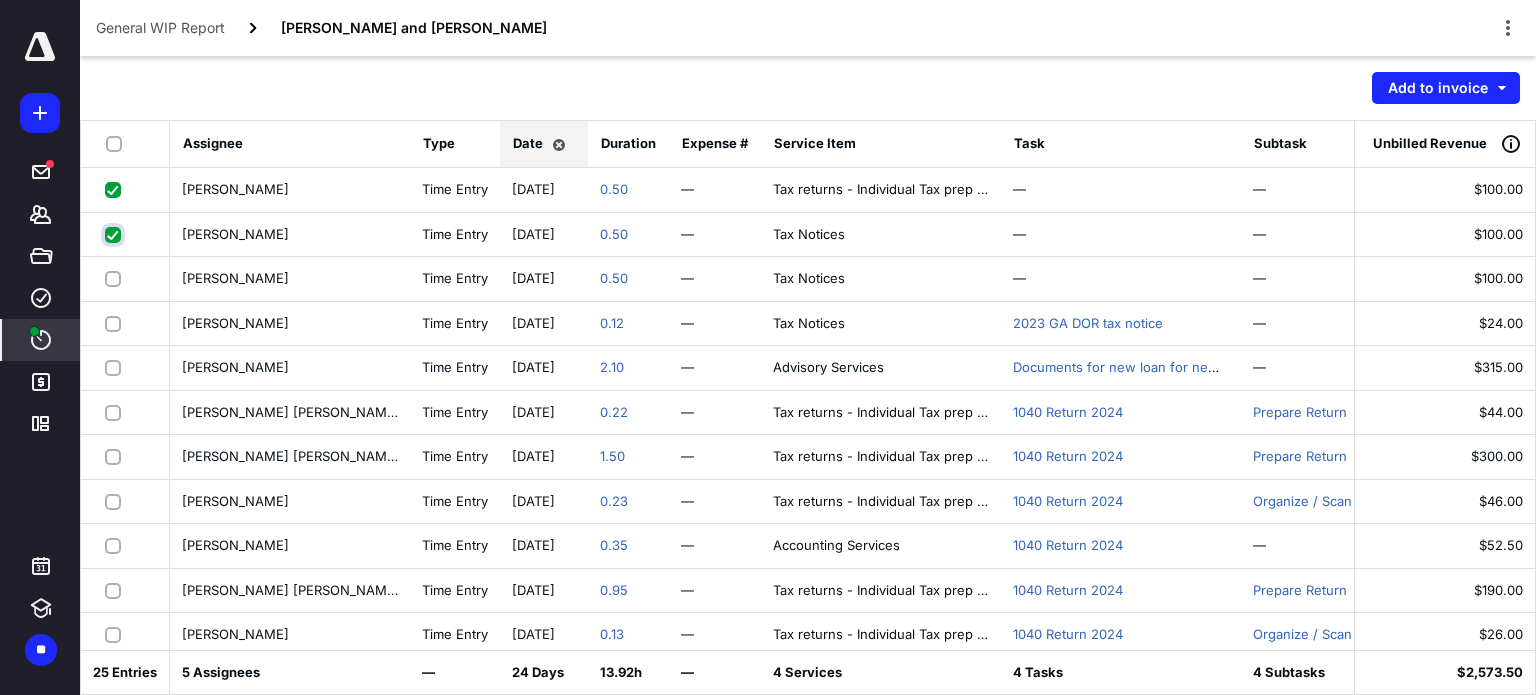 checkbox on "true" 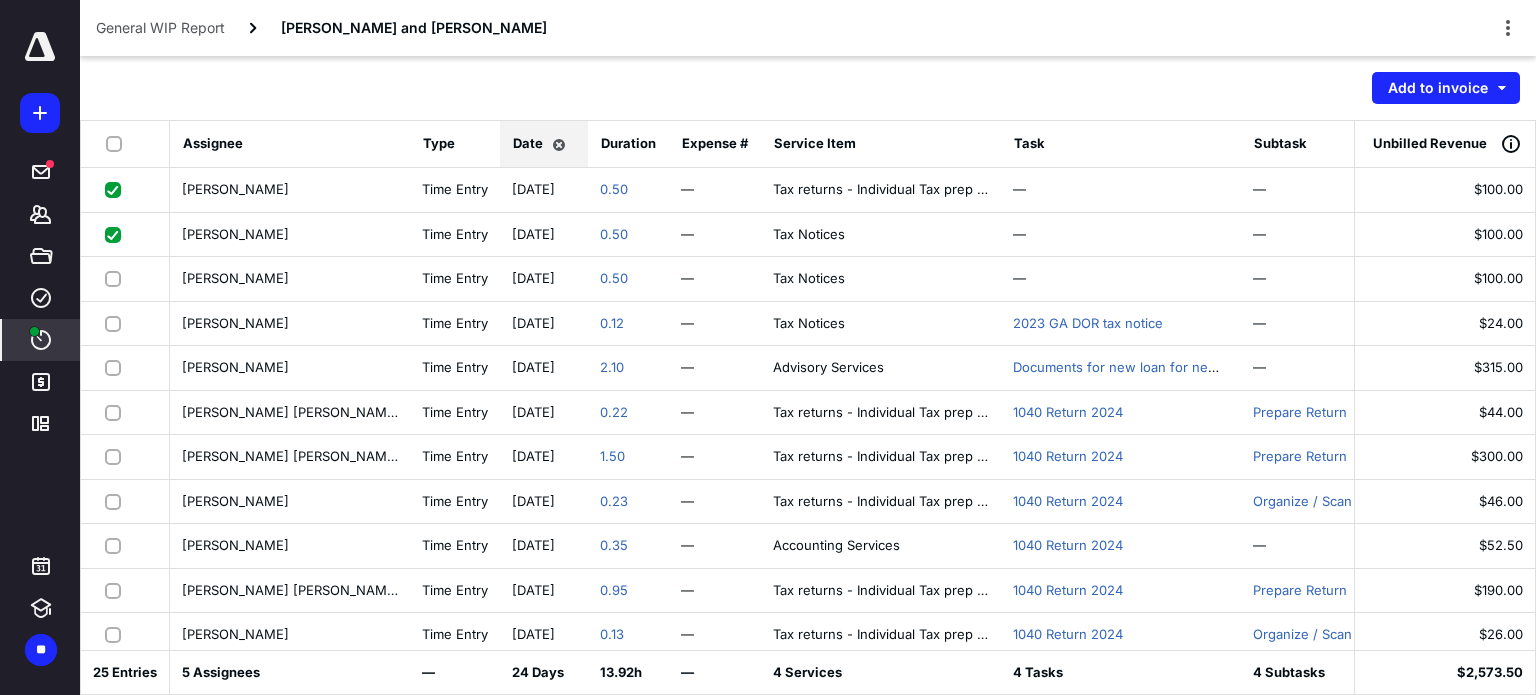 click at bounding box center (117, 278) 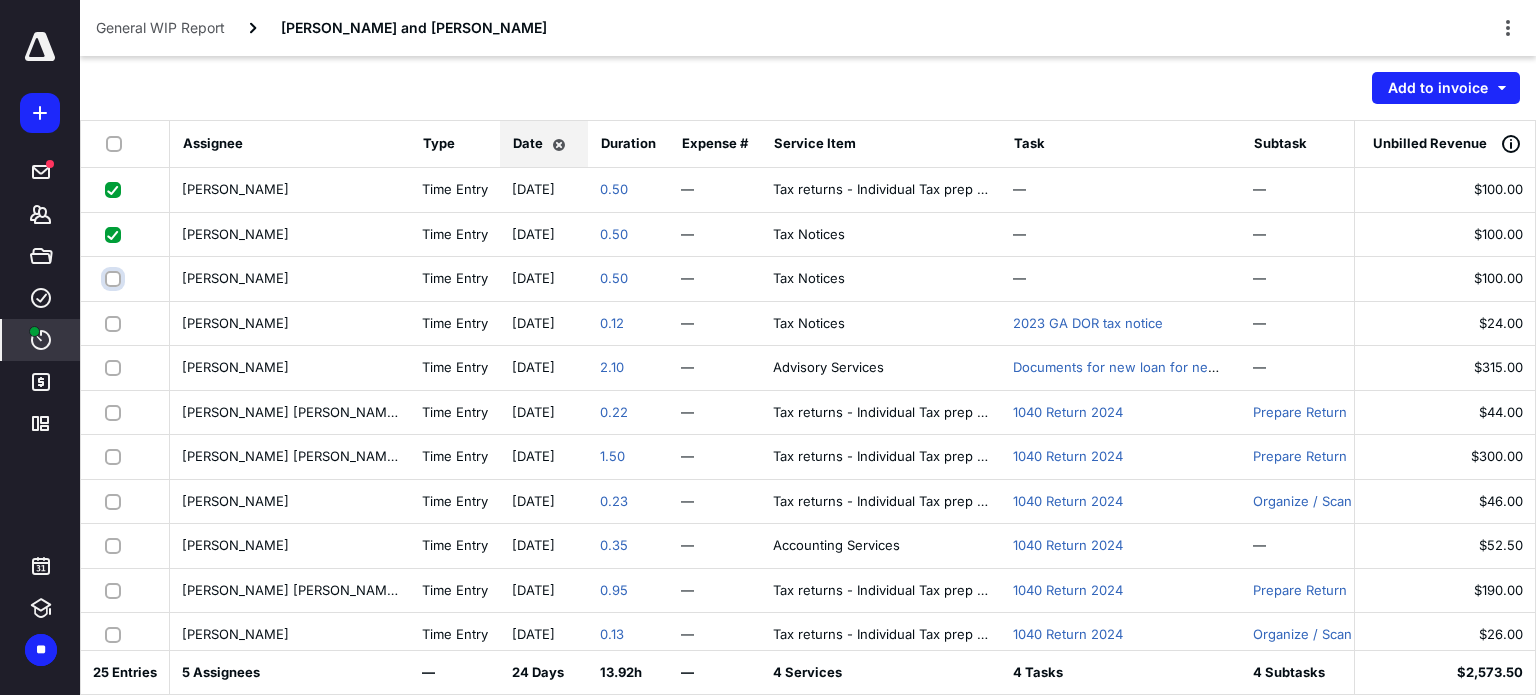 click at bounding box center [115, 278] 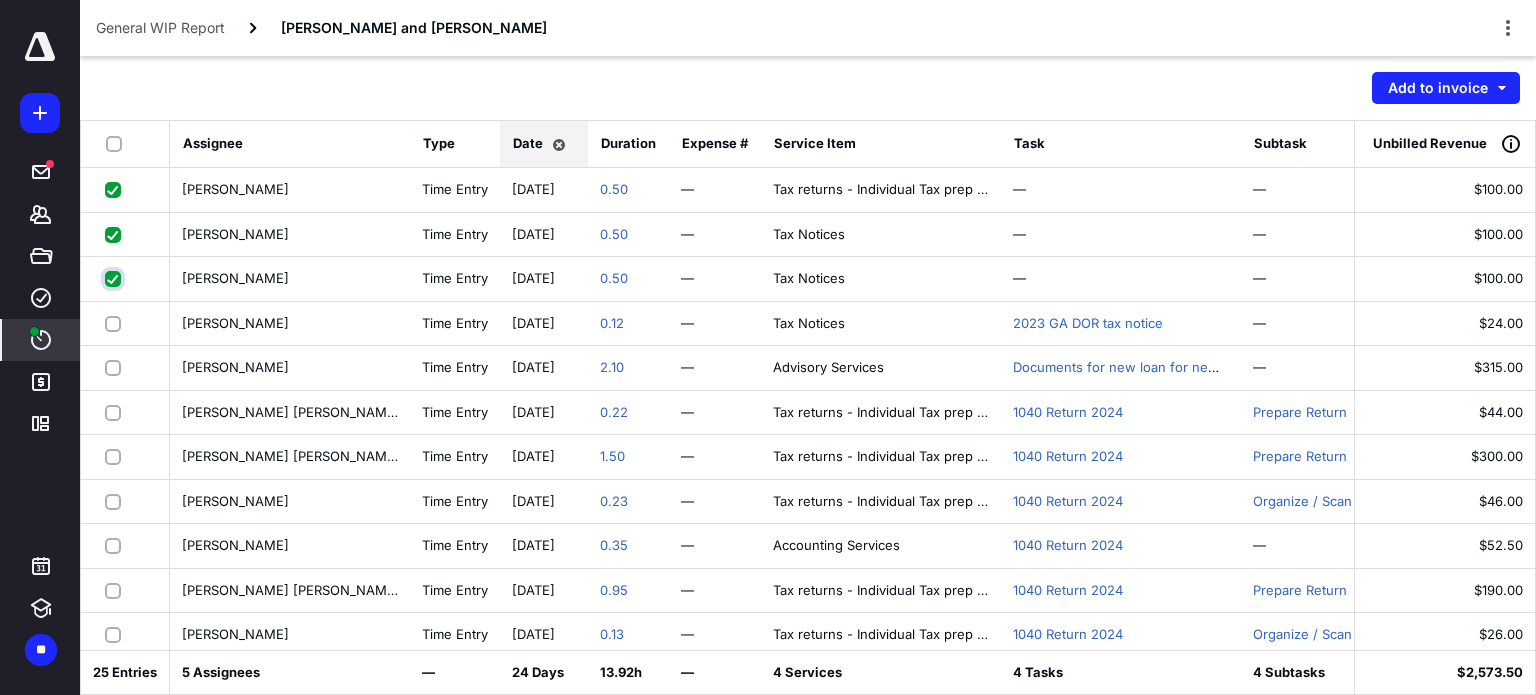 checkbox on "true" 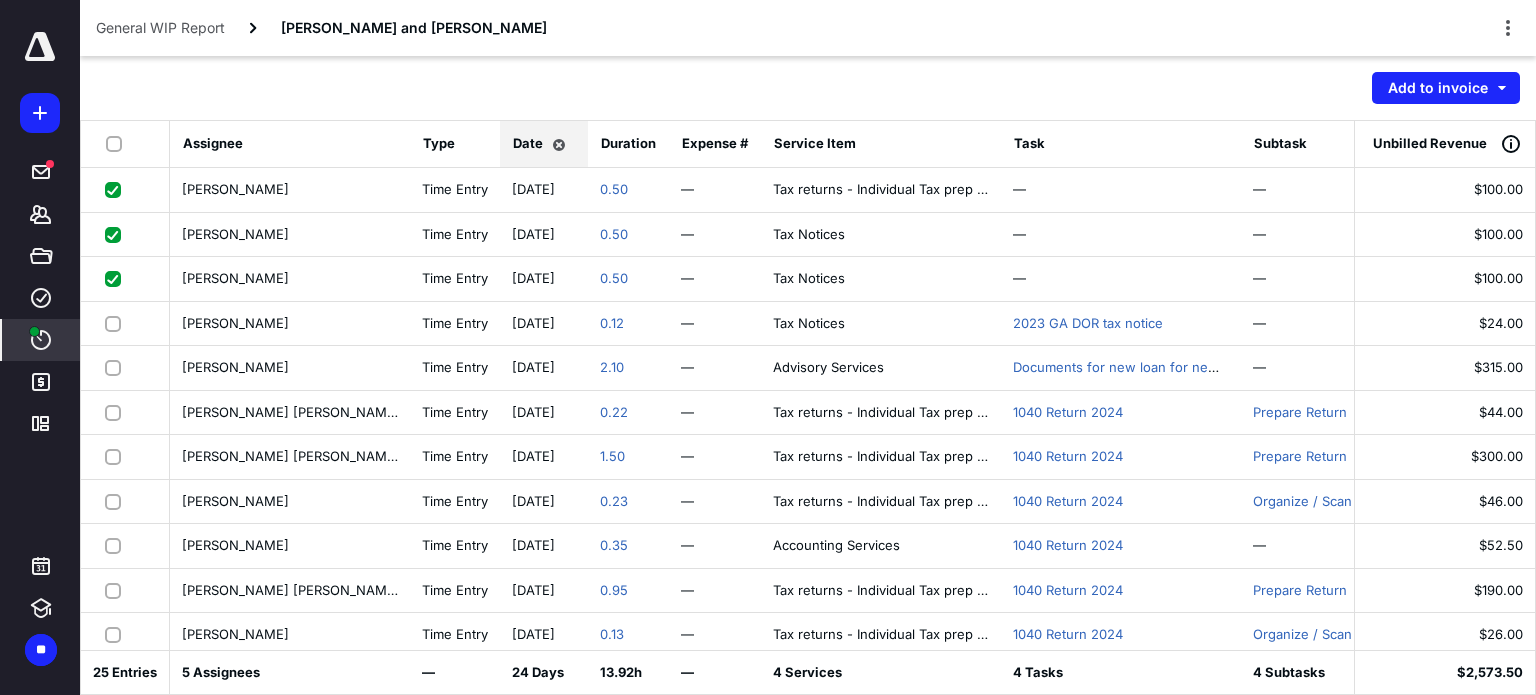 click at bounding box center [117, 323] 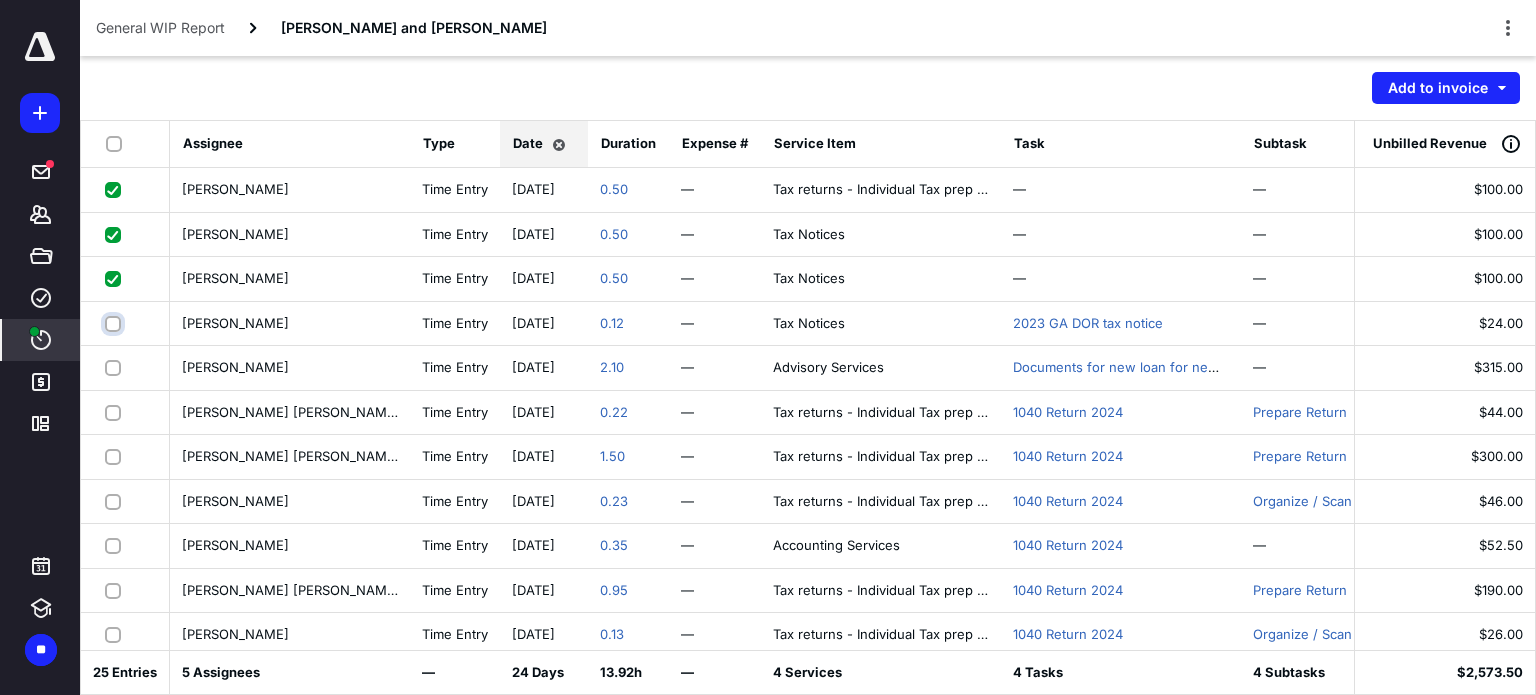 click at bounding box center (115, 323) 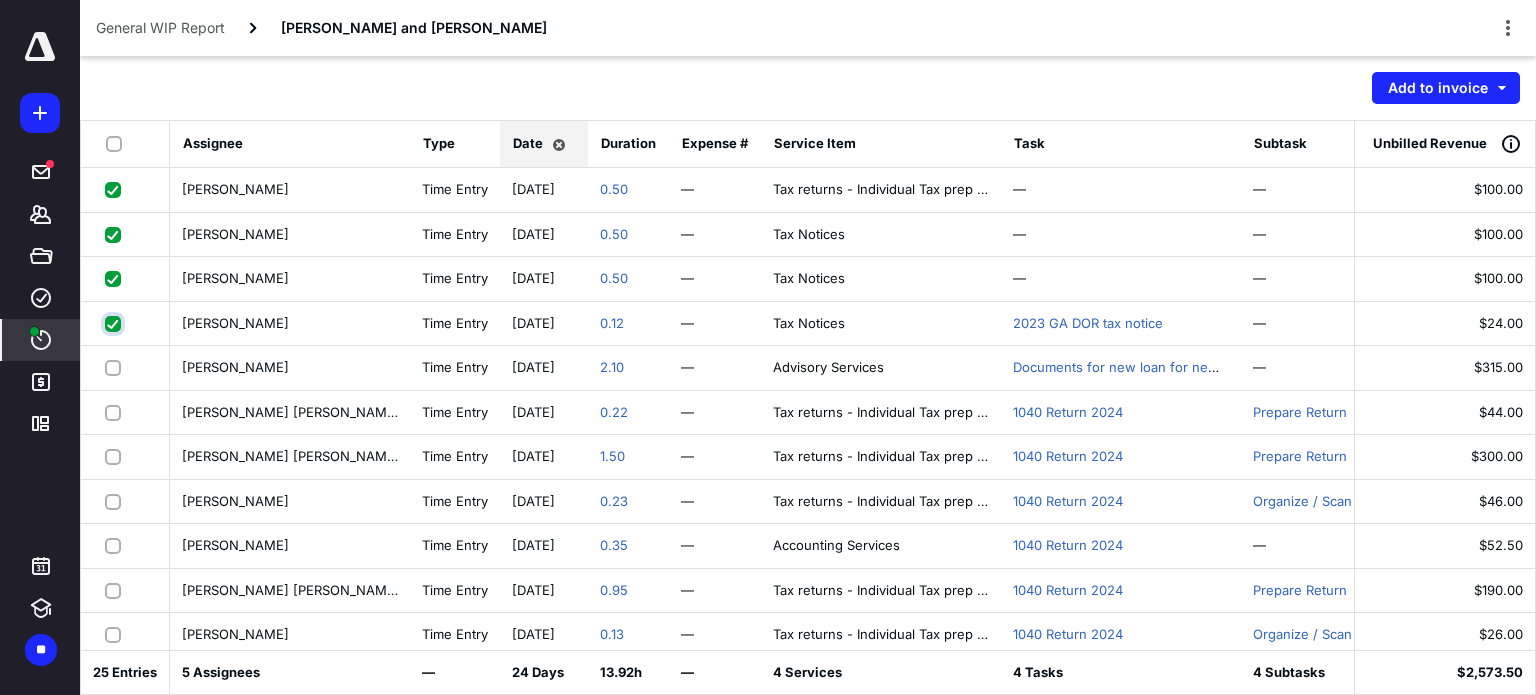 checkbox on "true" 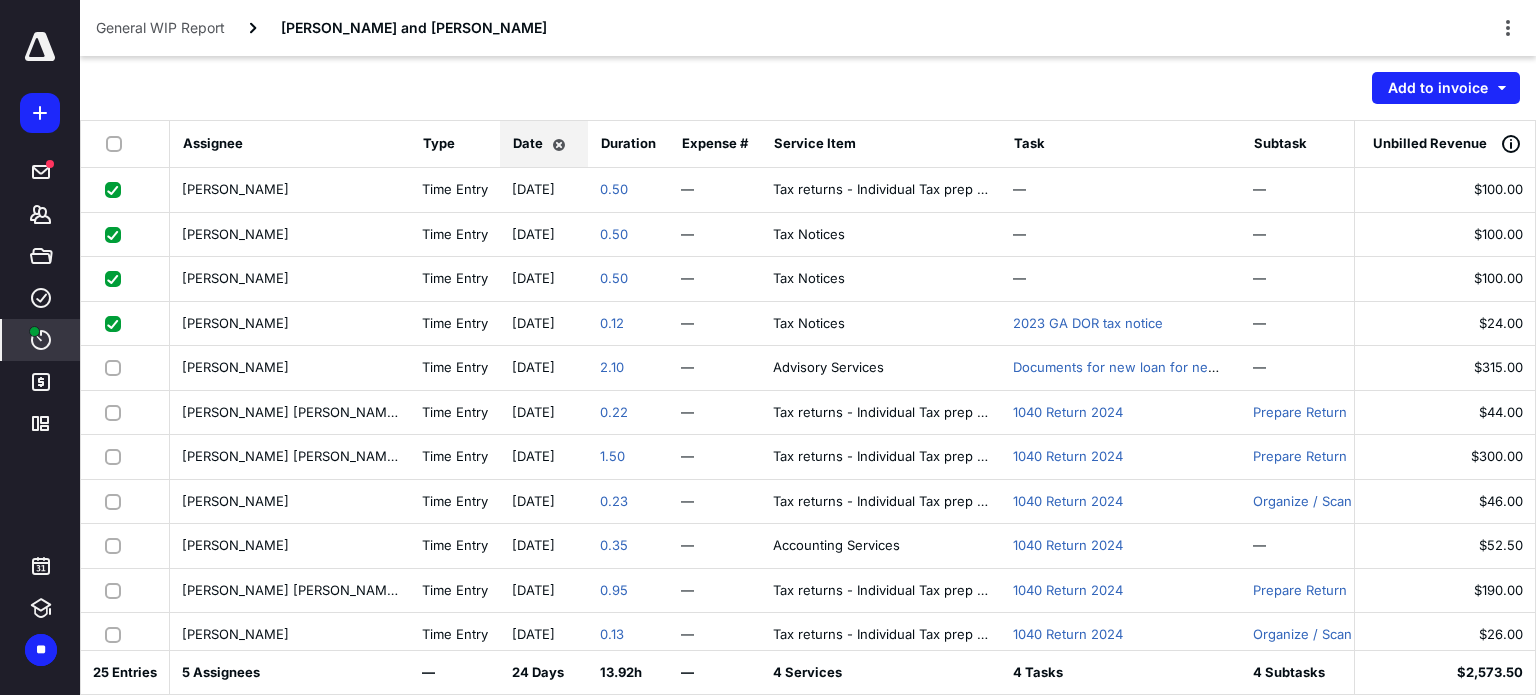 click at bounding box center (125, 368) 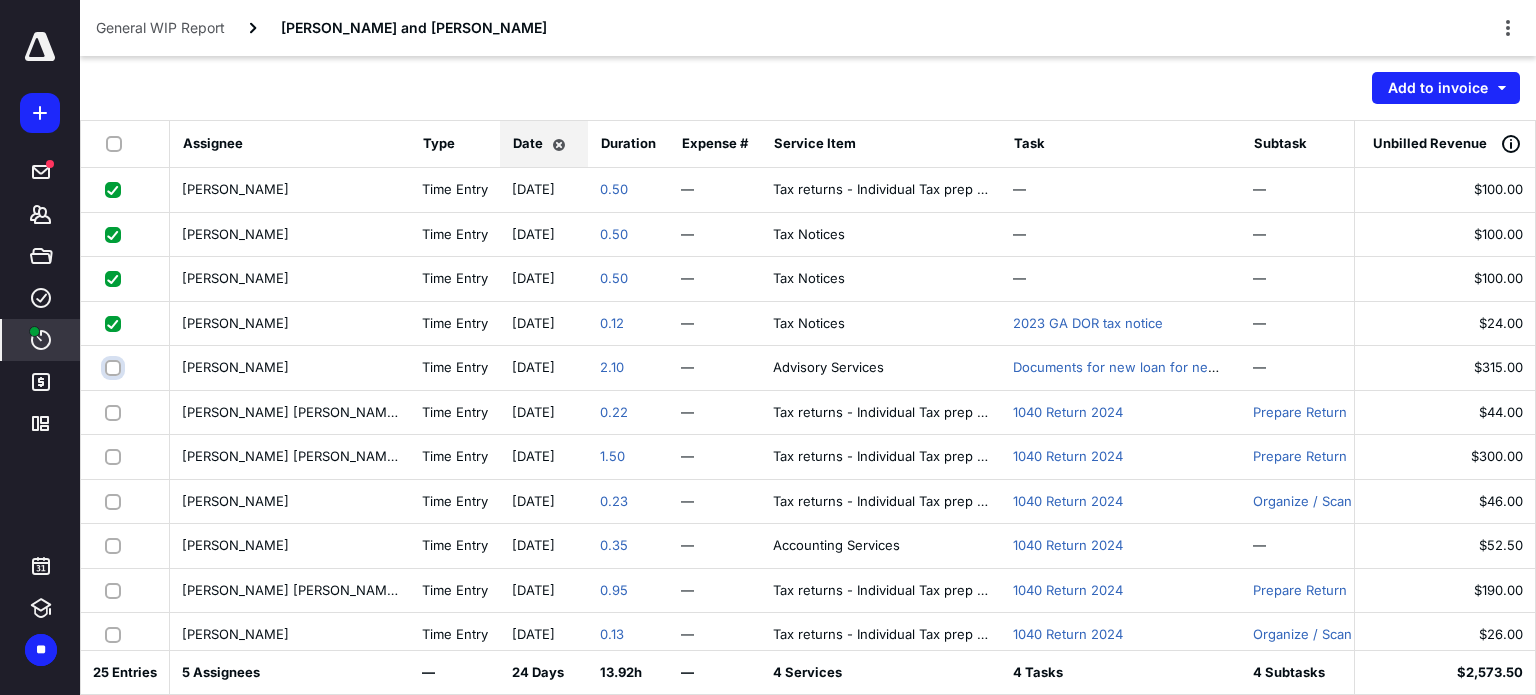 click at bounding box center (115, 367) 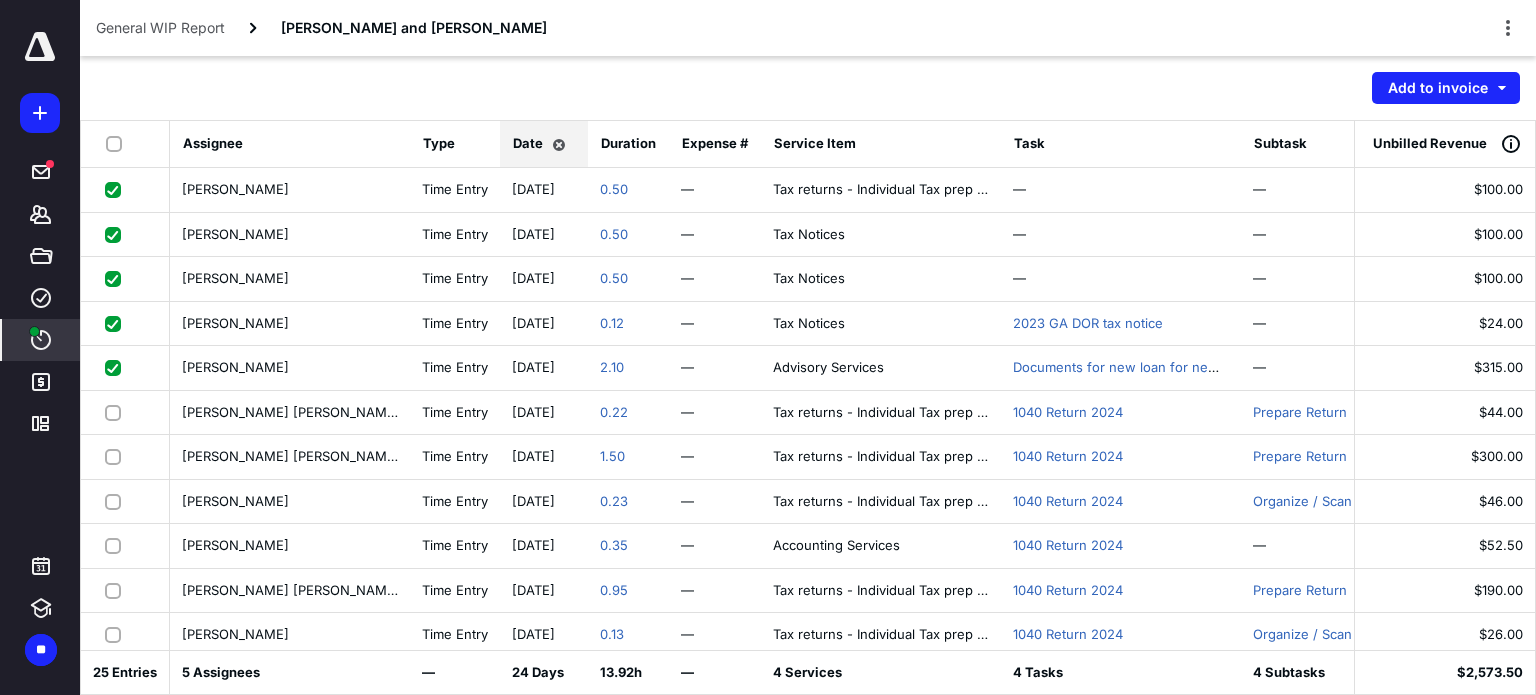 click at bounding box center [117, 367] 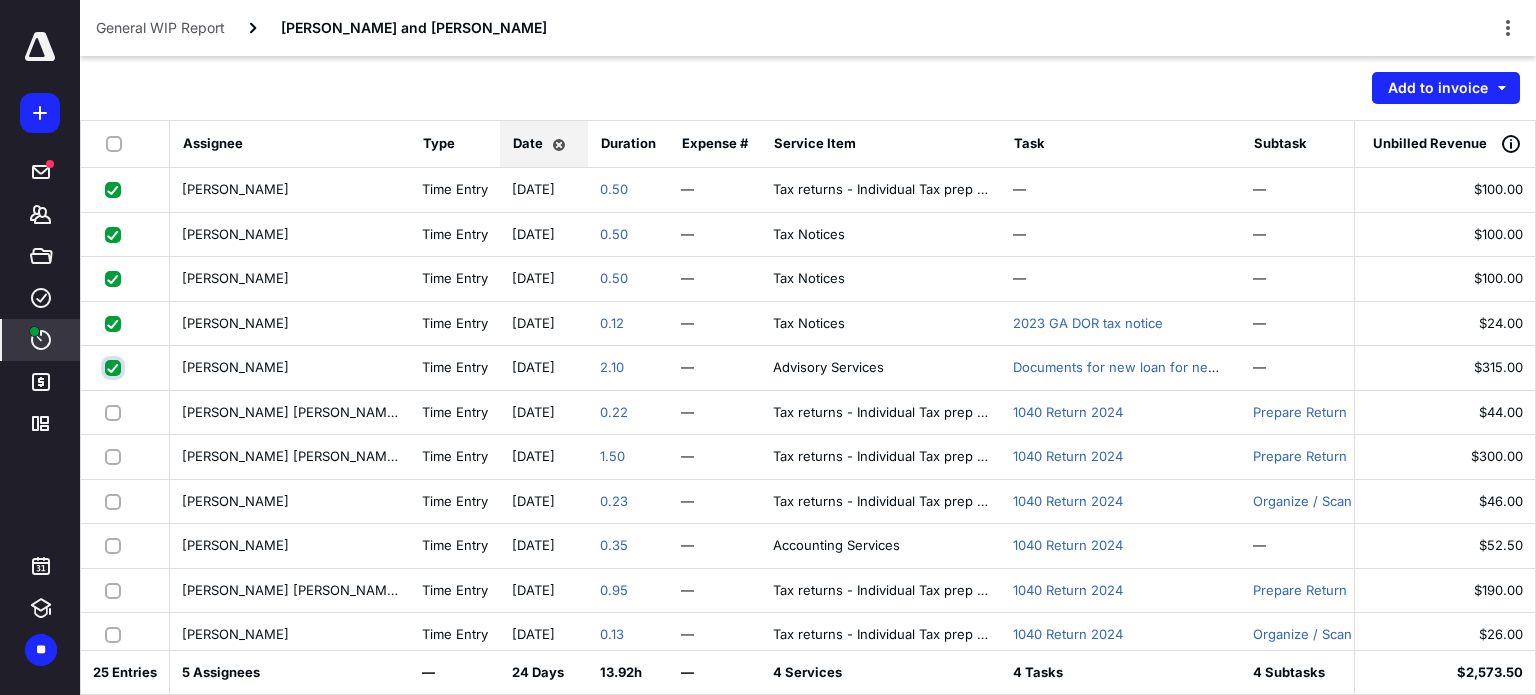 click at bounding box center (115, 367) 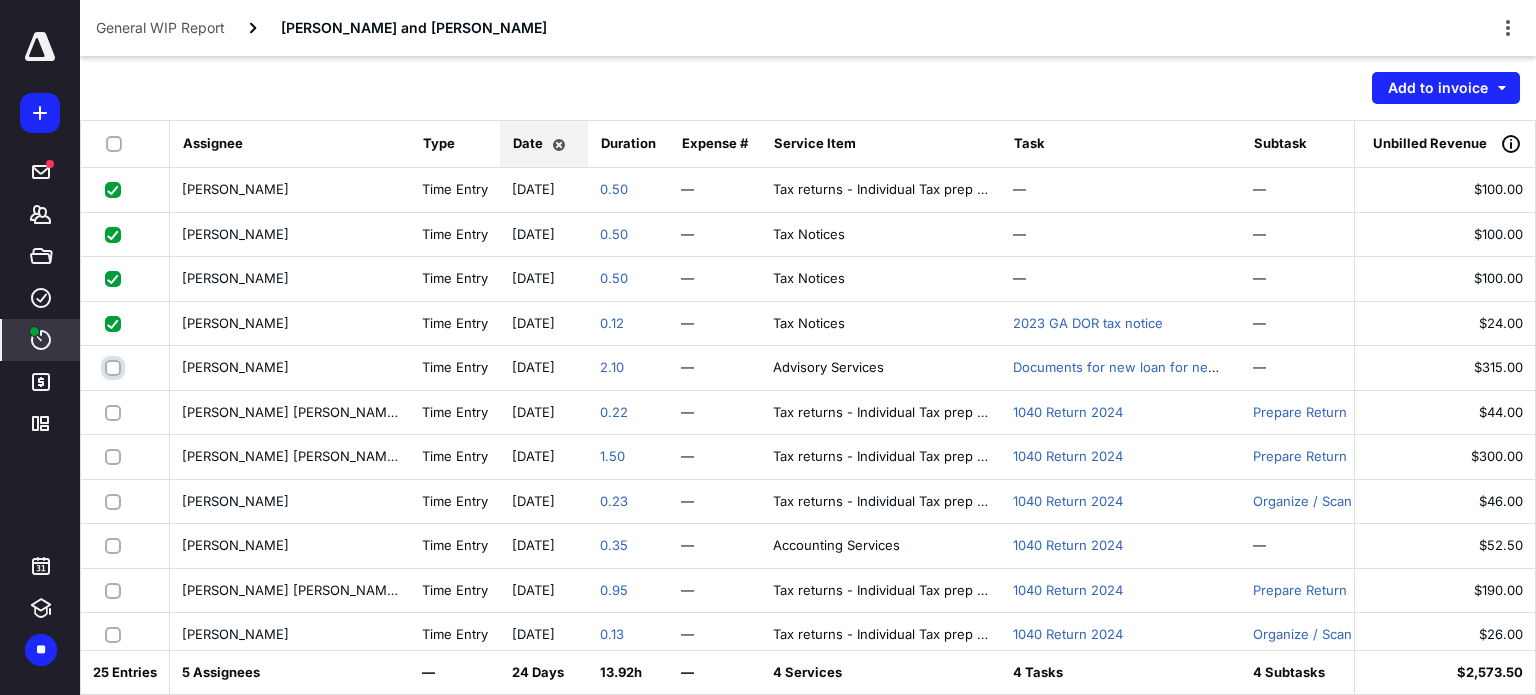 checkbox on "false" 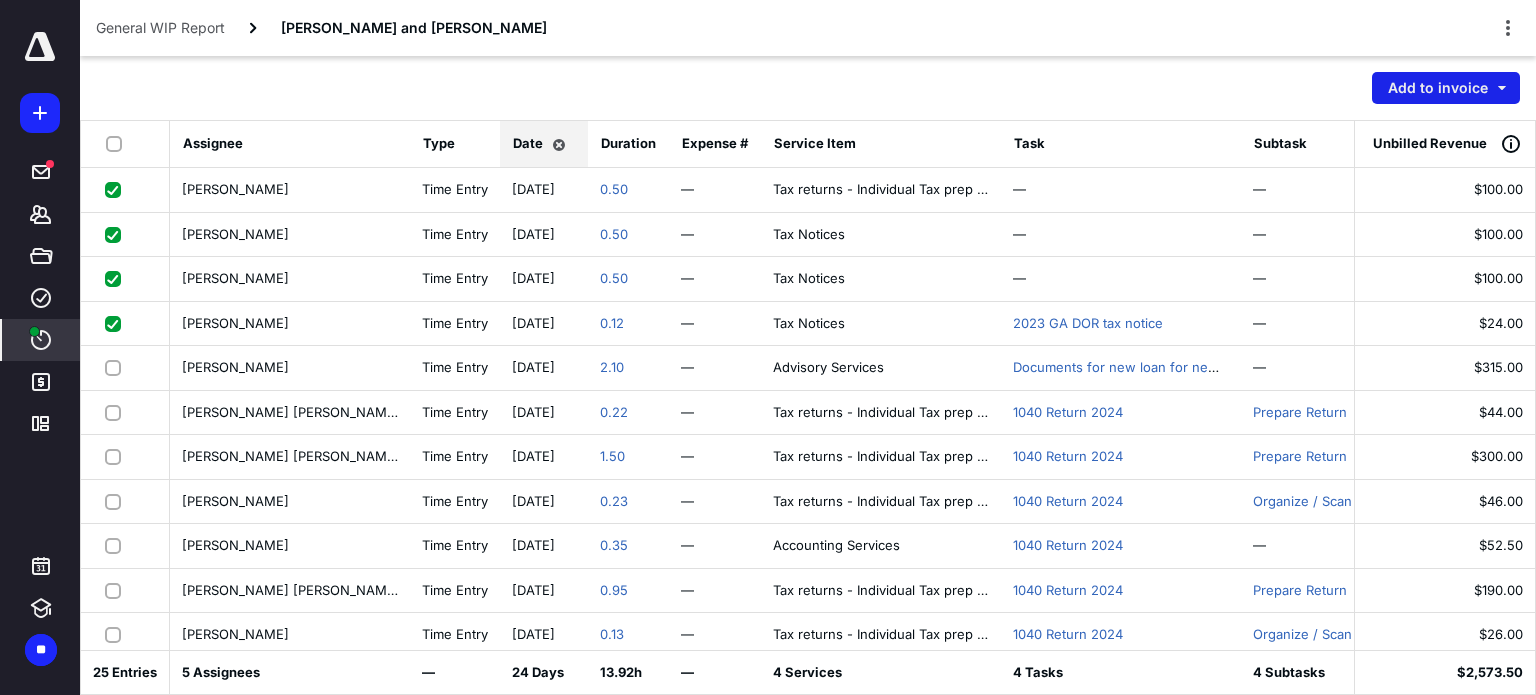 click on "Add to invoice" at bounding box center [1446, 88] 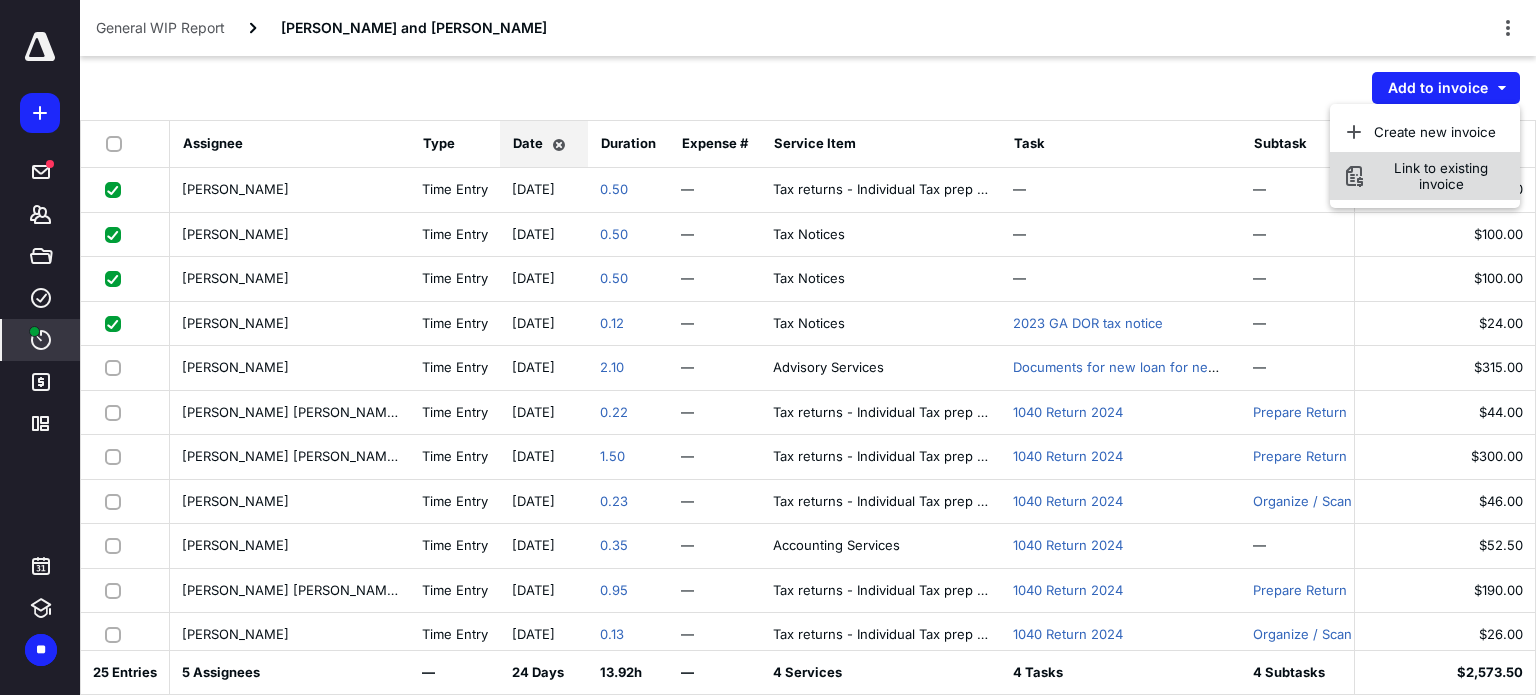 click on "Link to existing invoice" at bounding box center [1441, 176] 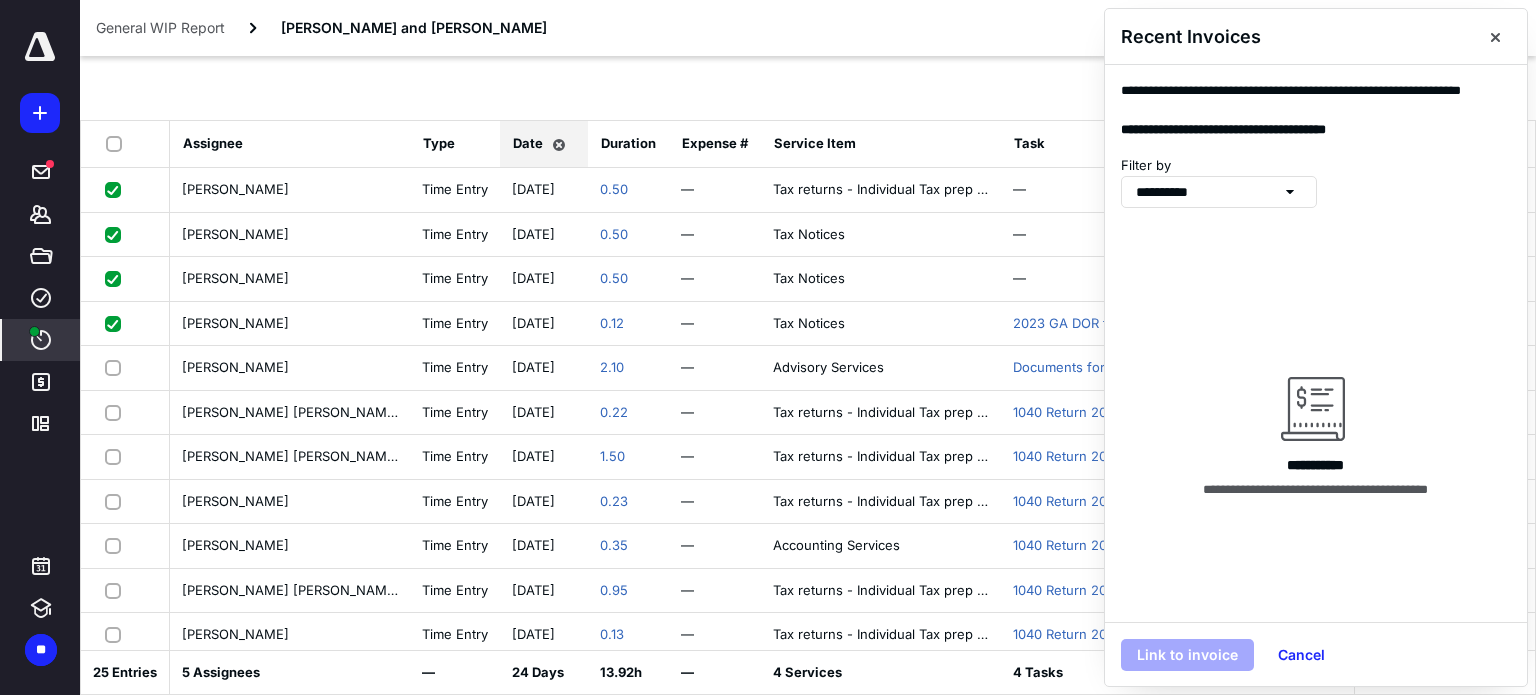 click 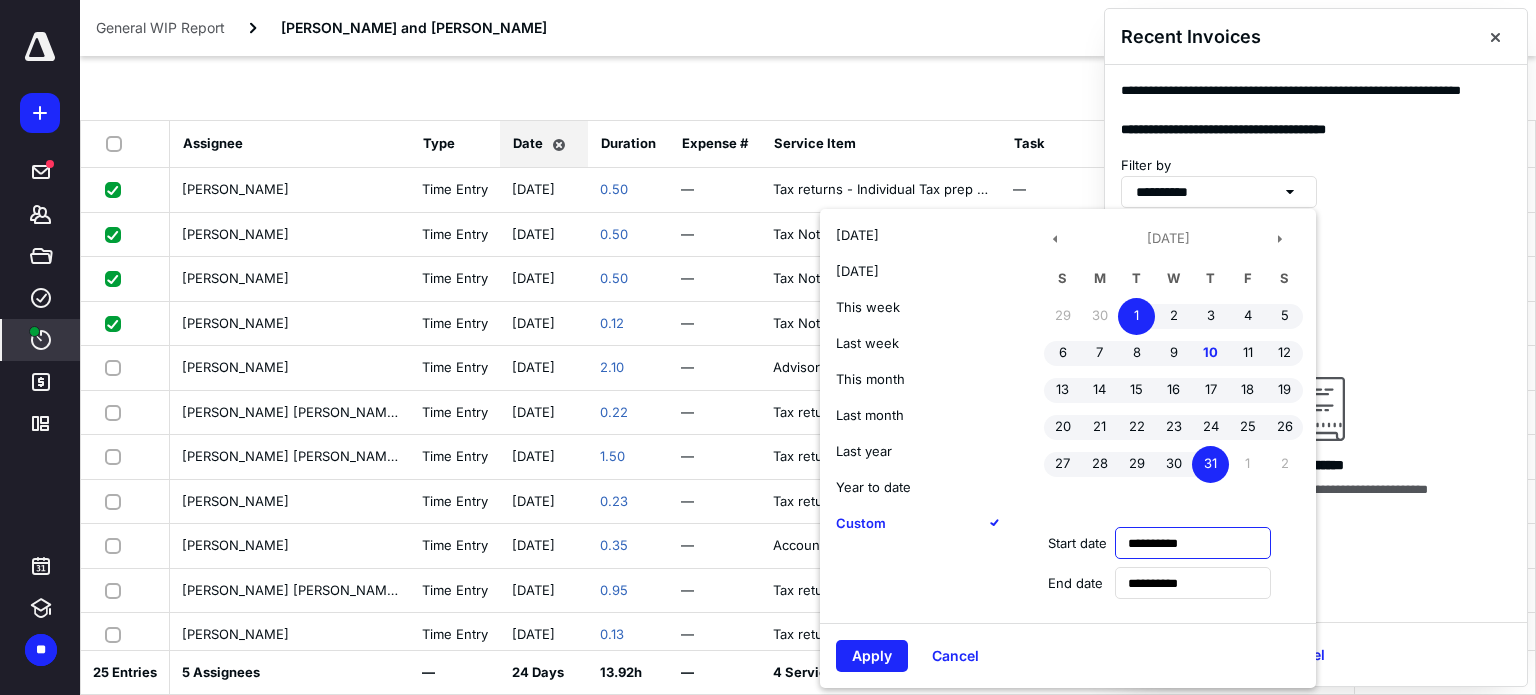 click on "**********" at bounding box center [1193, 543] 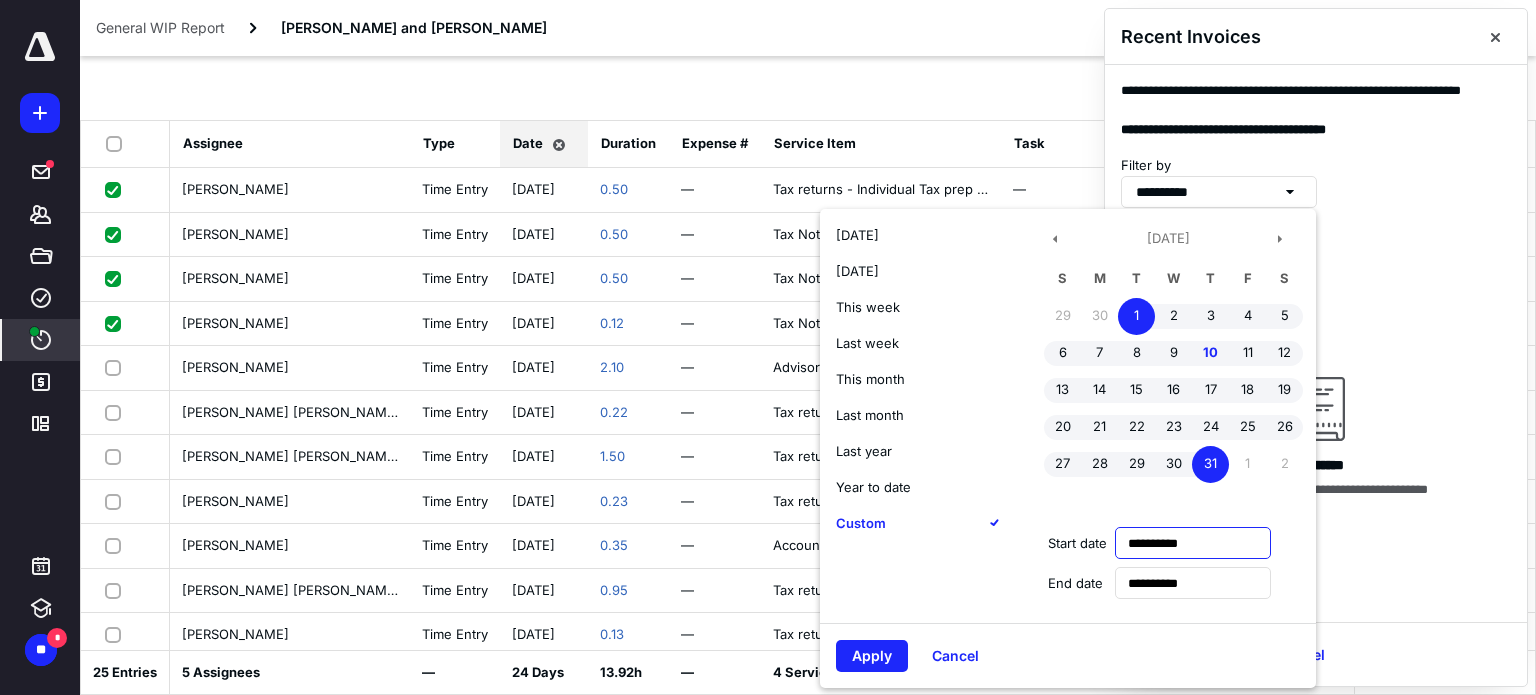 click on "**********" at bounding box center [1193, 543] 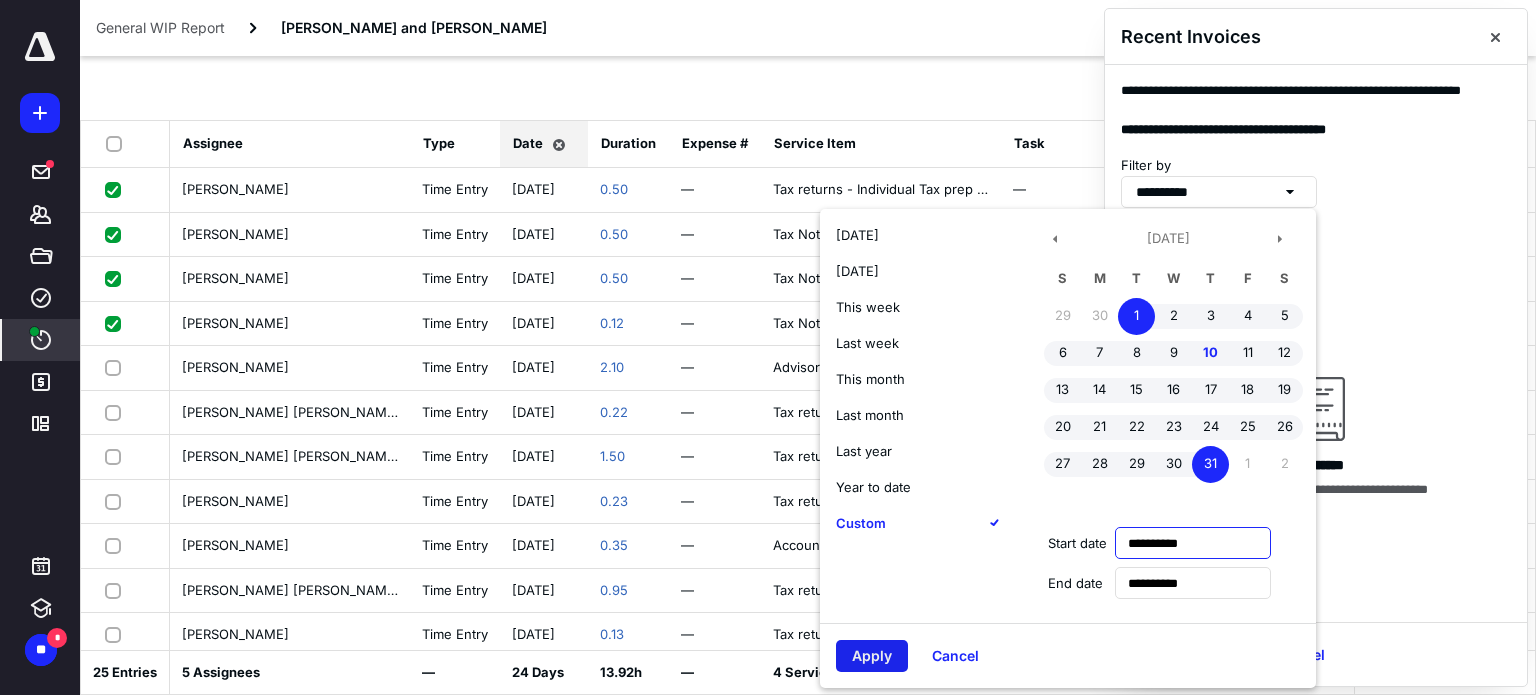 type on "**********" 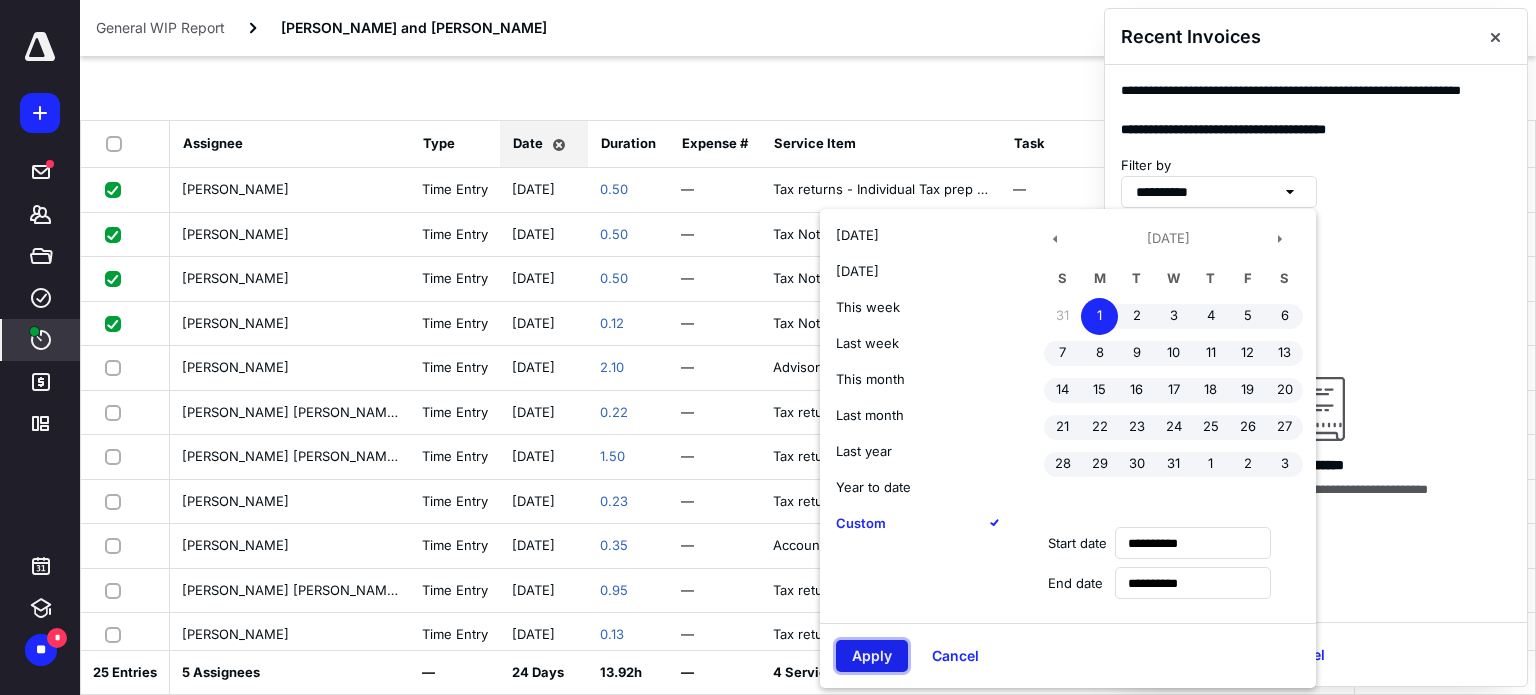 click on "Apply" at bounding box center (872, 656) 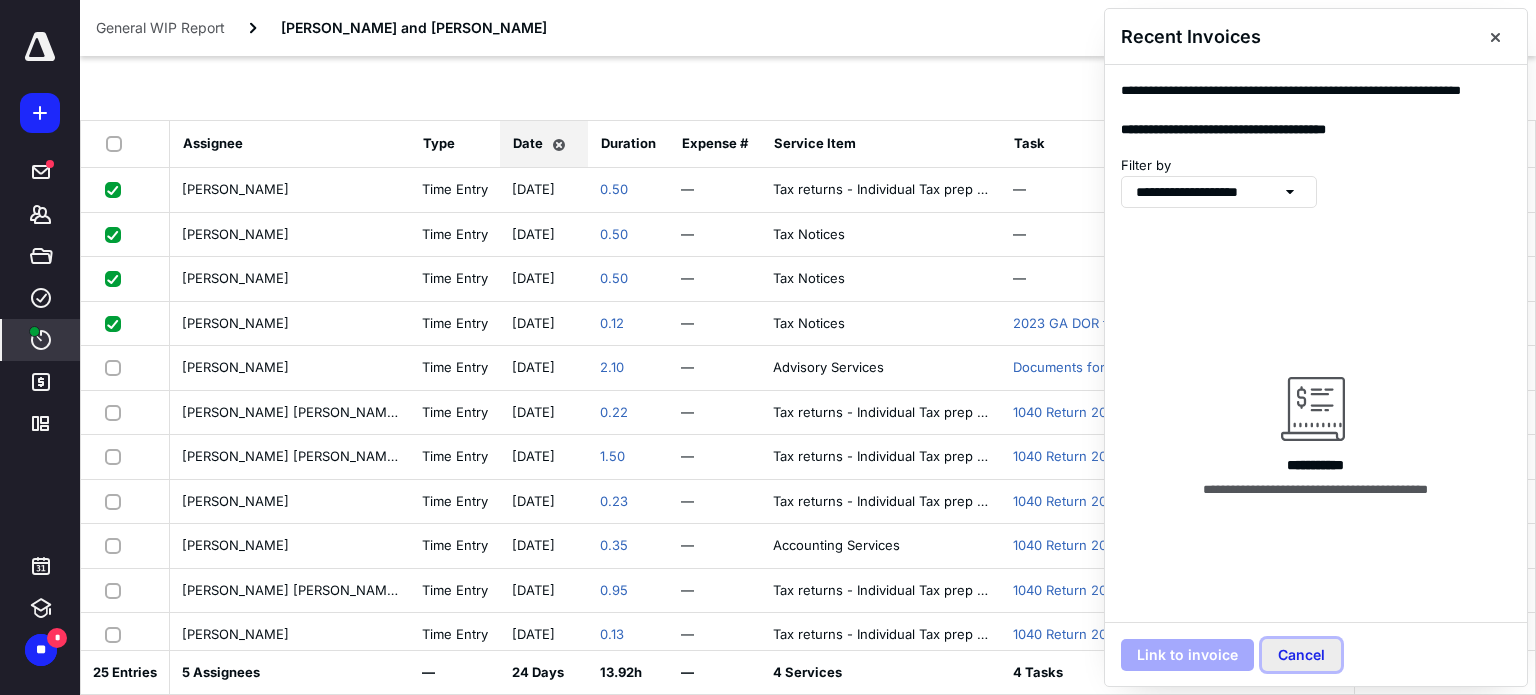 click on "Cancel" at bounding box center [1301, 655] 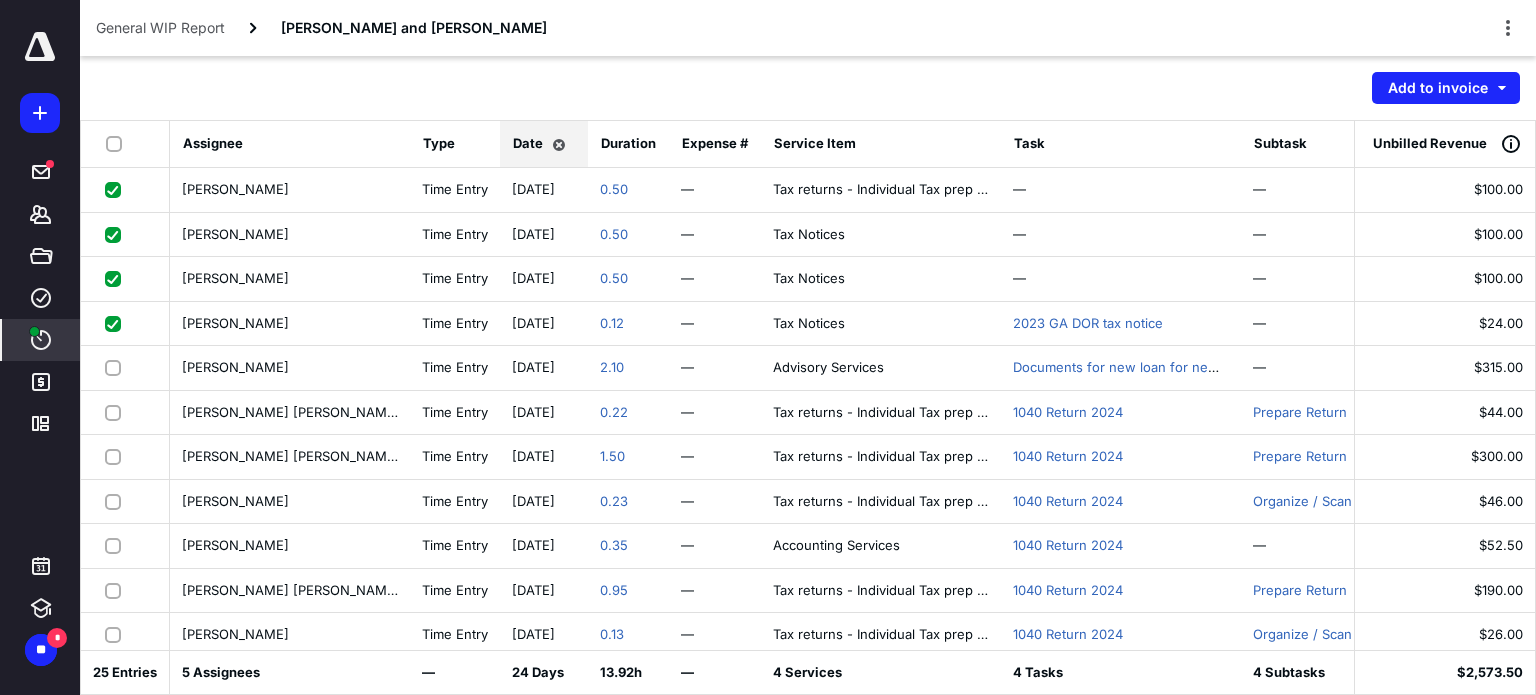 click at bounding box center [118, 143] 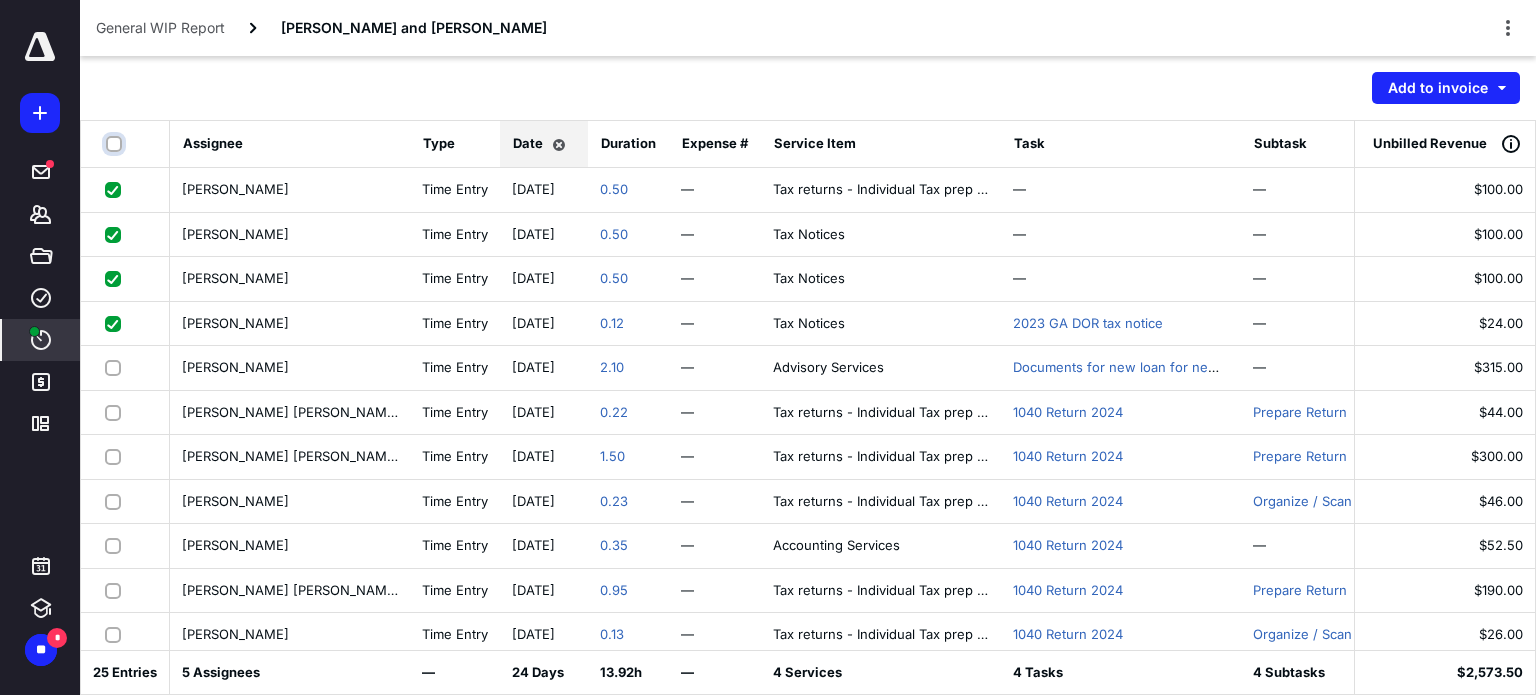 click at bounding box center [116, 144] 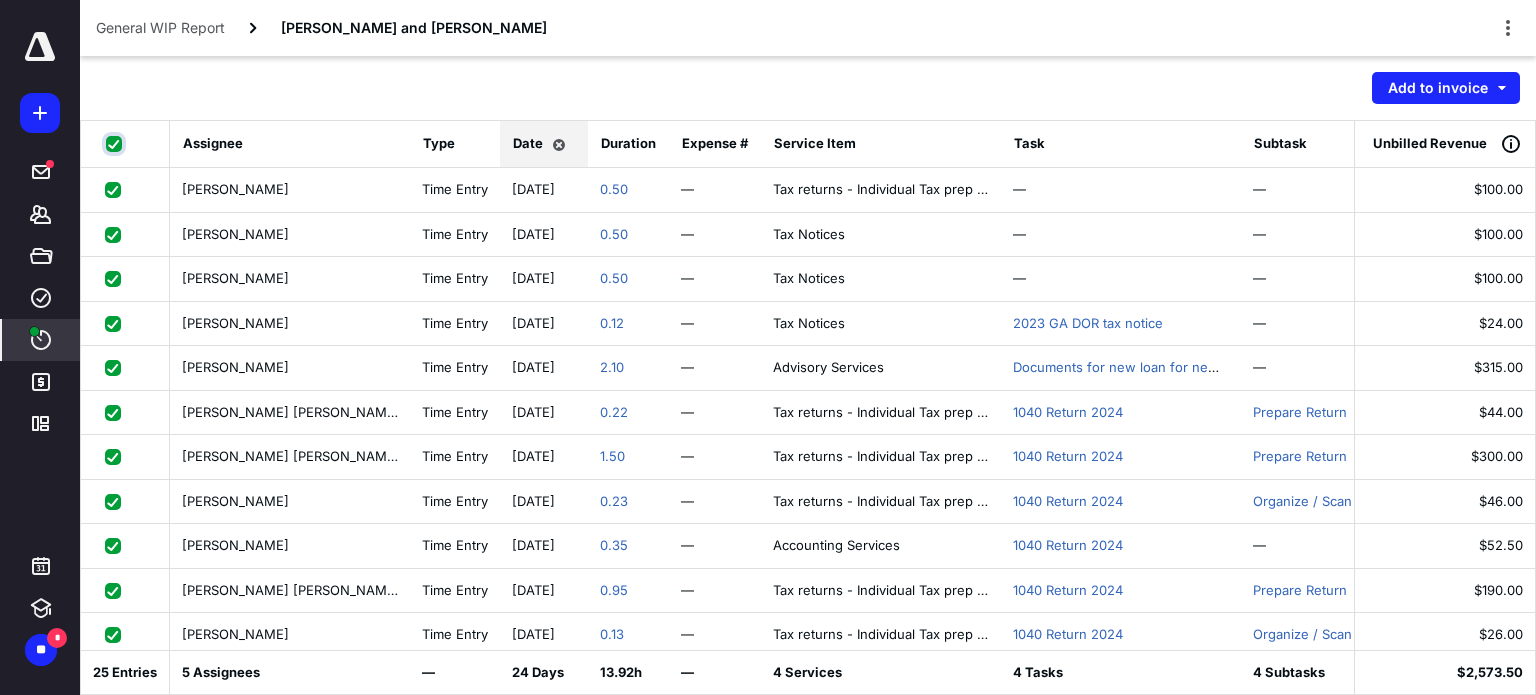 checkbox on "true" 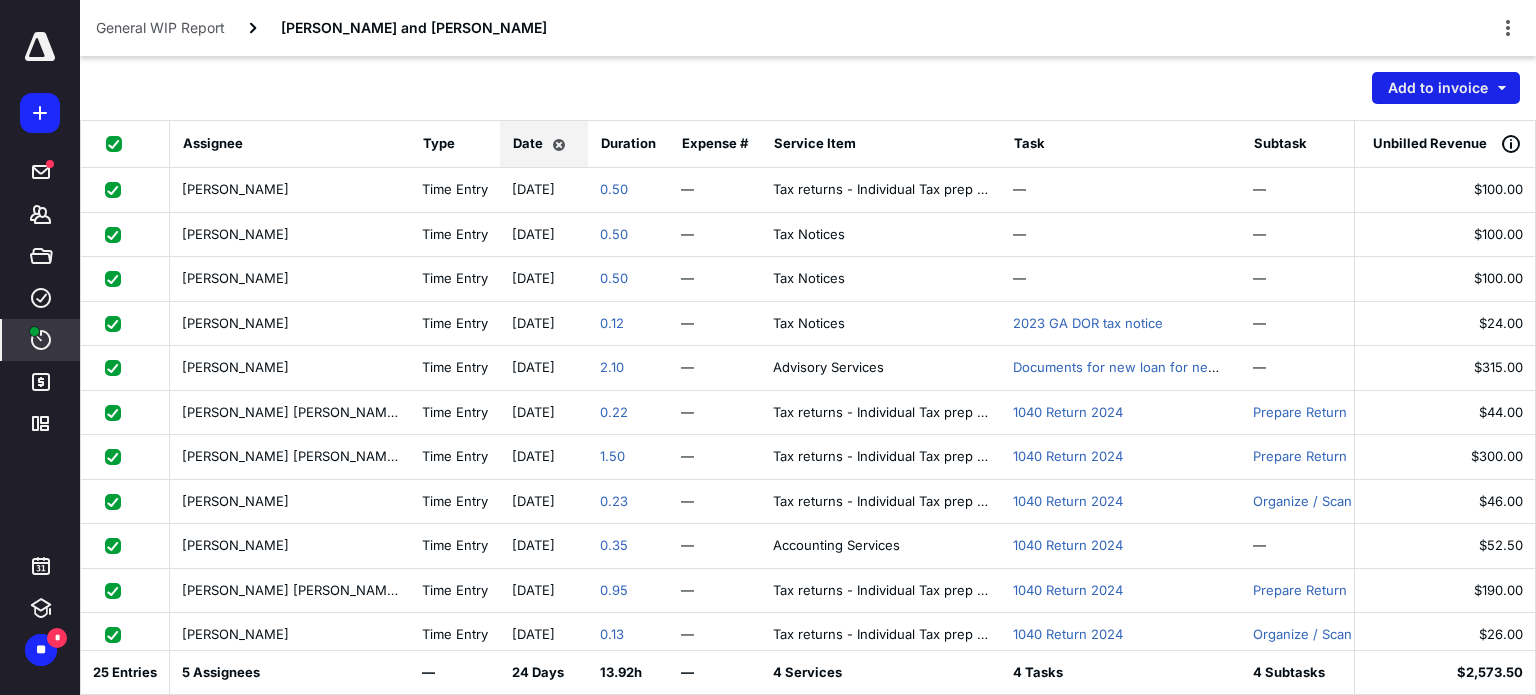 click on "Add to invoice" at bounding box center [1446, 88] 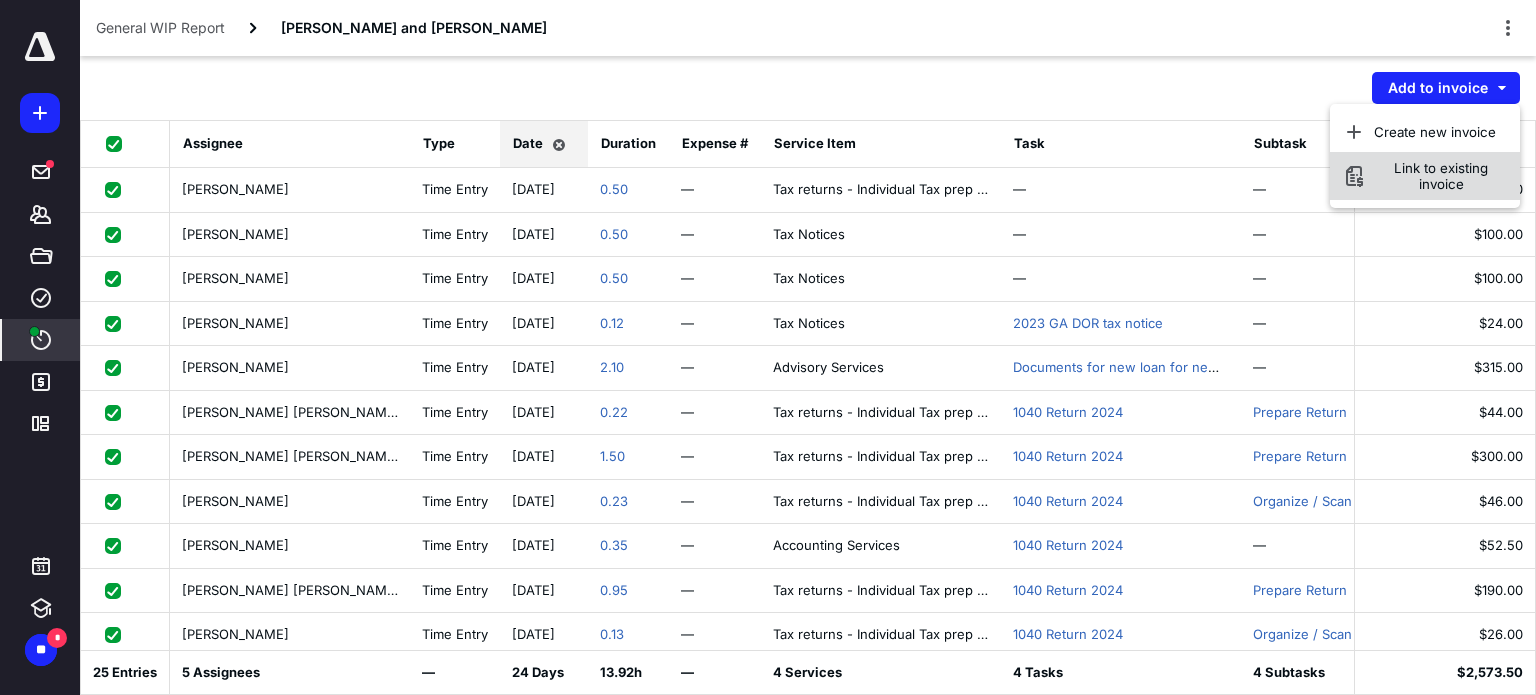 click on "Link to existing invoice" at bounding box center [1441, 176] 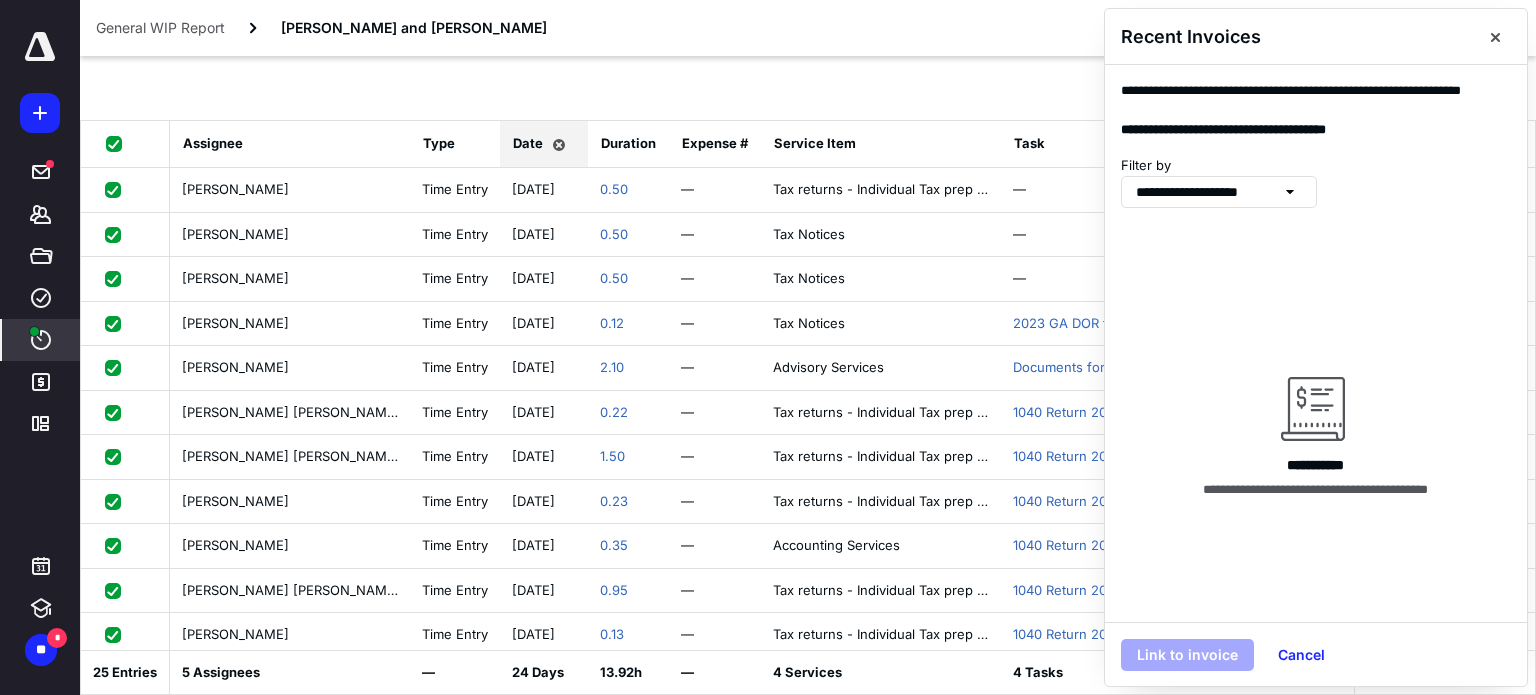 click 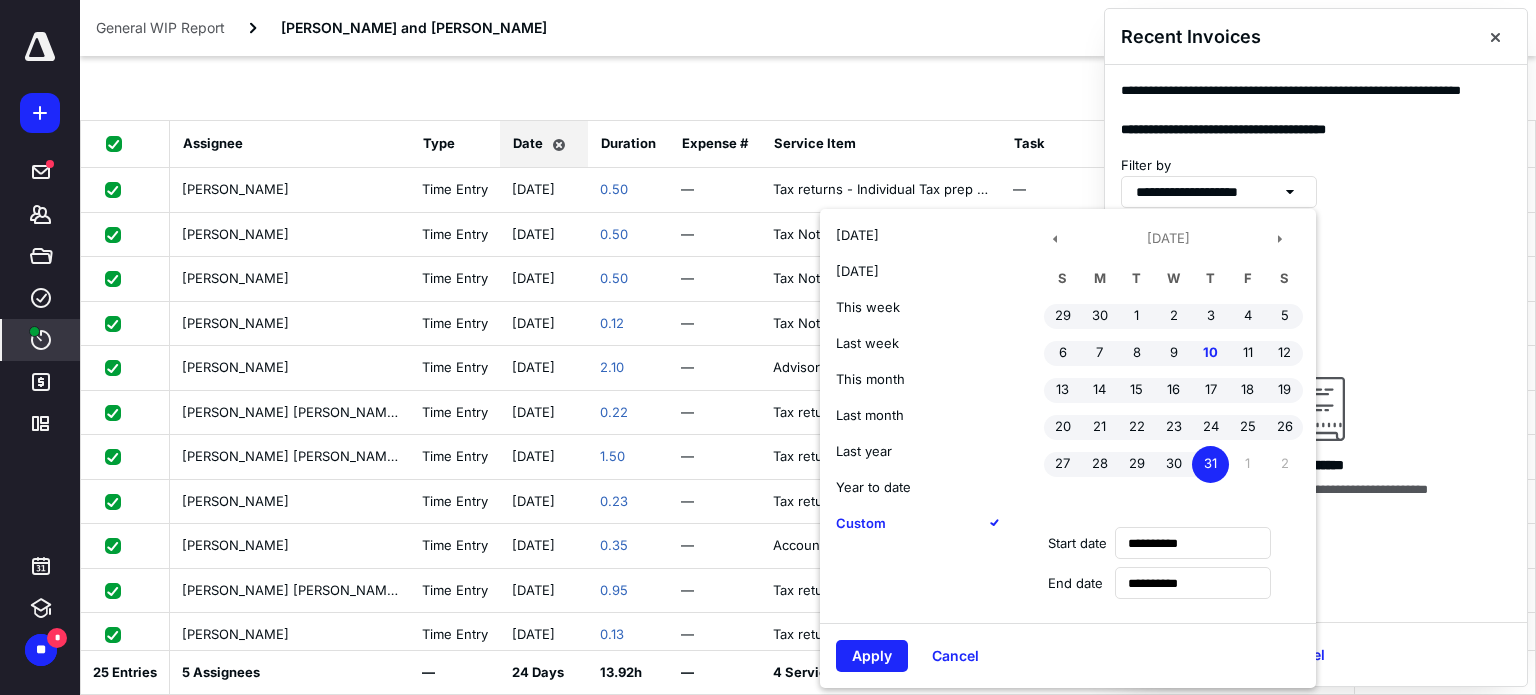 click on "Last year" at bounding box center (864, 451) 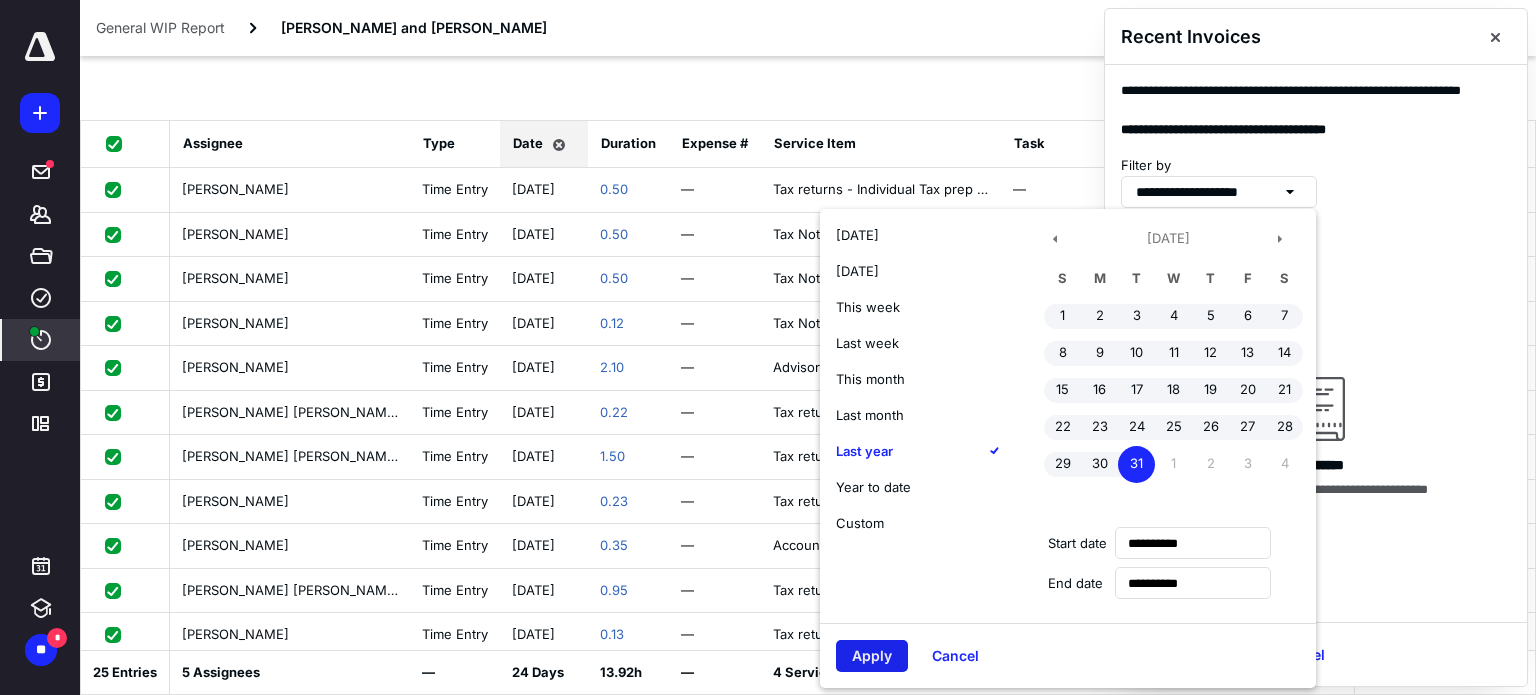 click on "Apply" at bounding box center (872, 656) 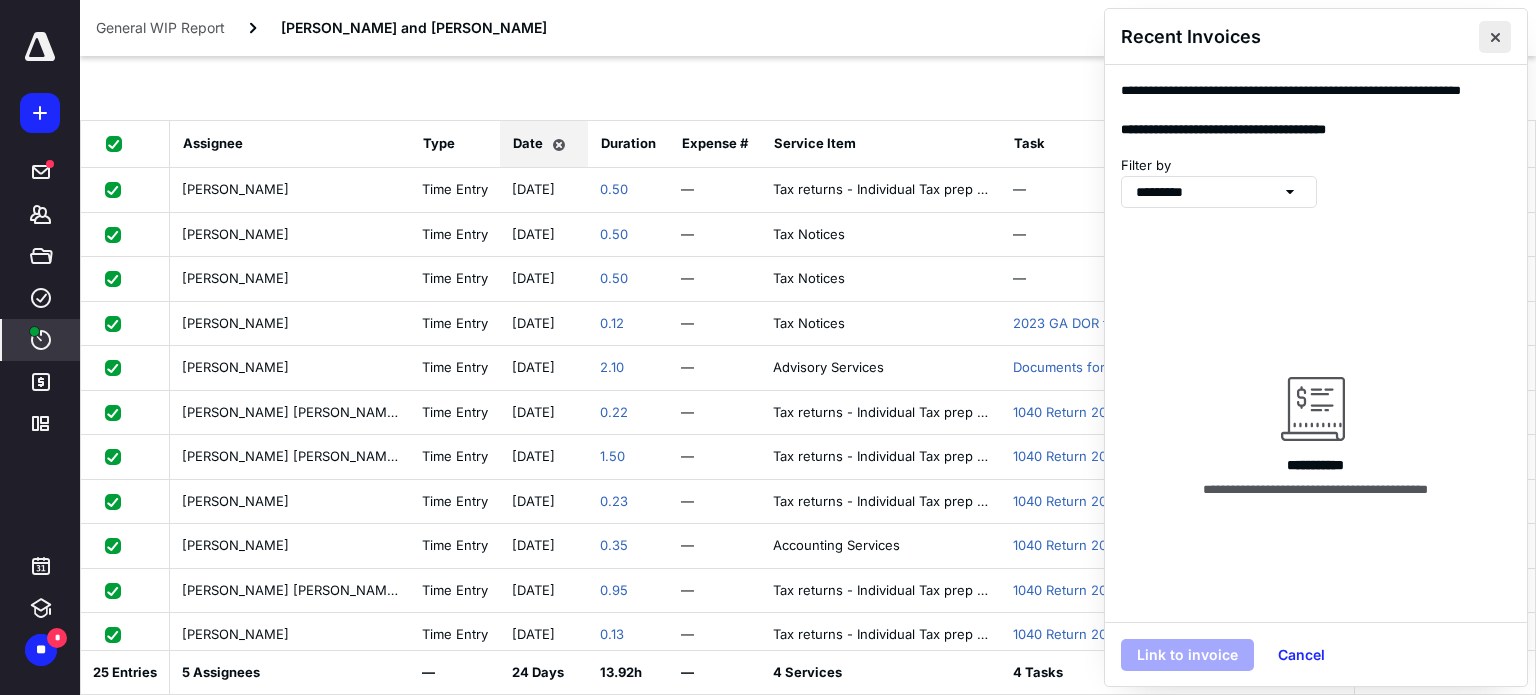 click at bounding box center (1495, 37) 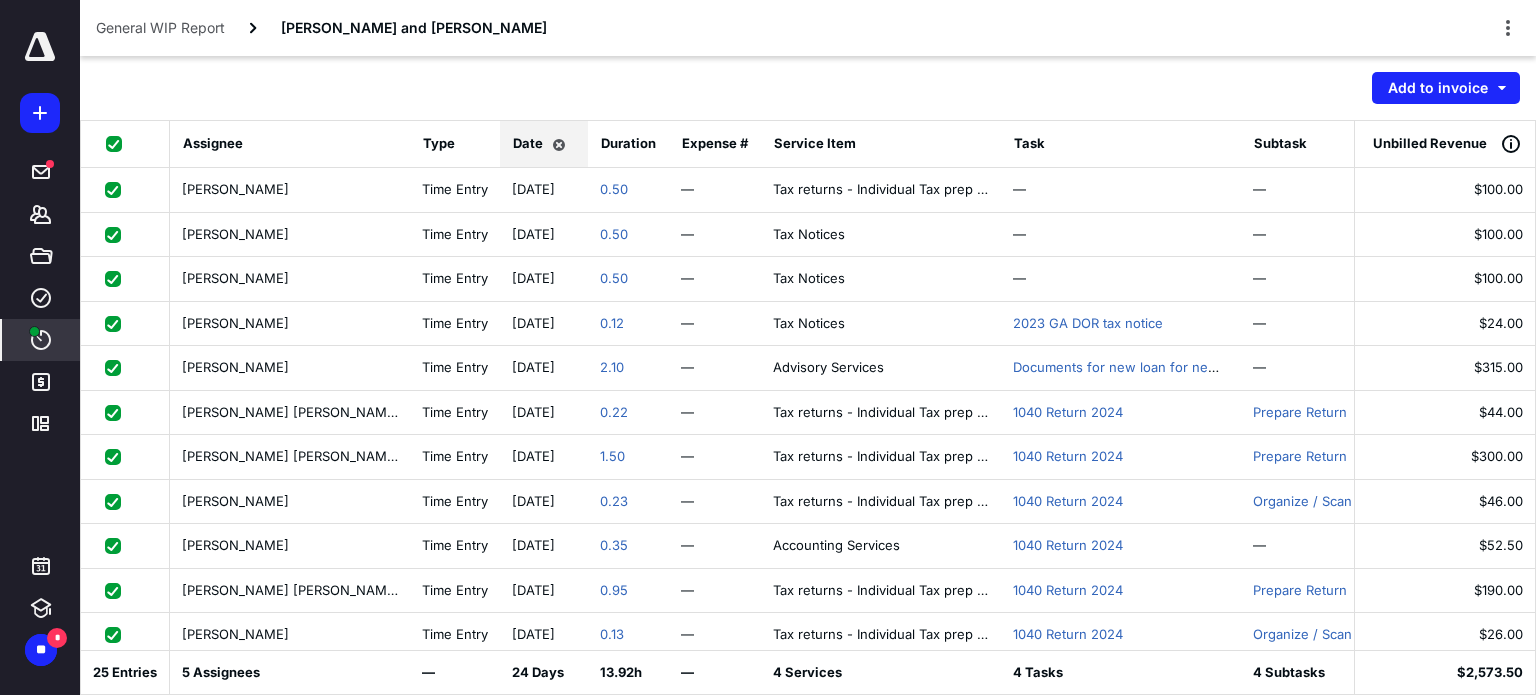 click at bounding box center [118, 143] 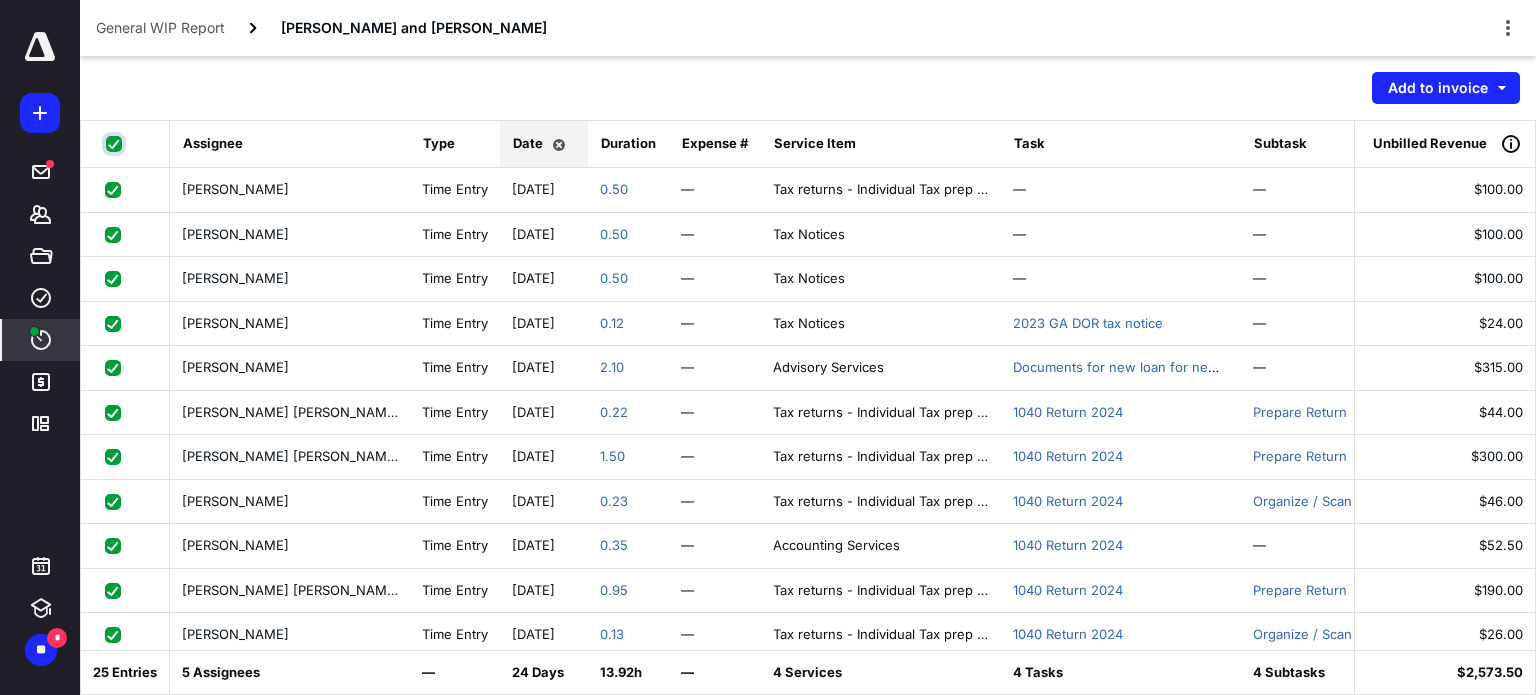 click at bounding box center (116, 144) 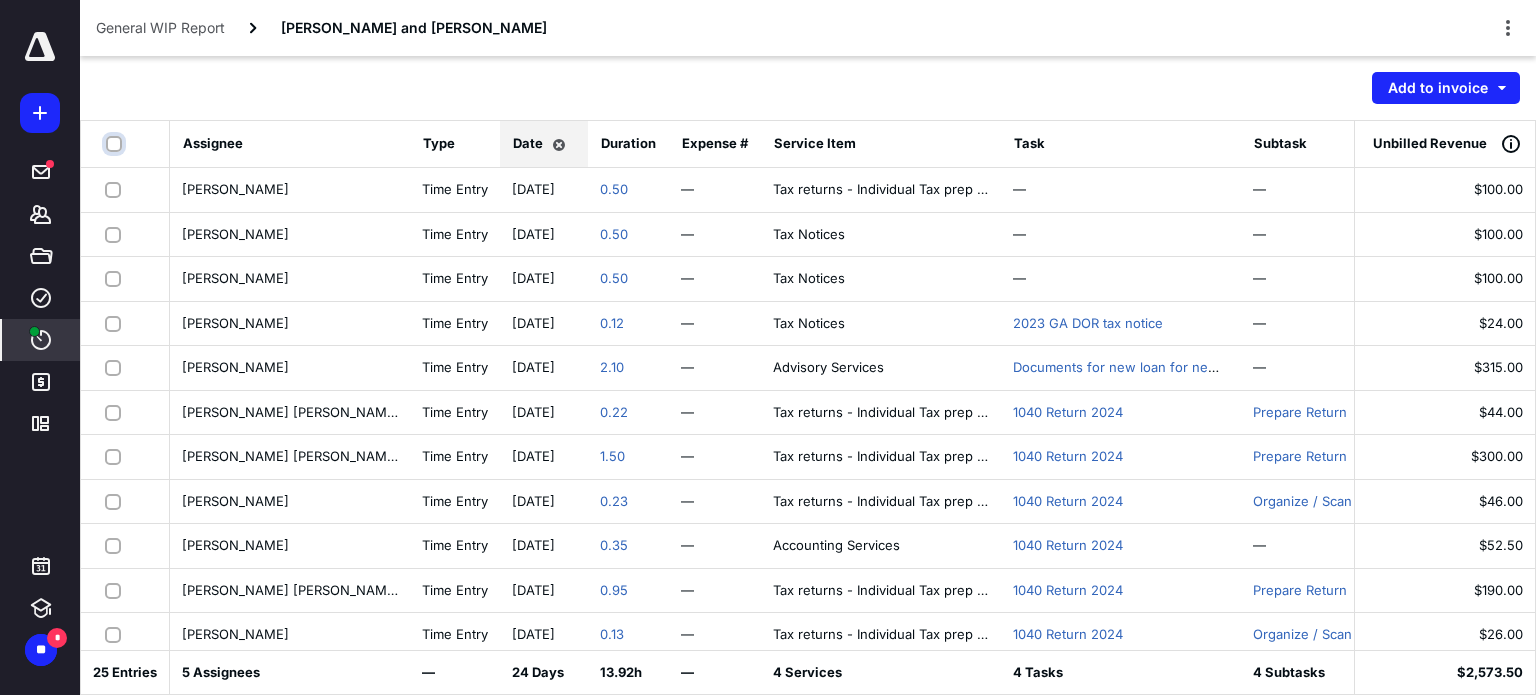 checkbox on "false" 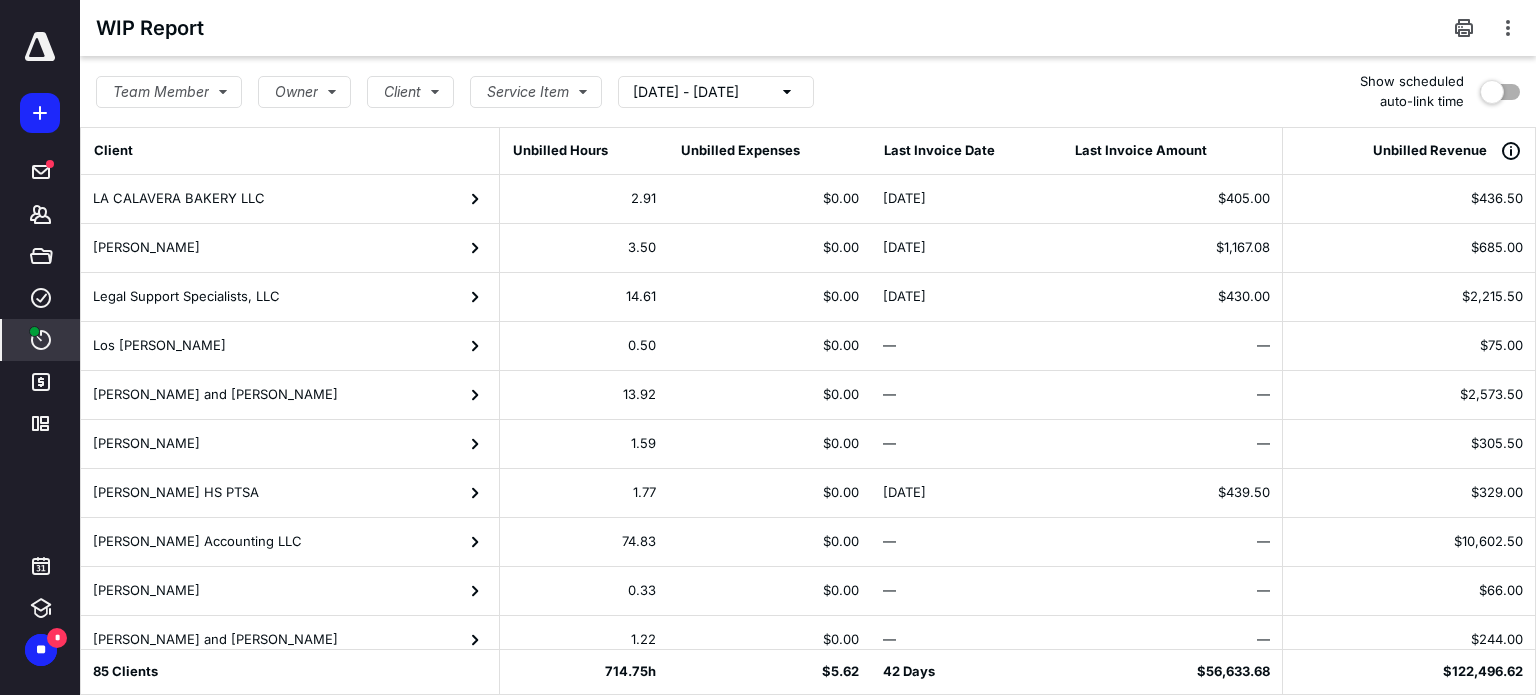 scroll, scrollTop: 2012, scrollLeft: 0, axis: vertical 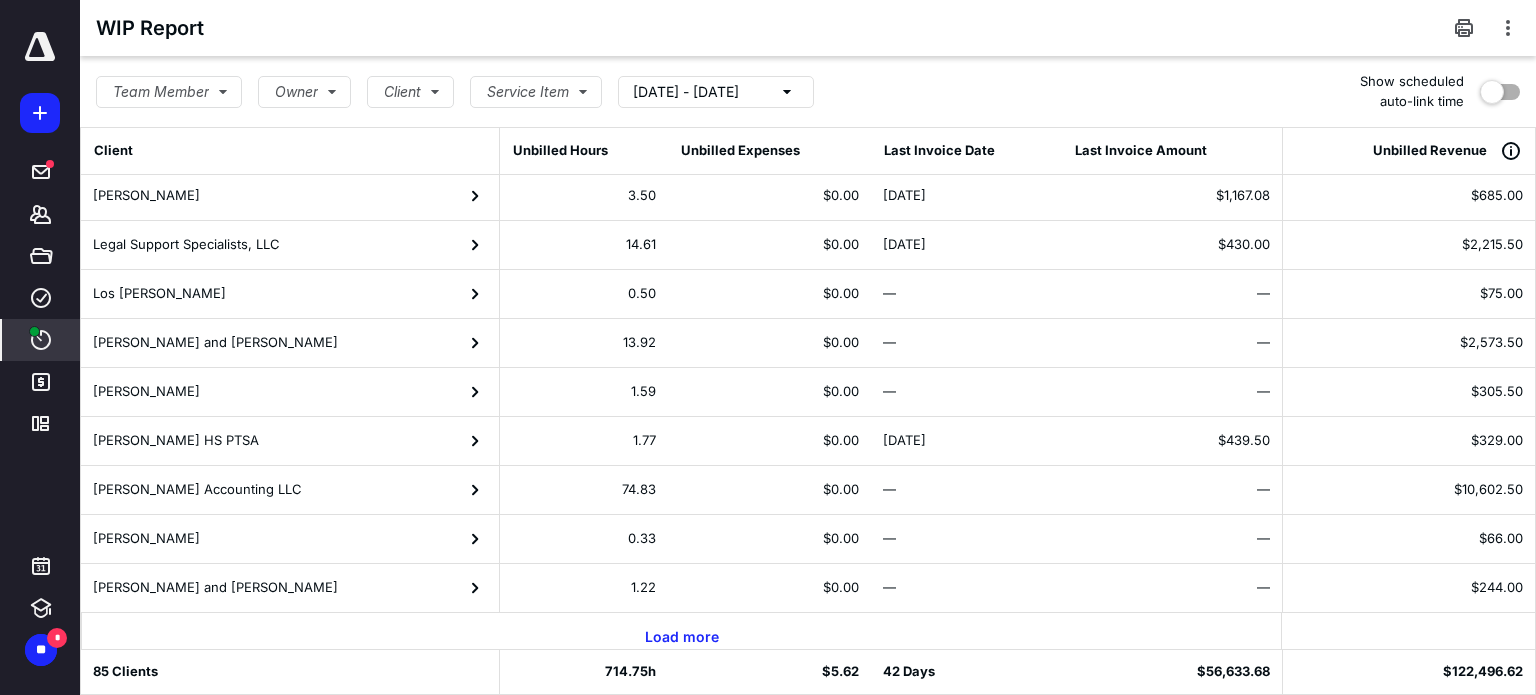 click 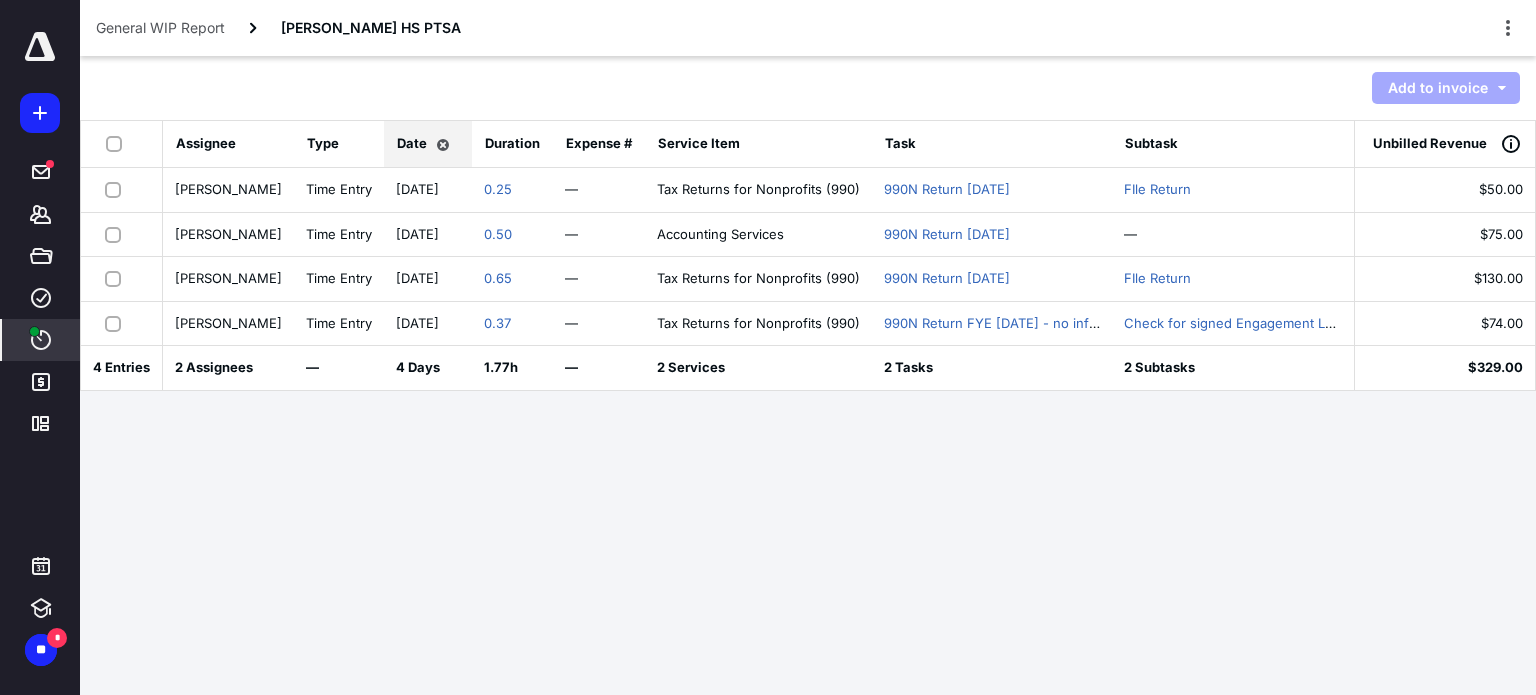 click at bounding box center [117, 189] 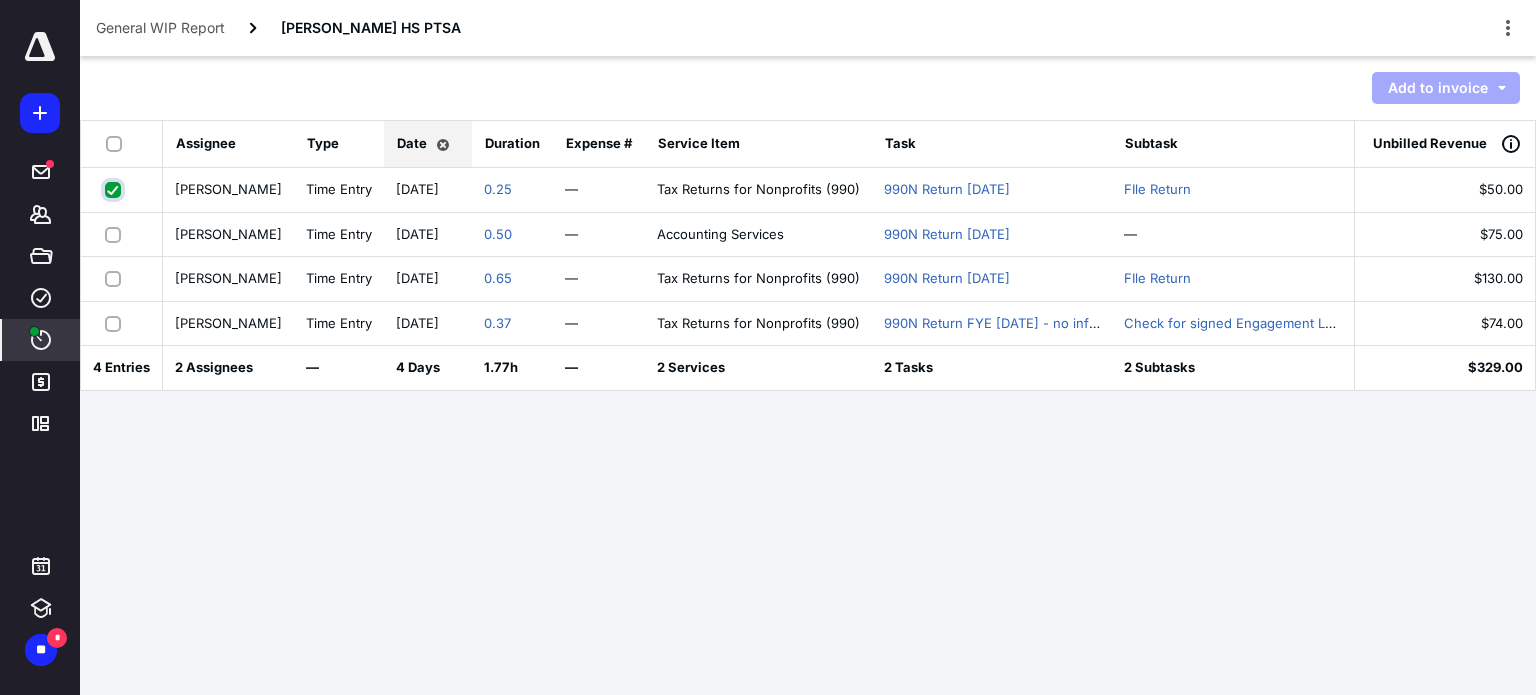 checkbox on "true" 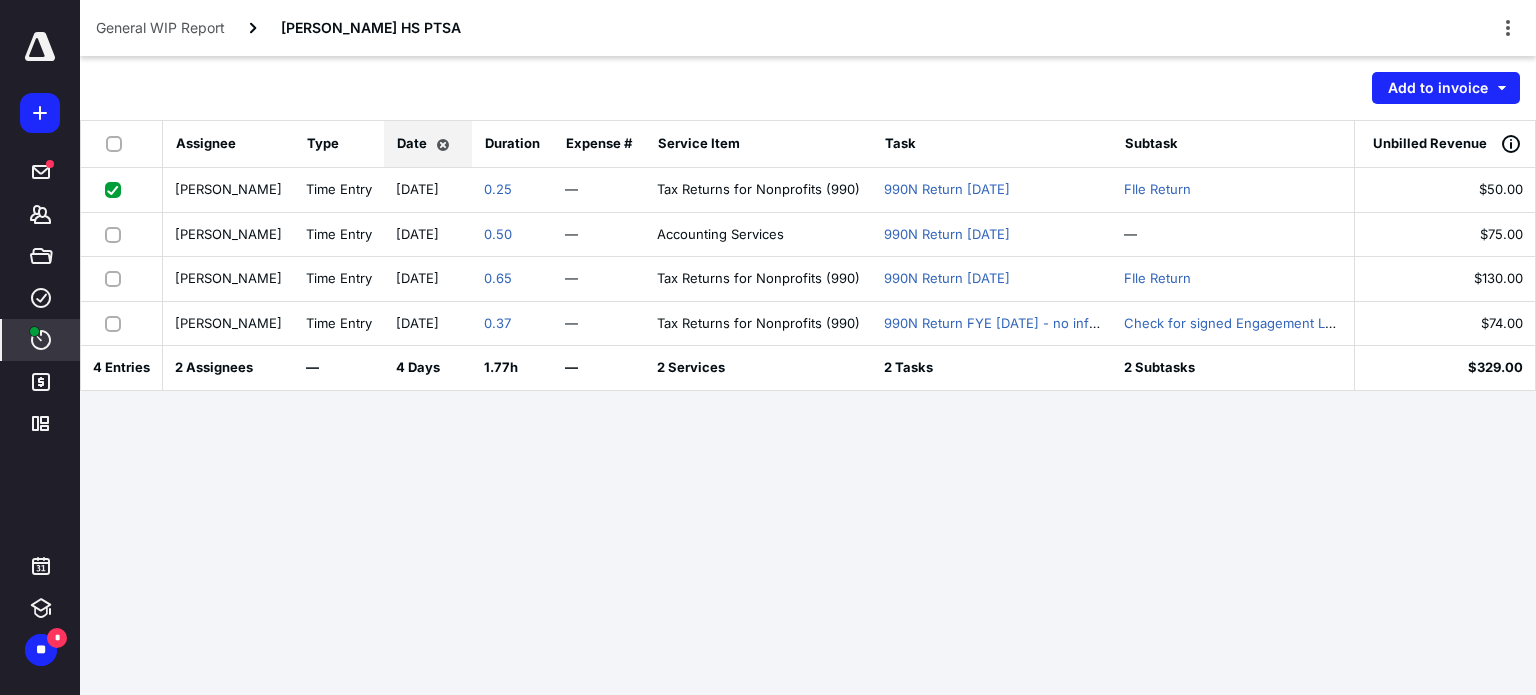 click at bounding box center [117, 234] 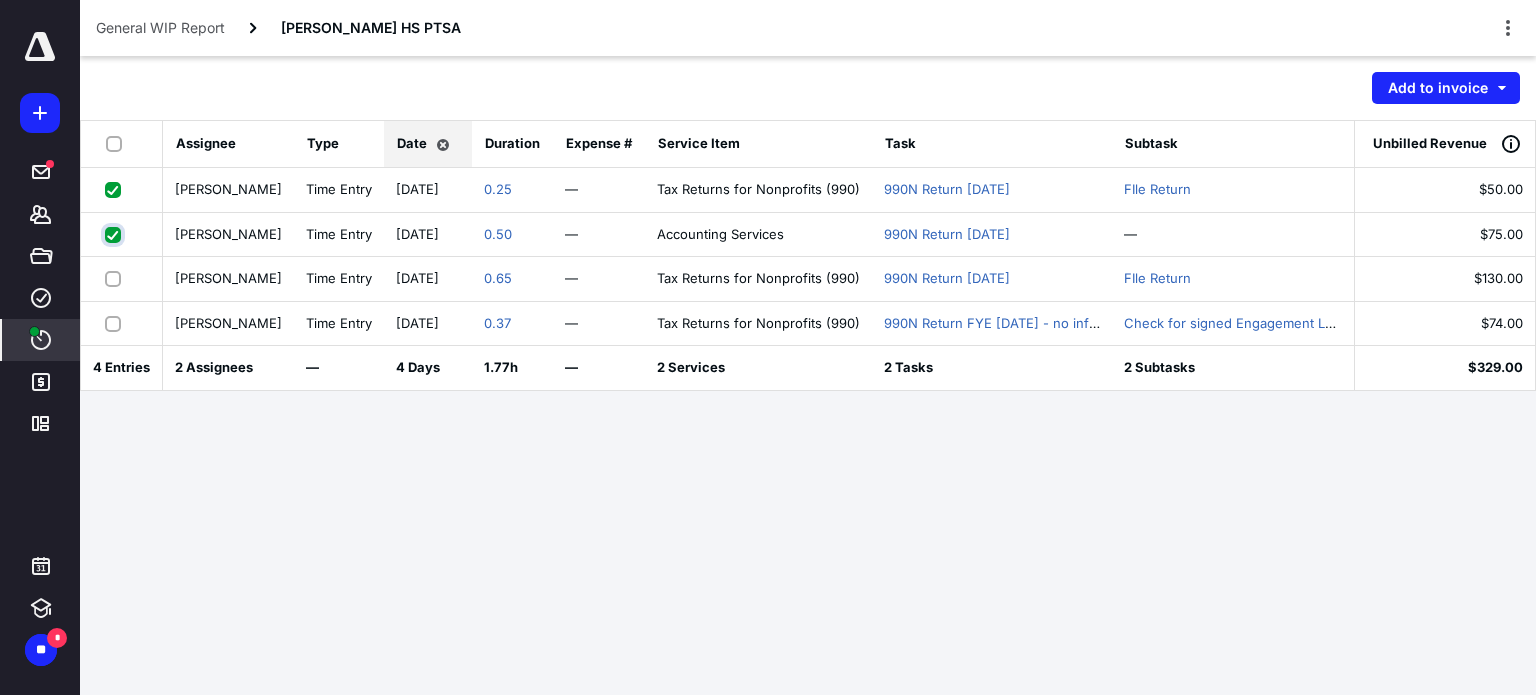 checkbox on "true" 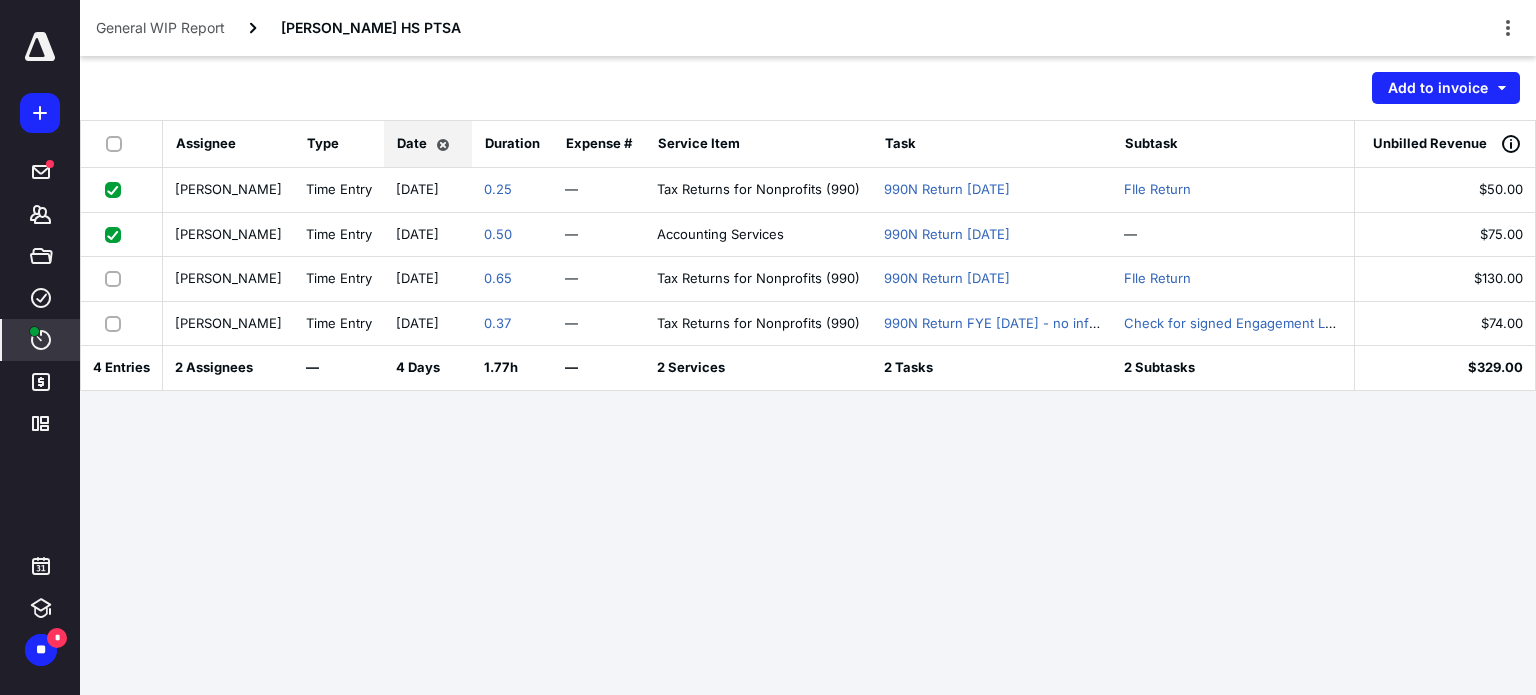 click at bounding box center (117, 278) 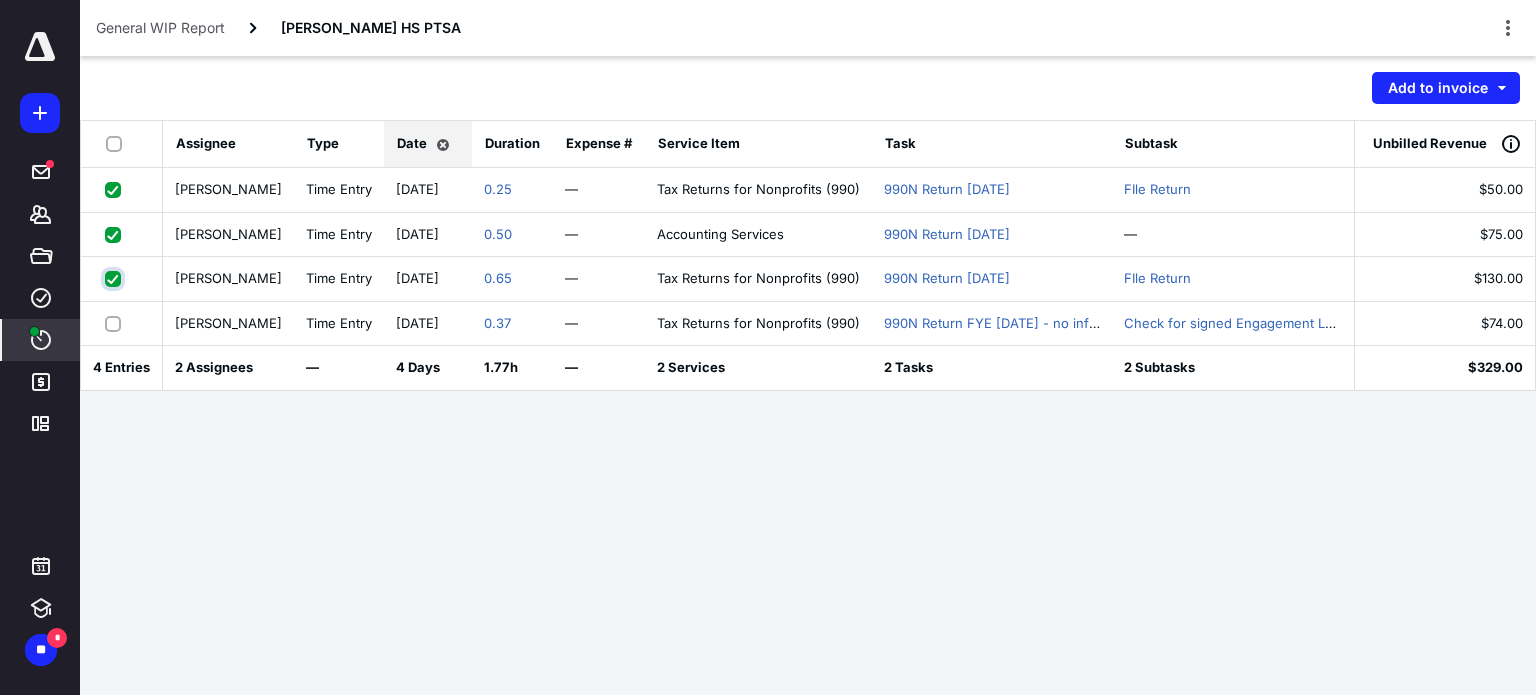 checkbox on "true" 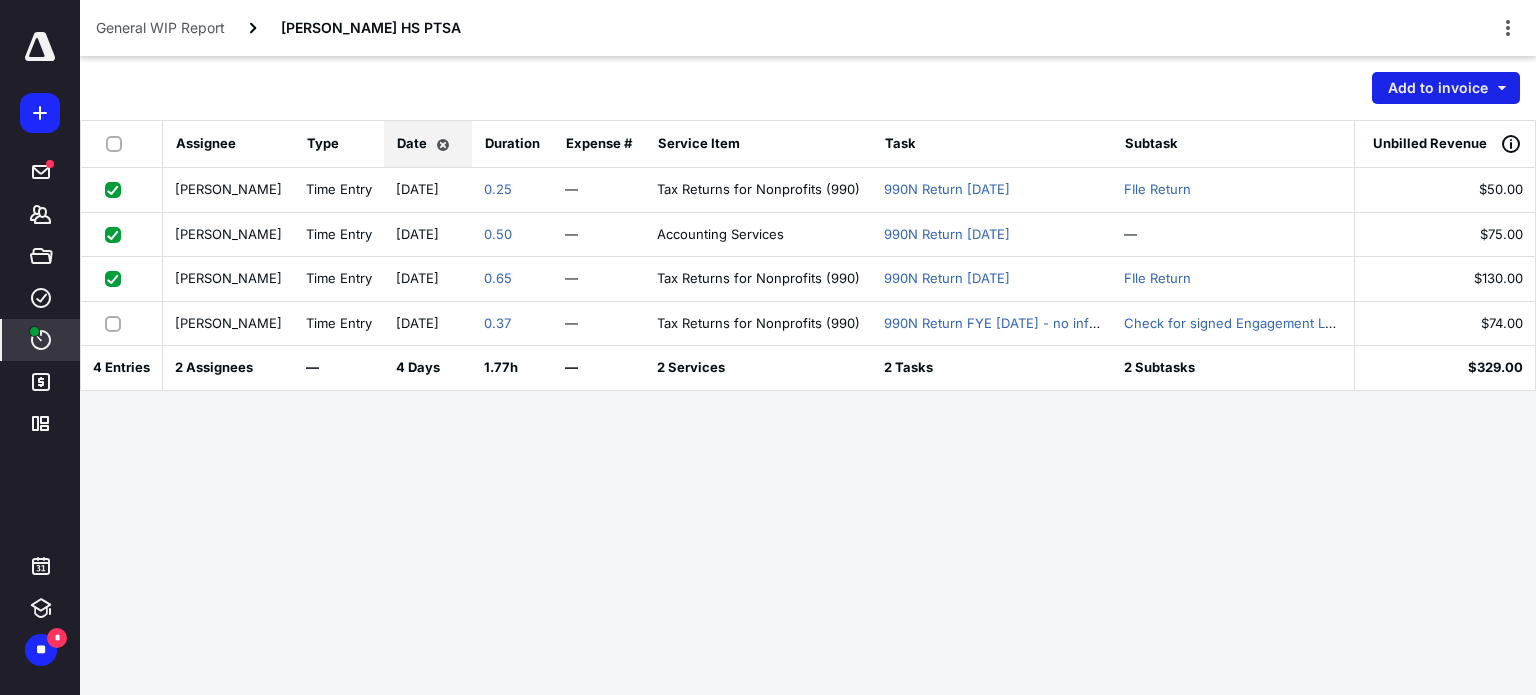 click on "Add to invoice" at bounding box center (1446, 88) 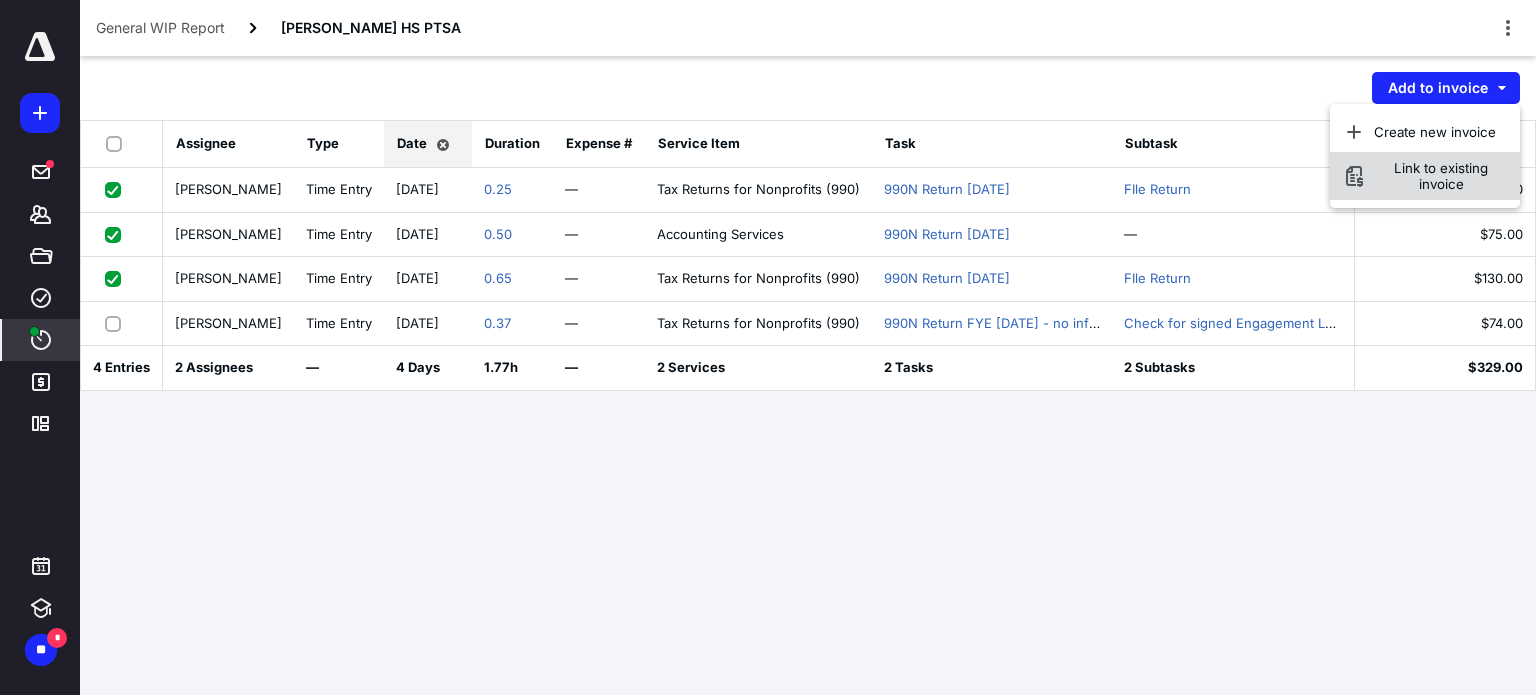 click on "Link to existing invoice" at bounding box center (1441, 176) 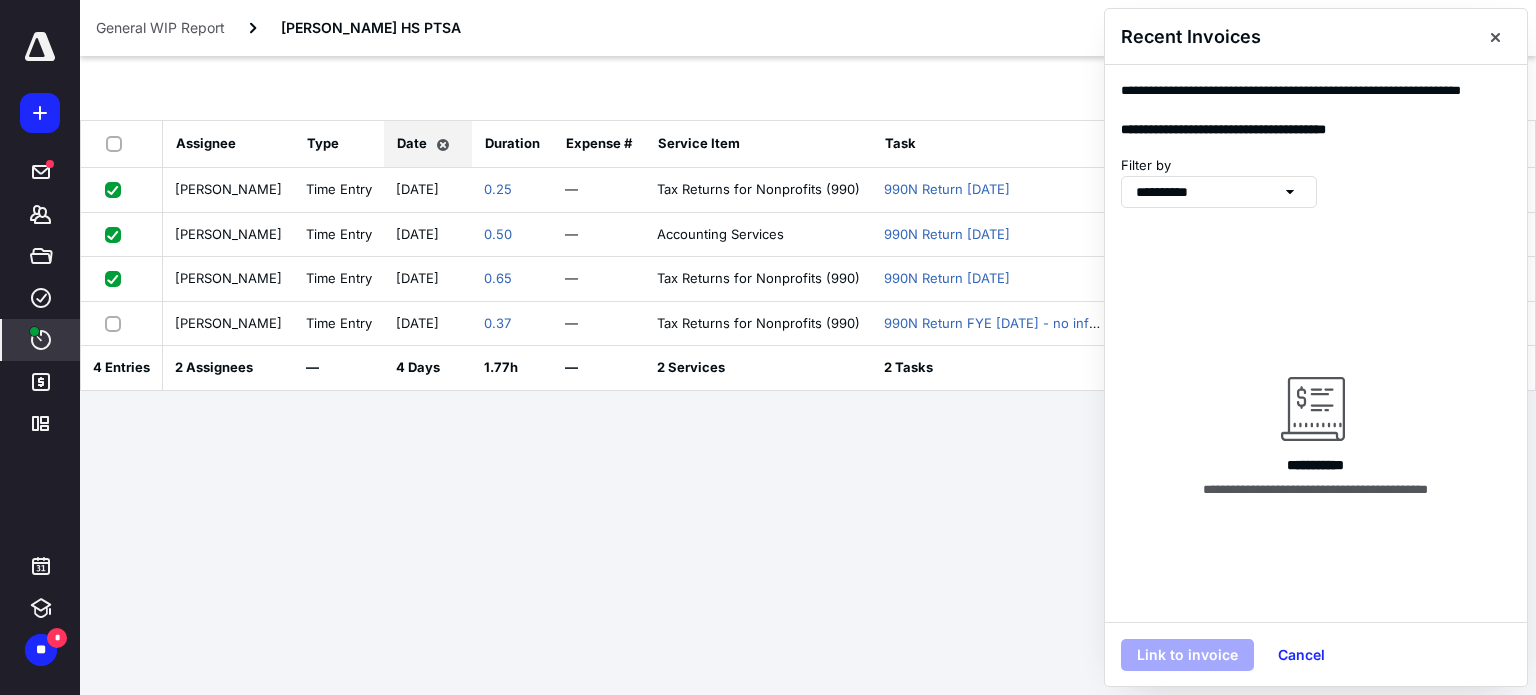 click 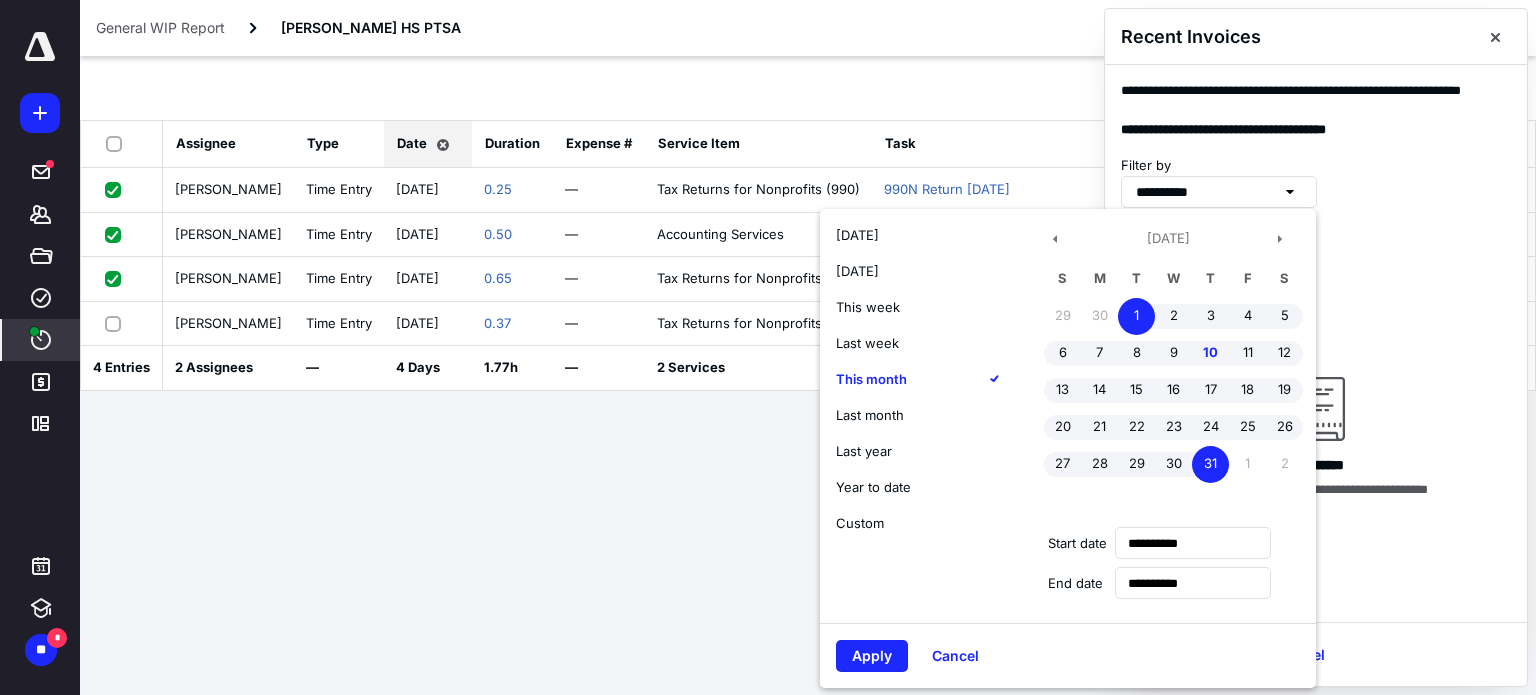 click on "Last year" at bounding box center [864, 451] 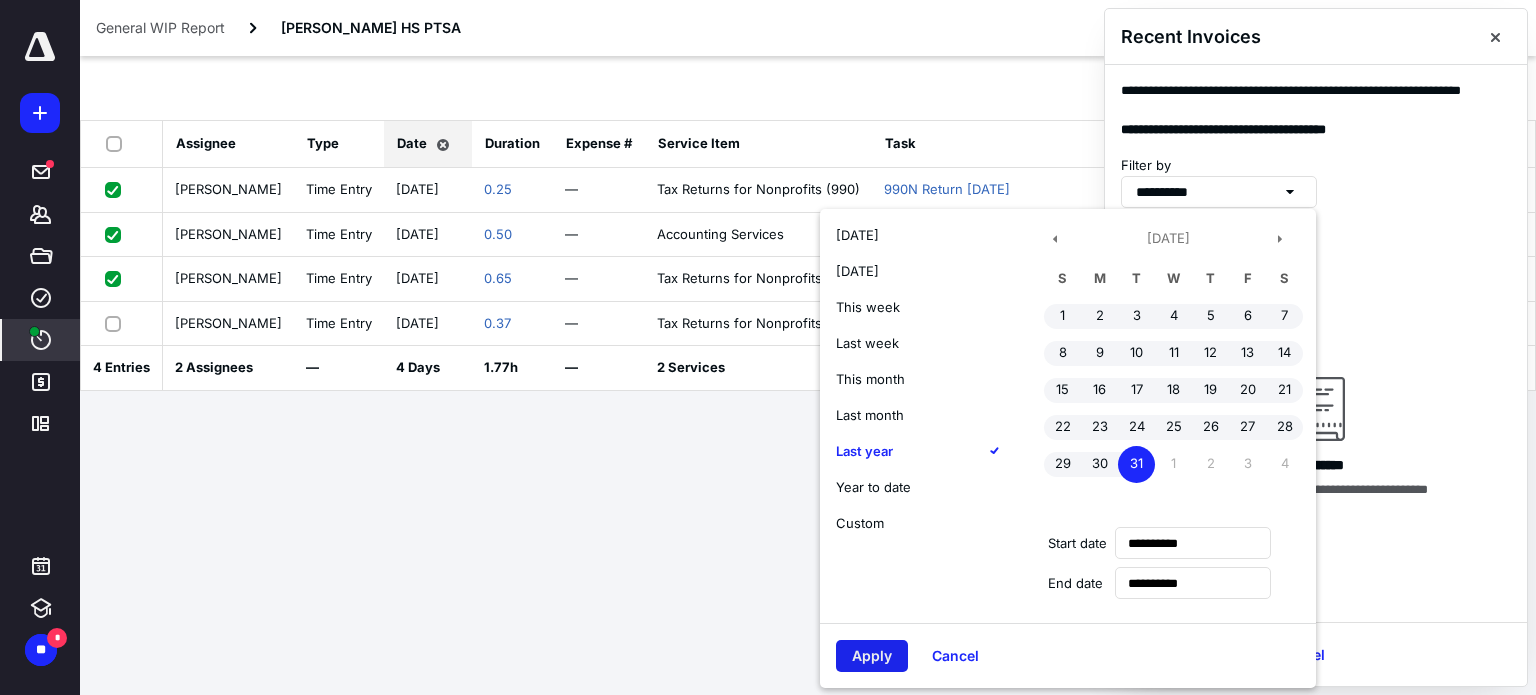 click on "Apply" at bounding box center (872, 656) 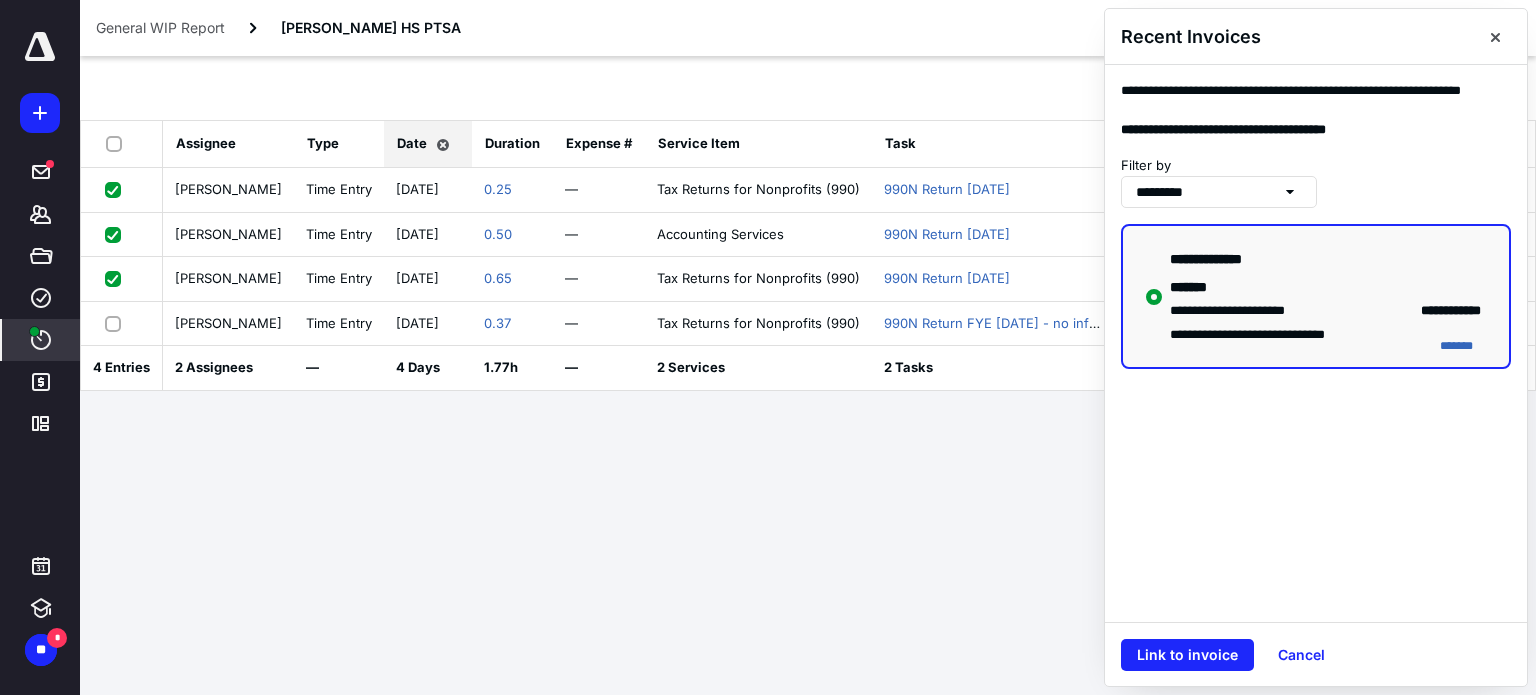 click 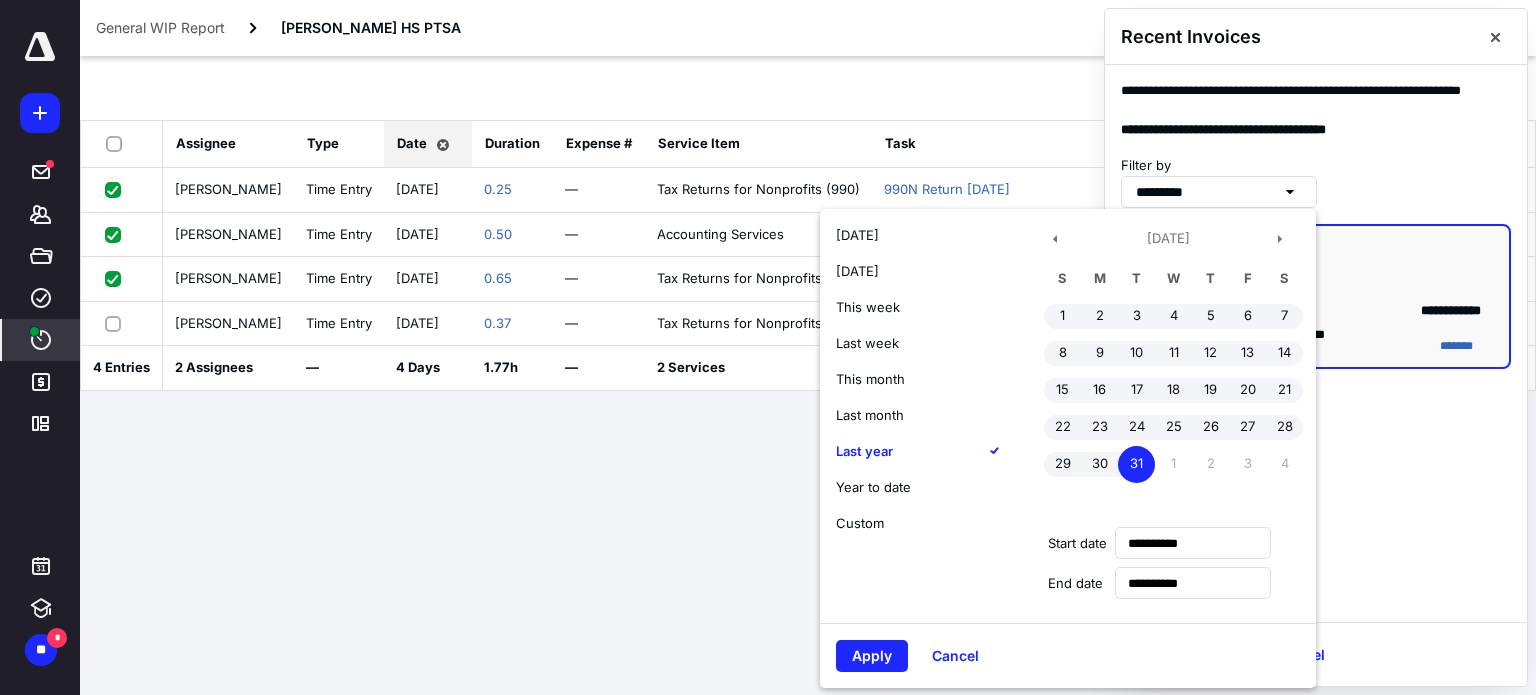 click on "Year to date" at bounding box center (873, 487) 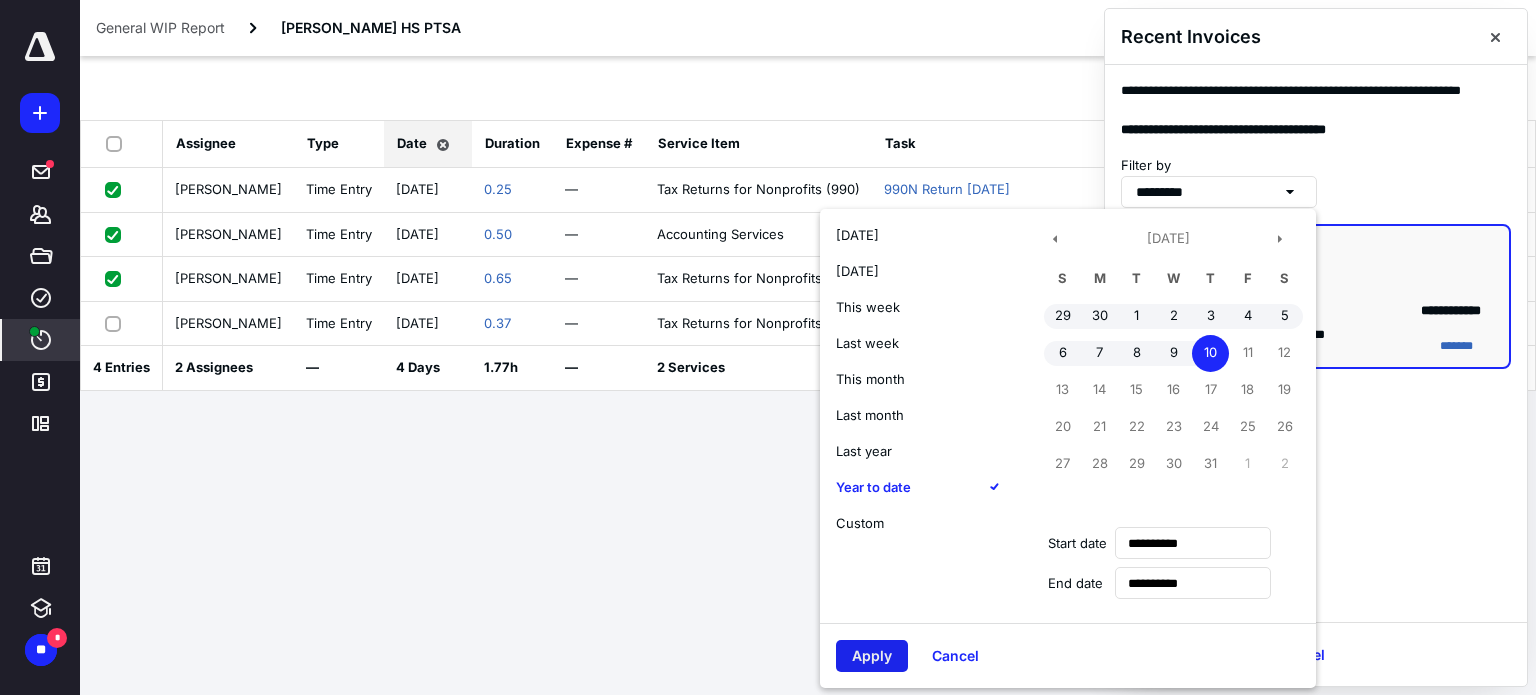 click on "Apply" at bounding box center (872, 656) 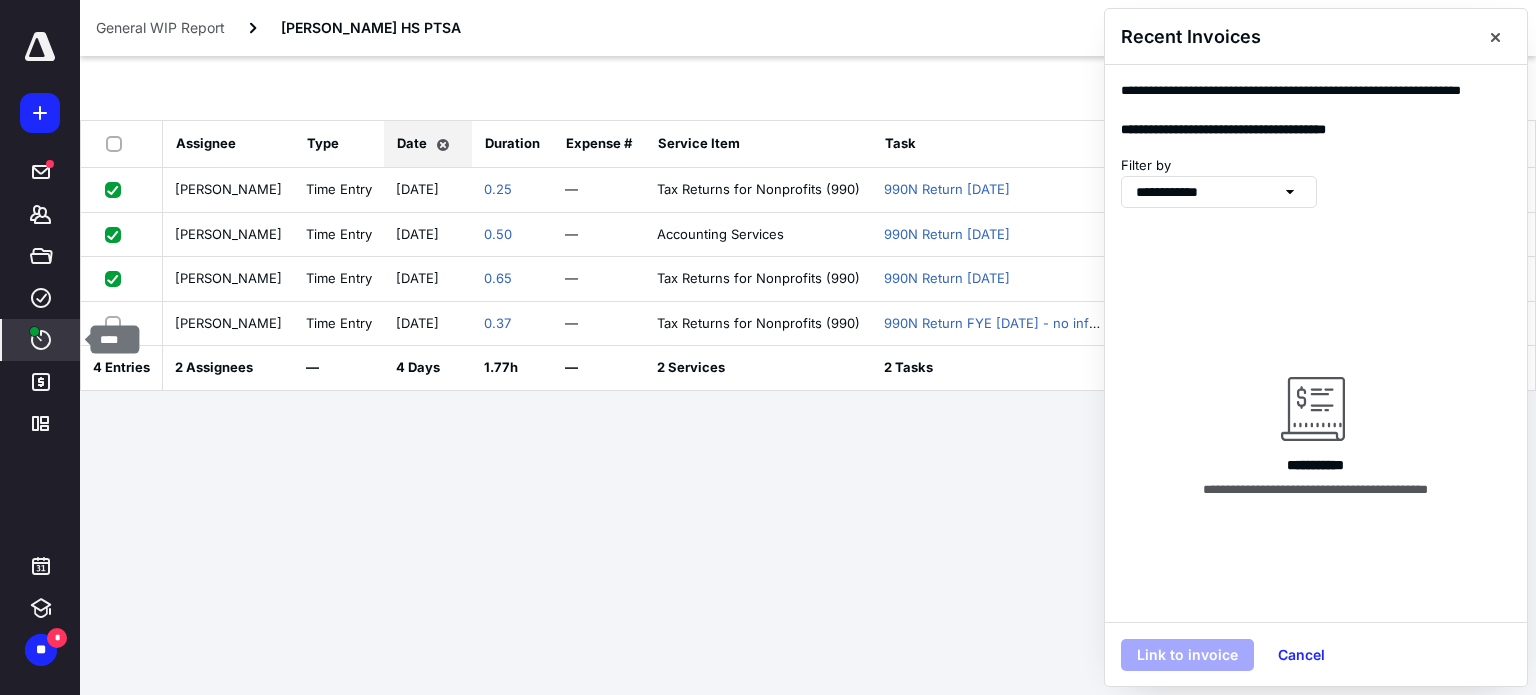 click 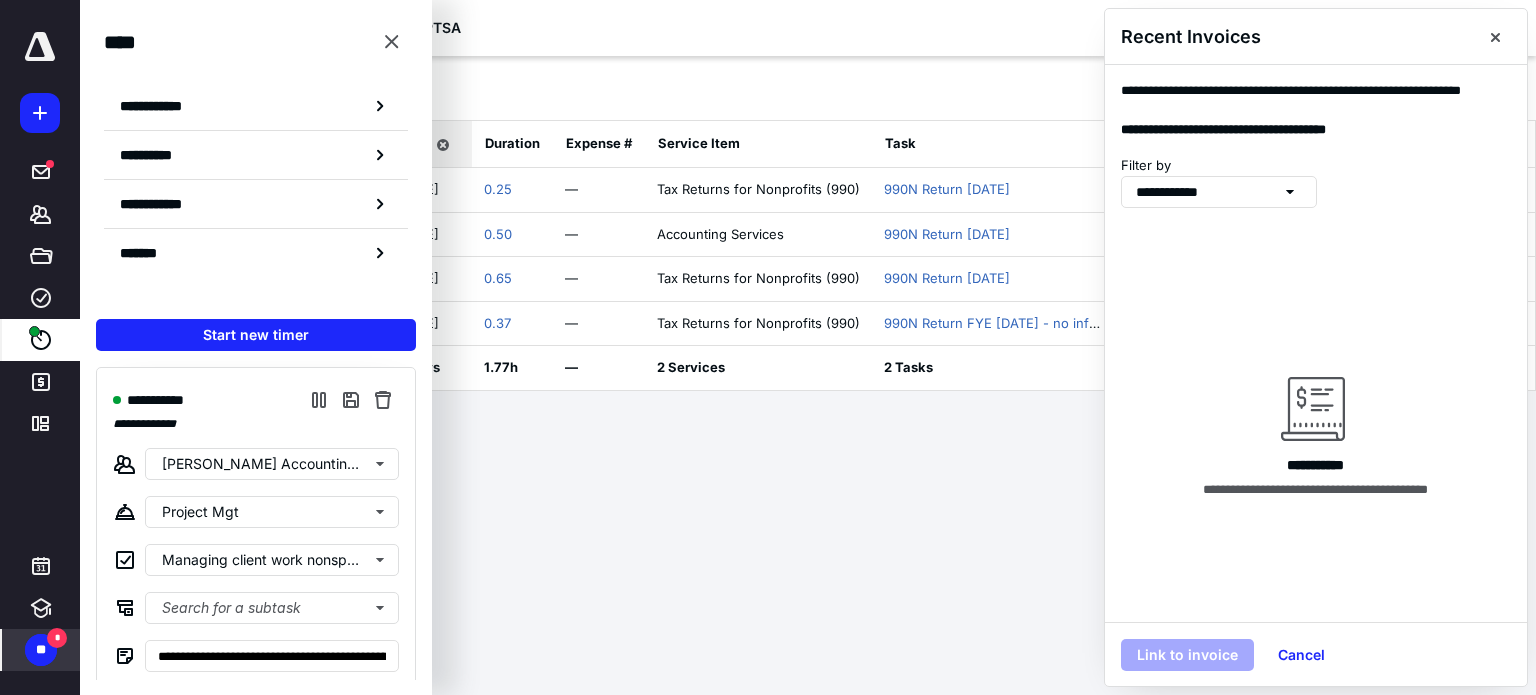 click on "**" at bounding box center (41, 650) 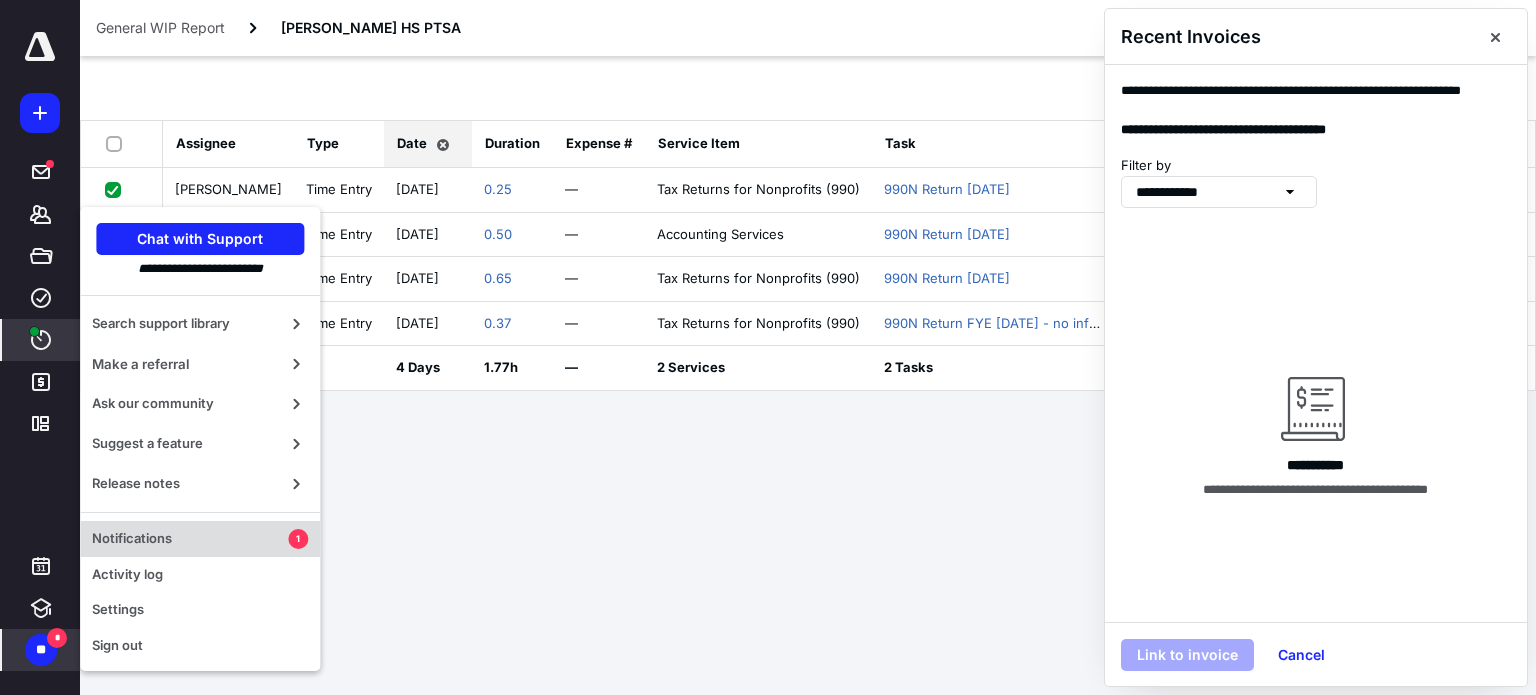click on "Notifications" at bounding box center [190, 539] 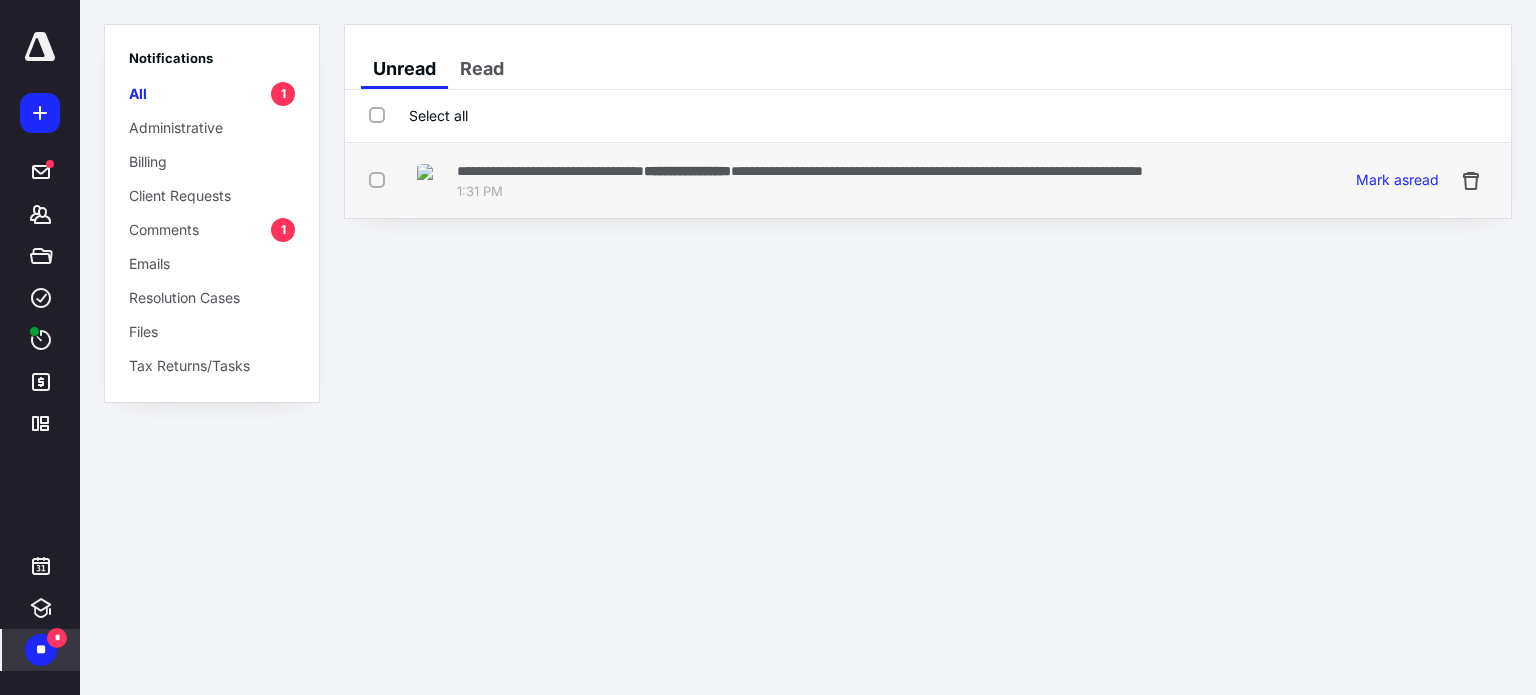 click on "**********" at bounding box center (687, 171) 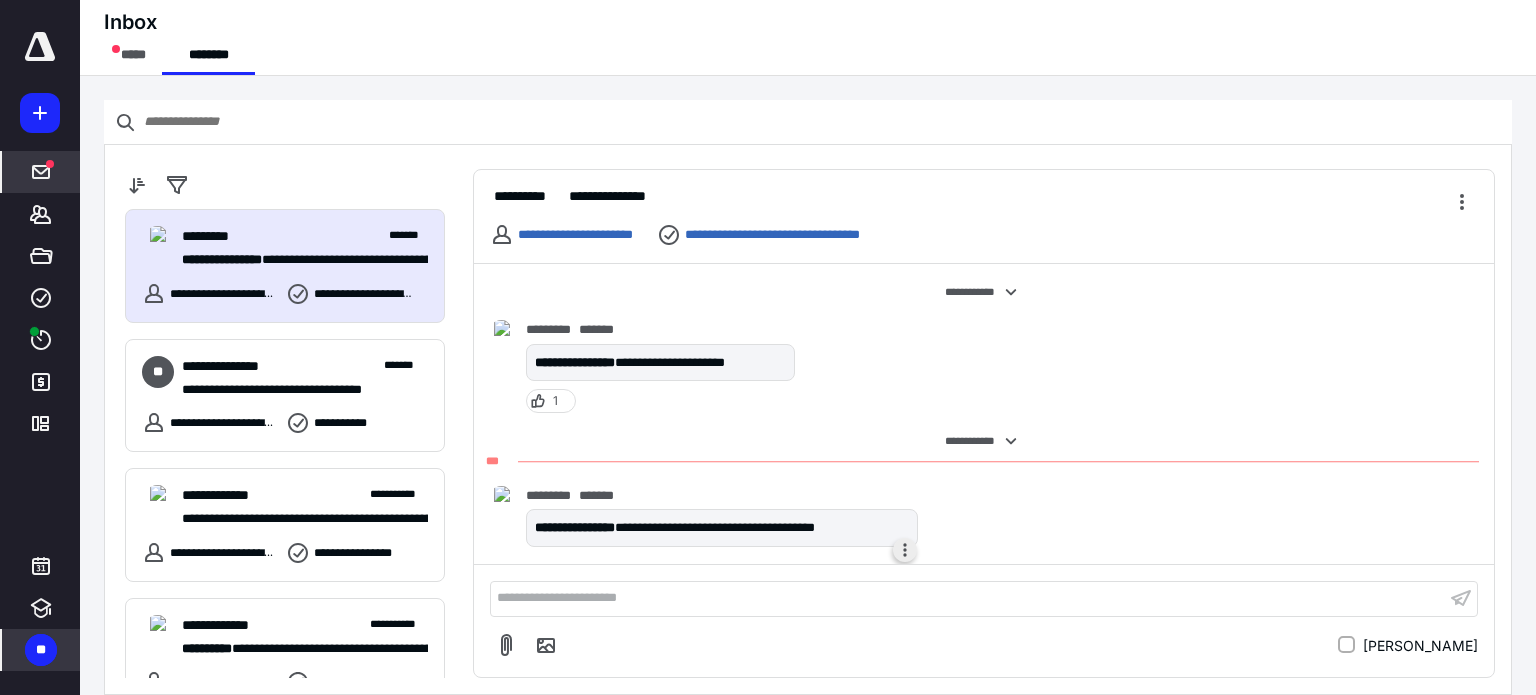 click at bounding box center [905, 550] 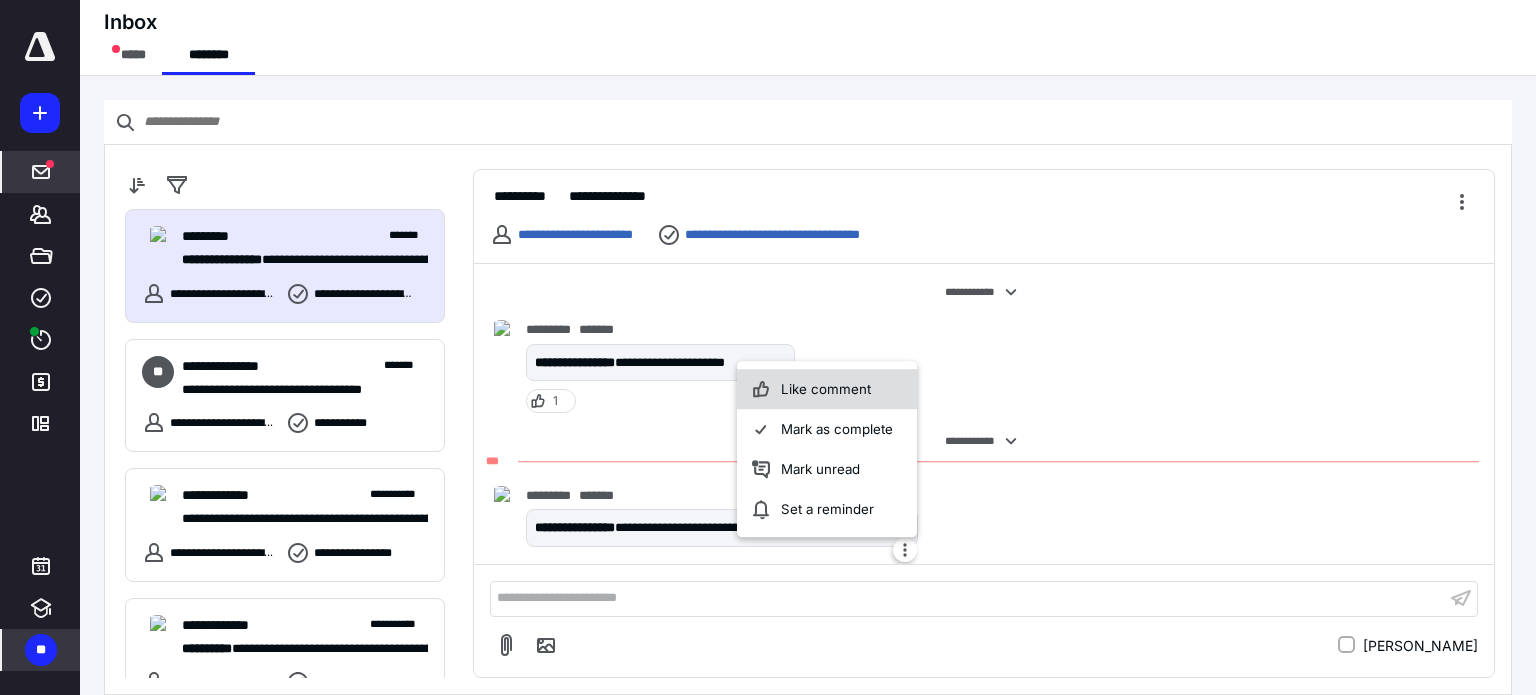 click on "Like comment" at bounding box center (827, 389) 